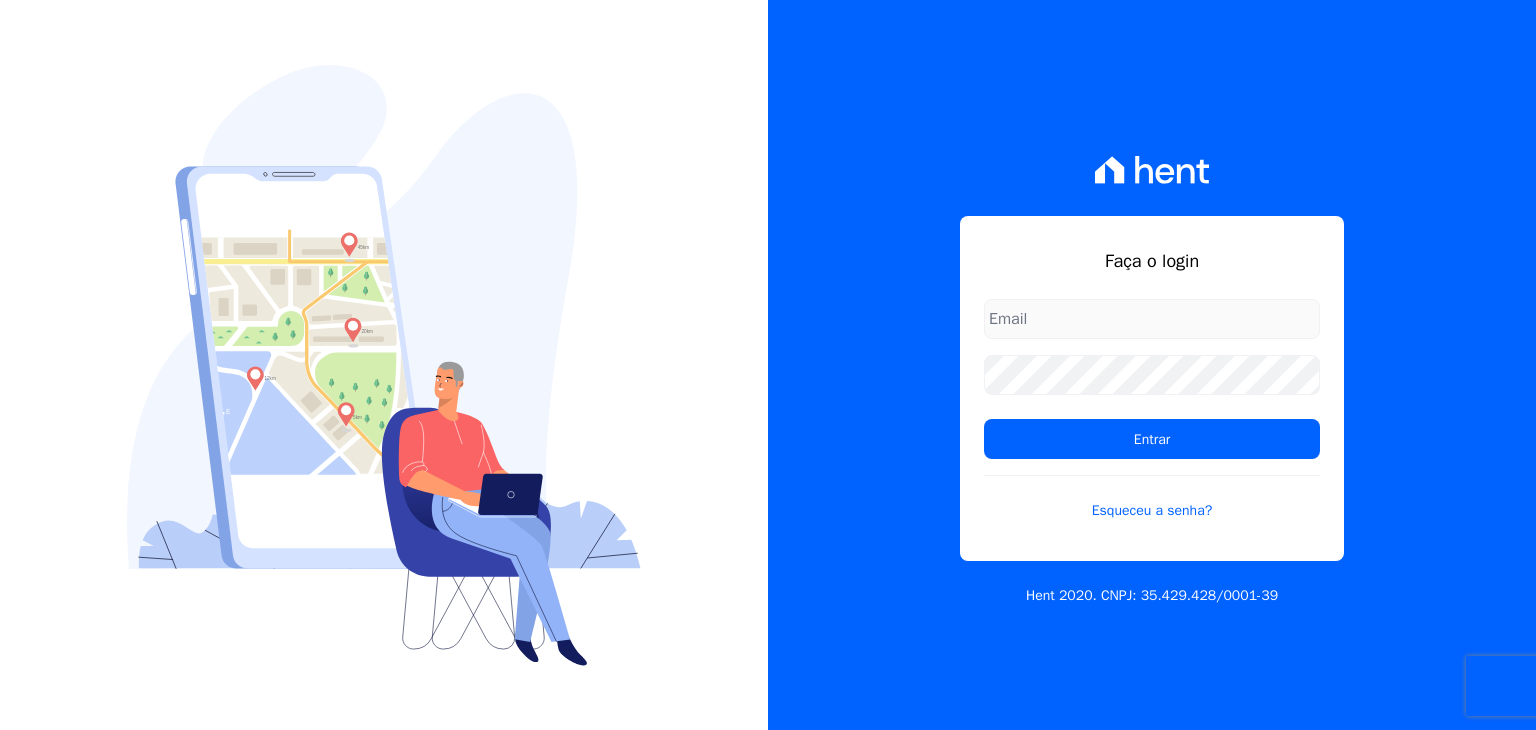 scroll, scrollTop: 0, scrollLeft: 0, axis: both 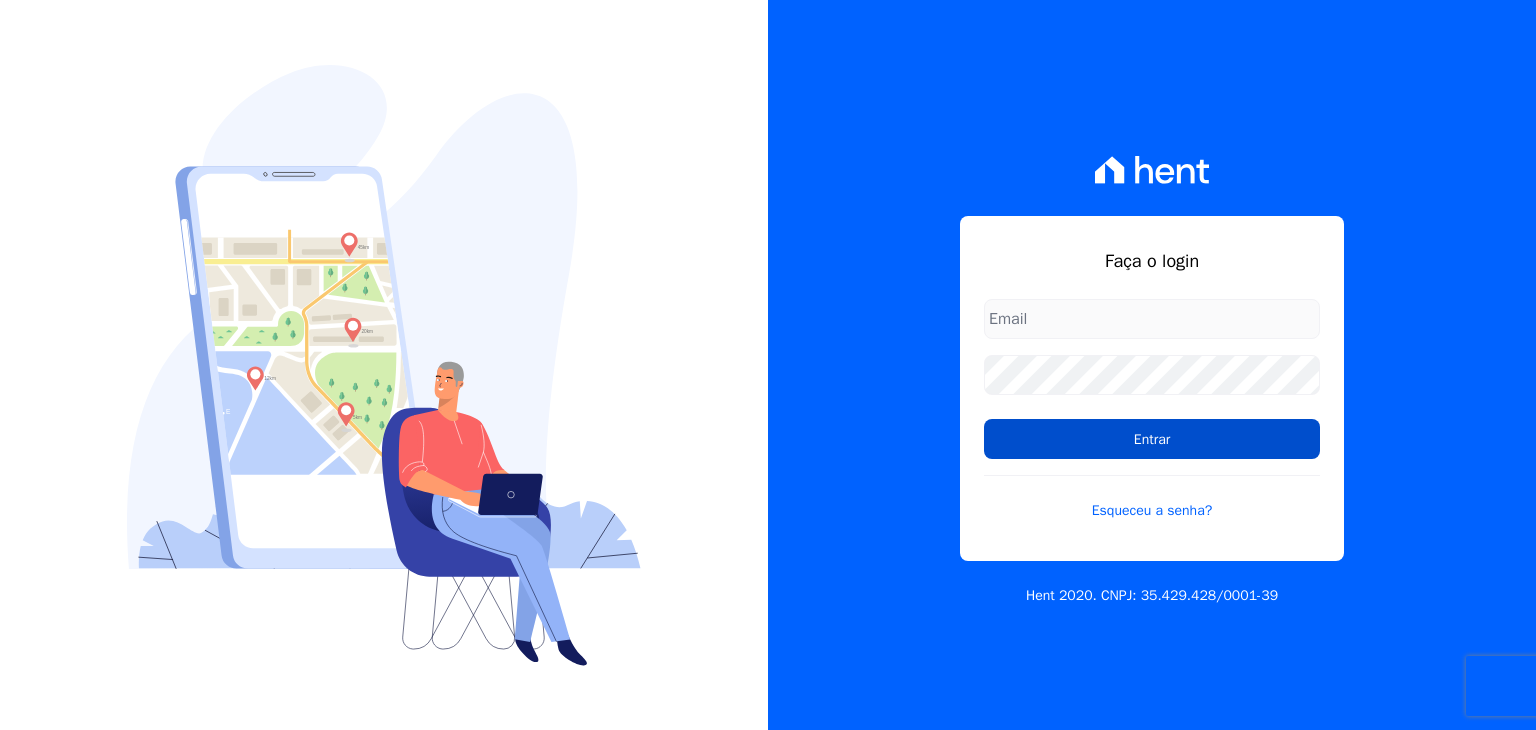 type on "guilherme.farias@priori.com.vc" 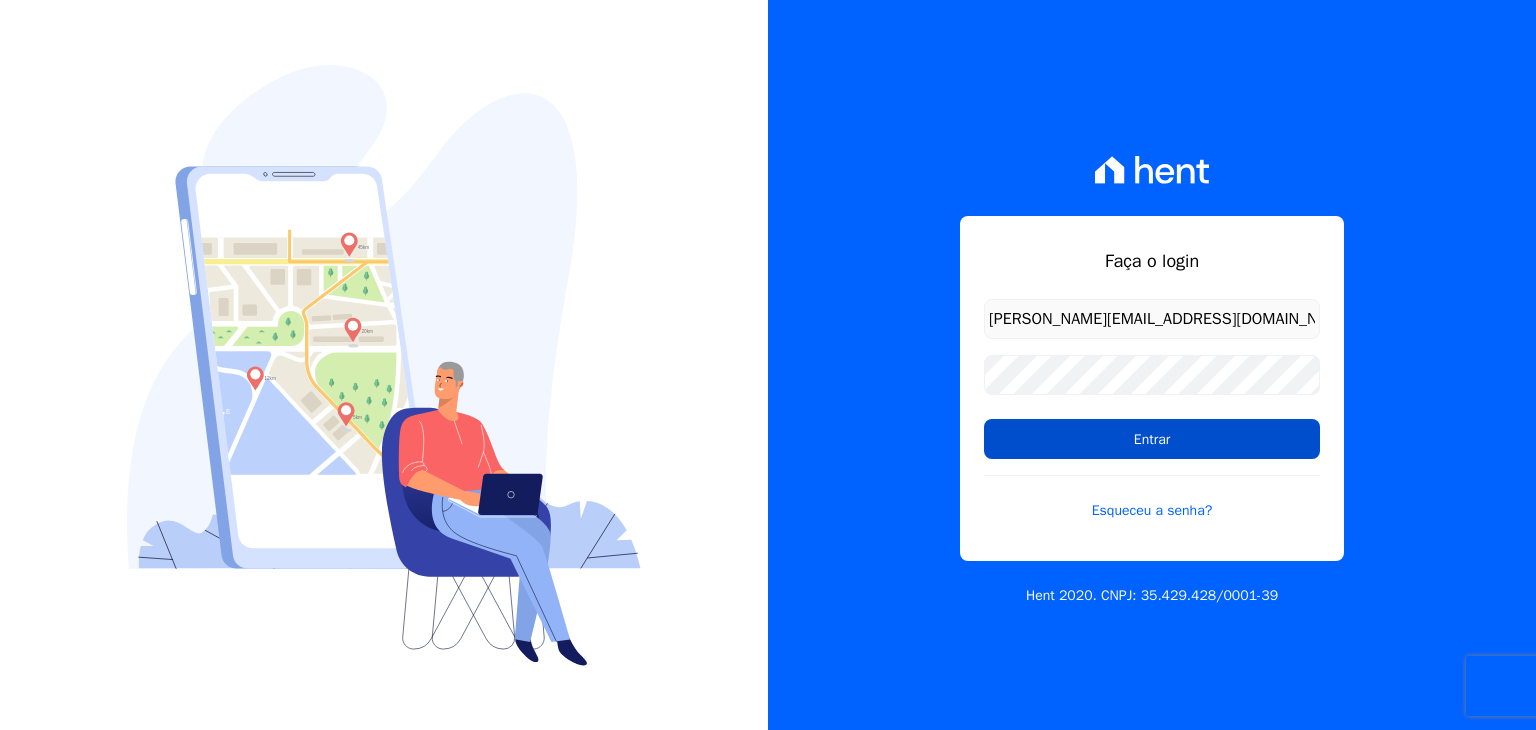 click on "Entrar" at bounding box center (1152, 439) 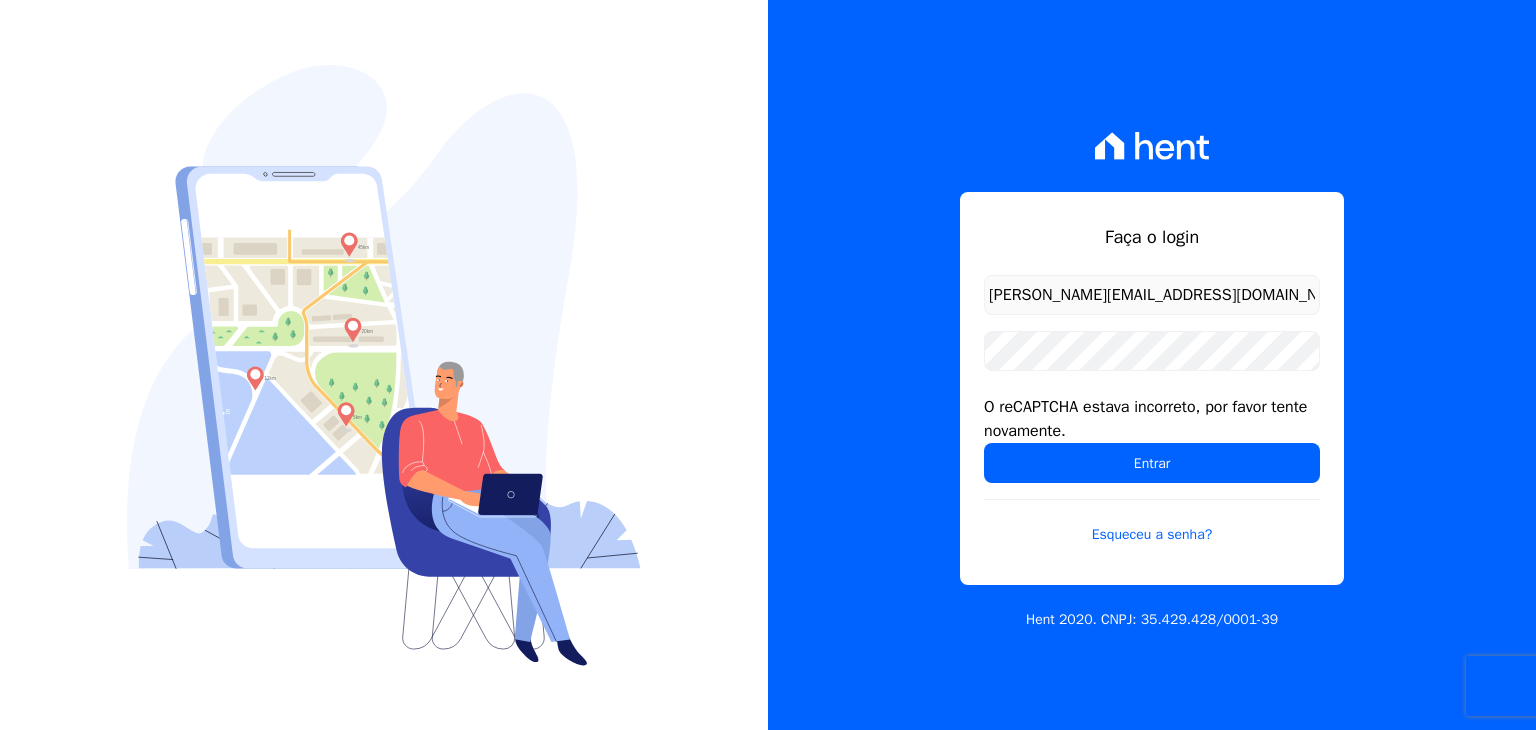 scroll, scrollTop: 0, scrollLeft: 0, axis: both 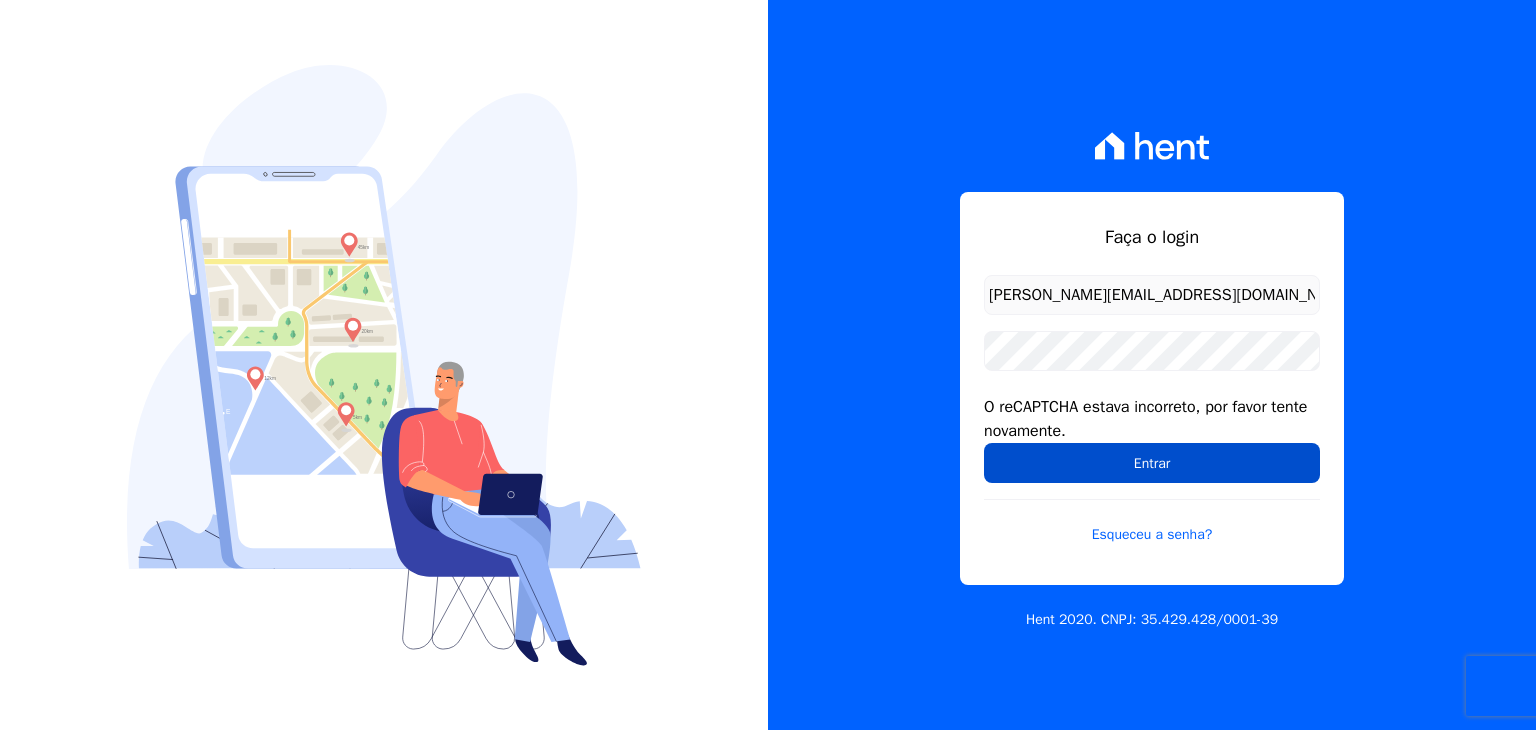 click on "Entrar" at bounding box center [1152, 463] 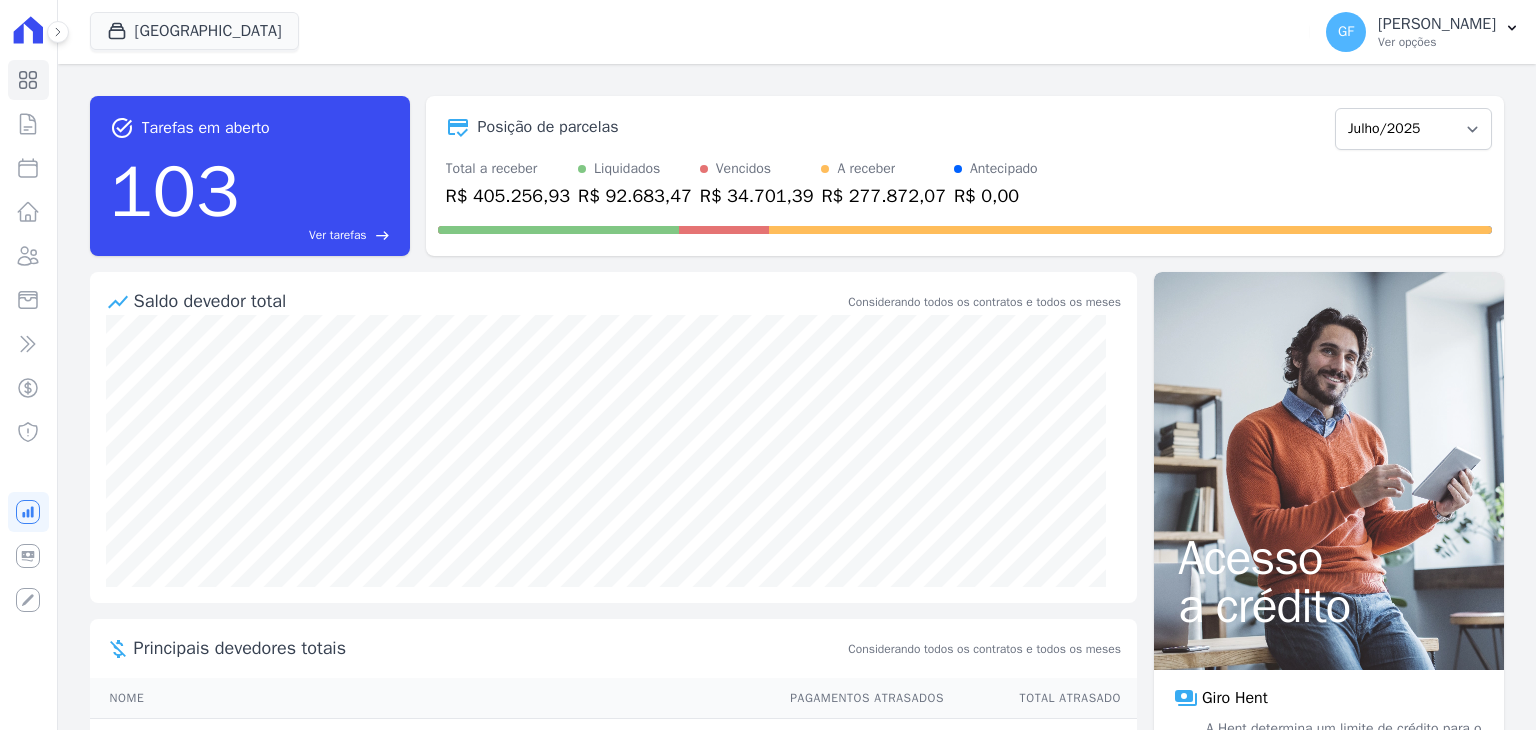 scroll, scrollTop: 0, scrollLeft: 0, axis: both 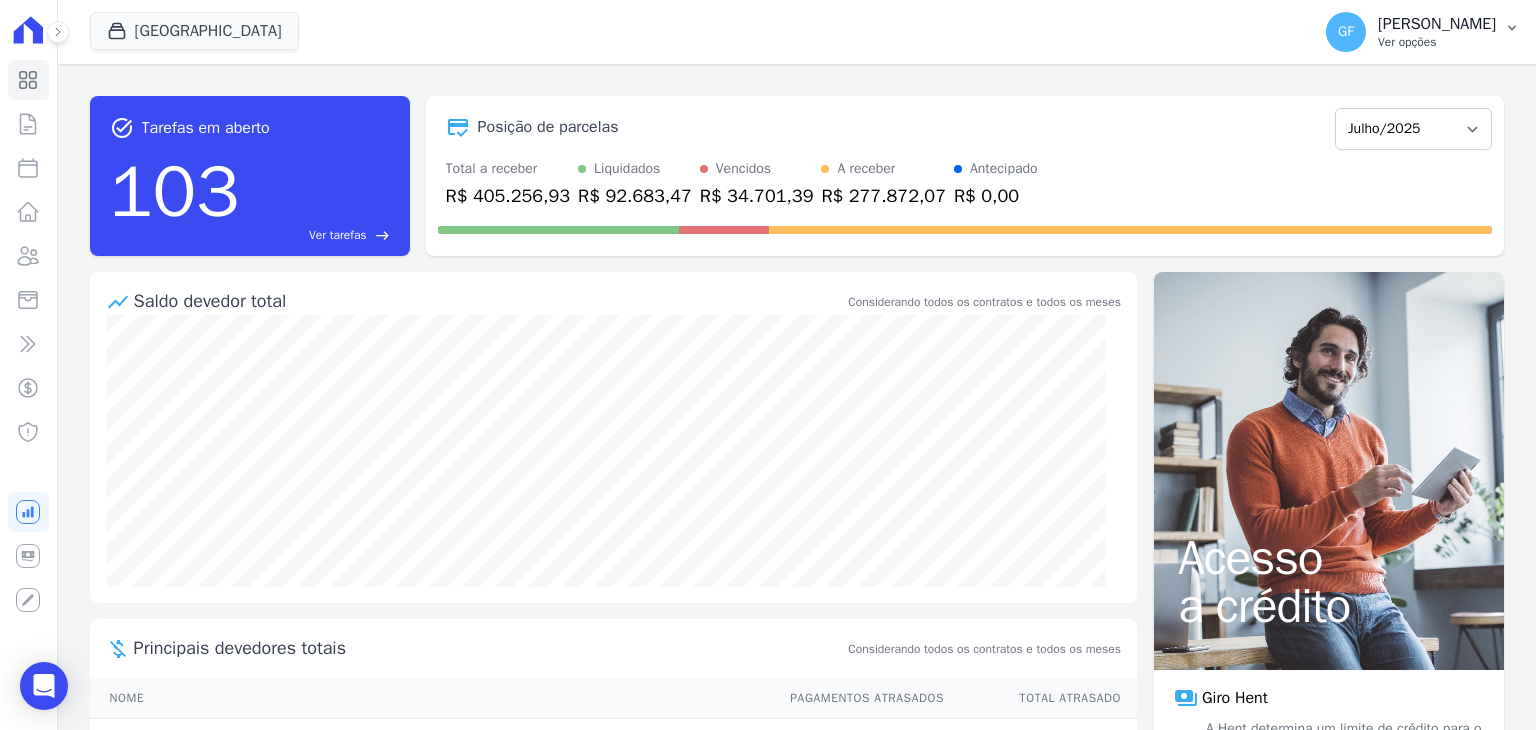 click on "Ver opções" at bounding box center [1437, 42] 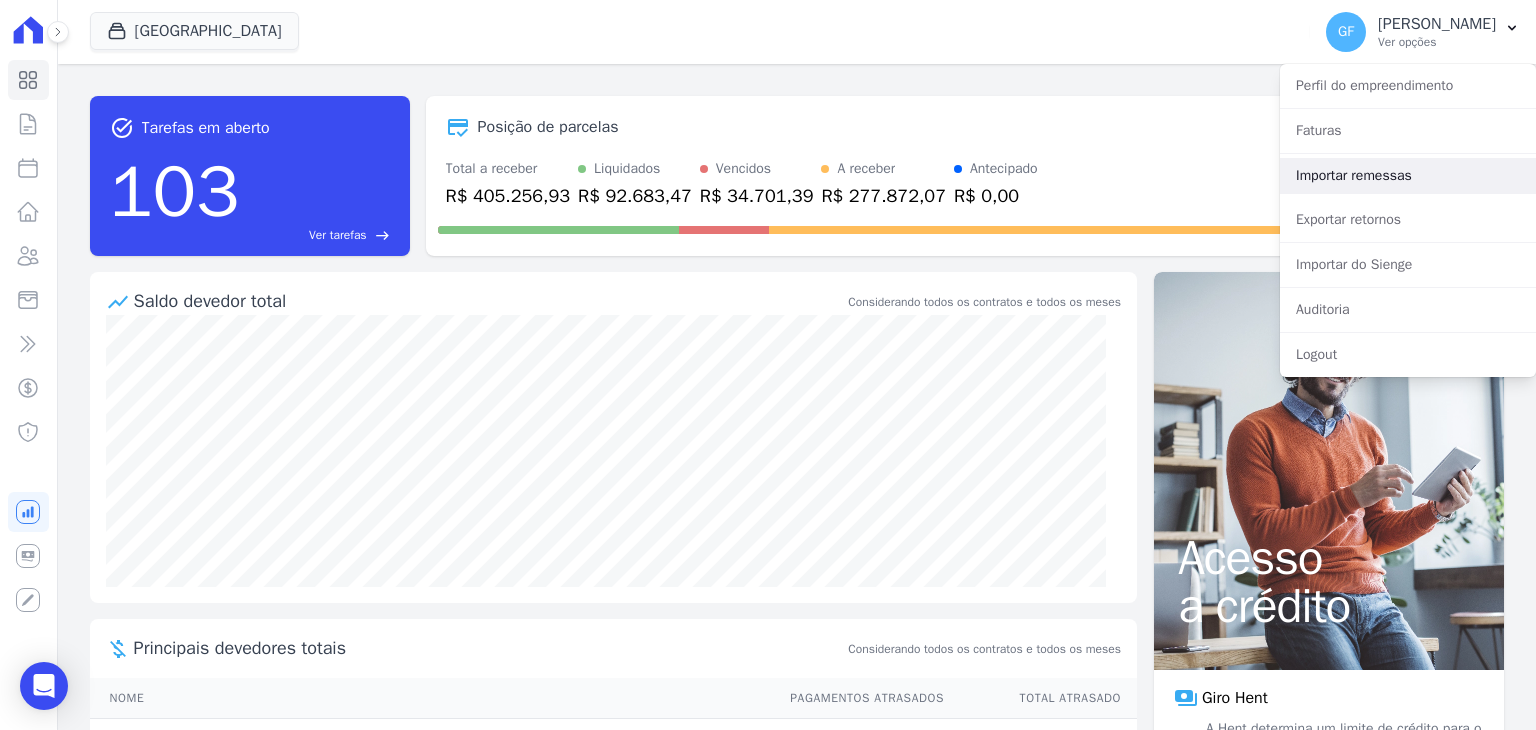 click on "Importar remessas" at bounding box center [1408, 176] 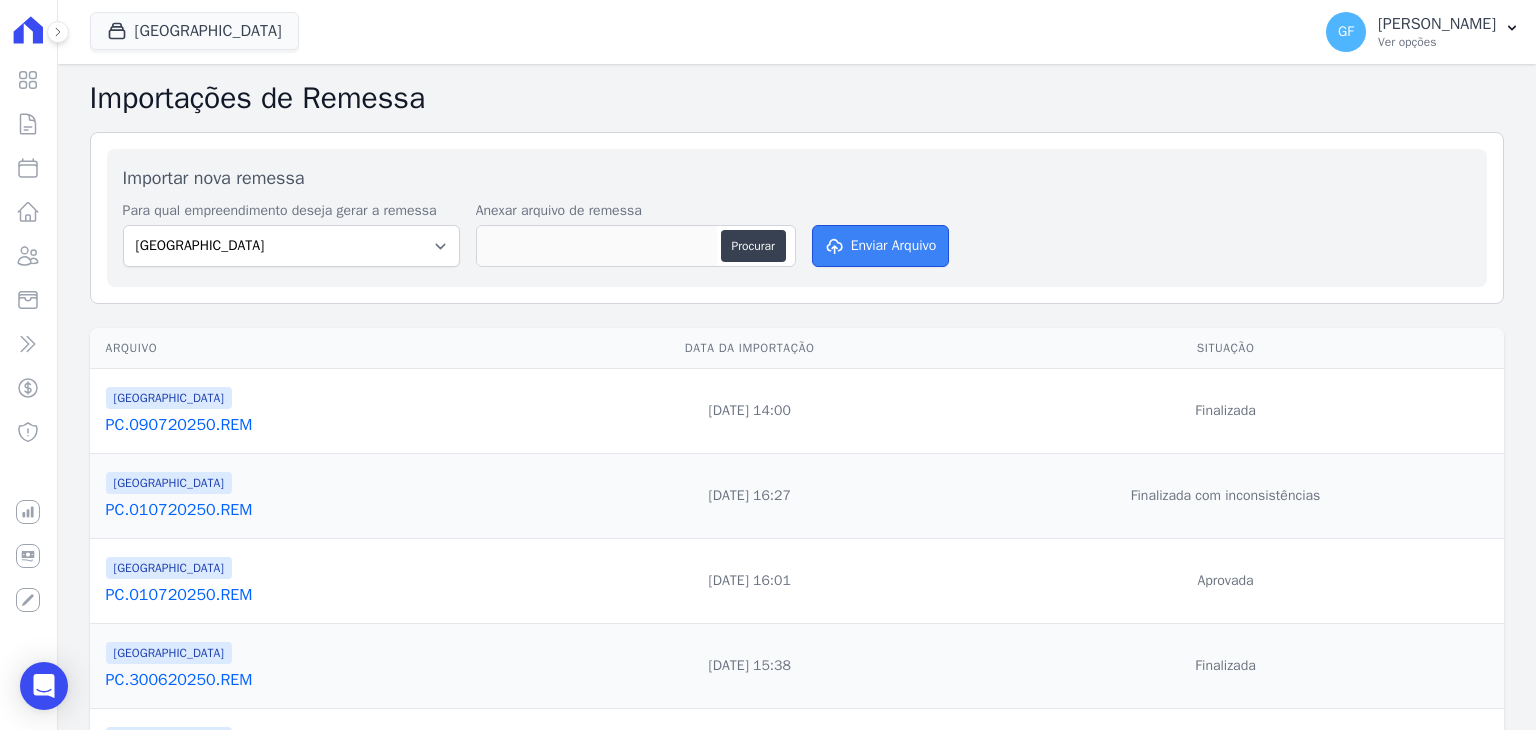 click on "Enviar Arquivo" at bounding box center (881, 246) 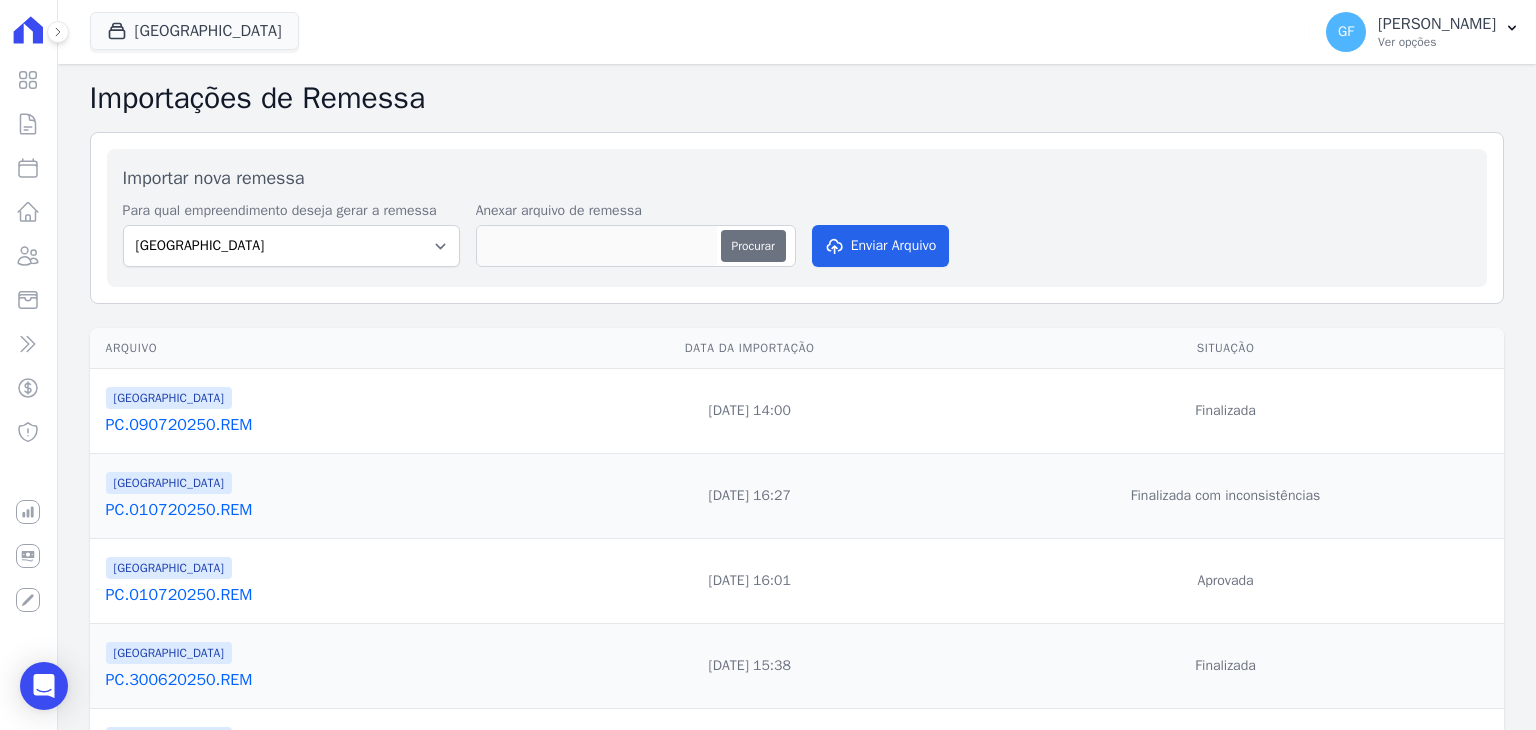 click on "Procurar" at bounding box center [753, 246] 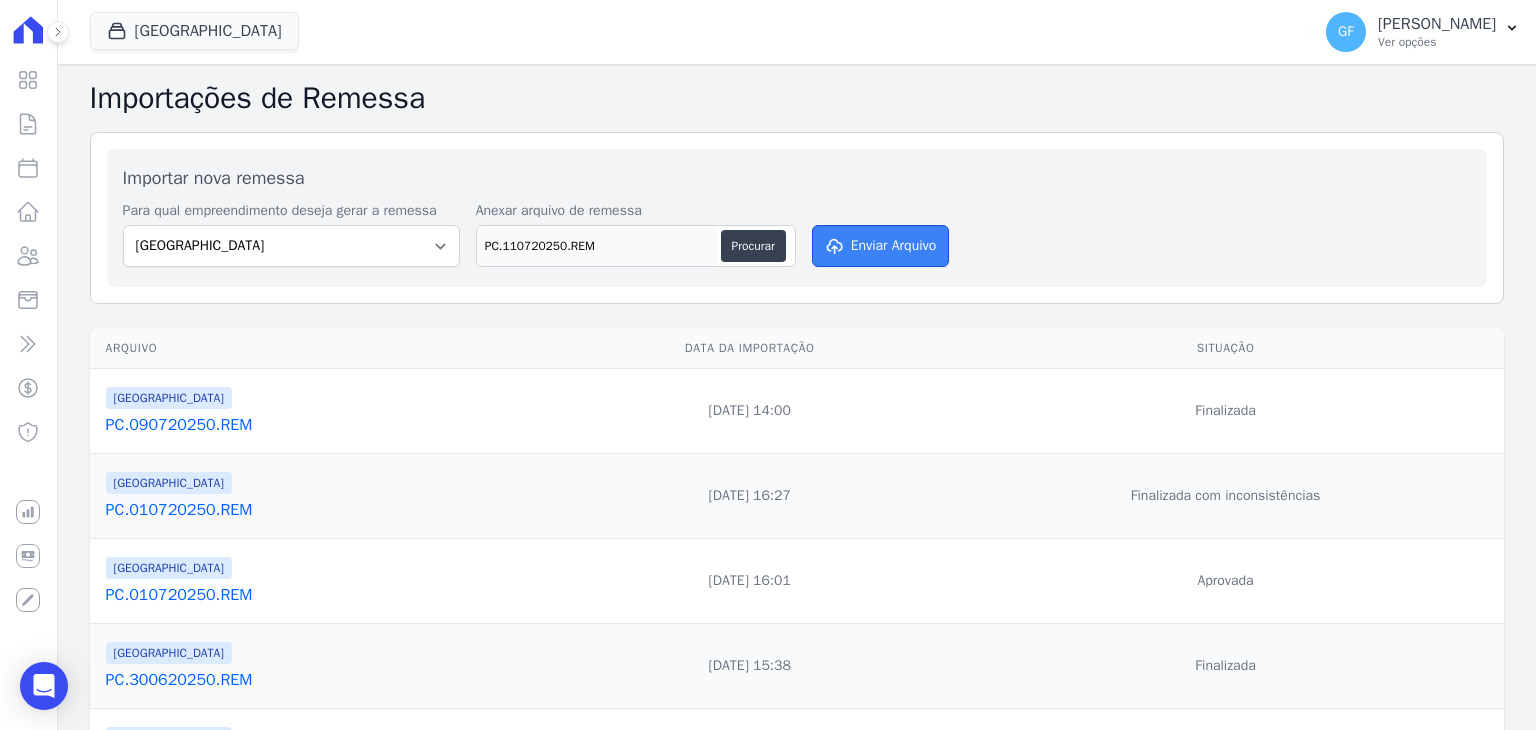 click on "Enviar Arquivo" at bounding box center (881, 246) 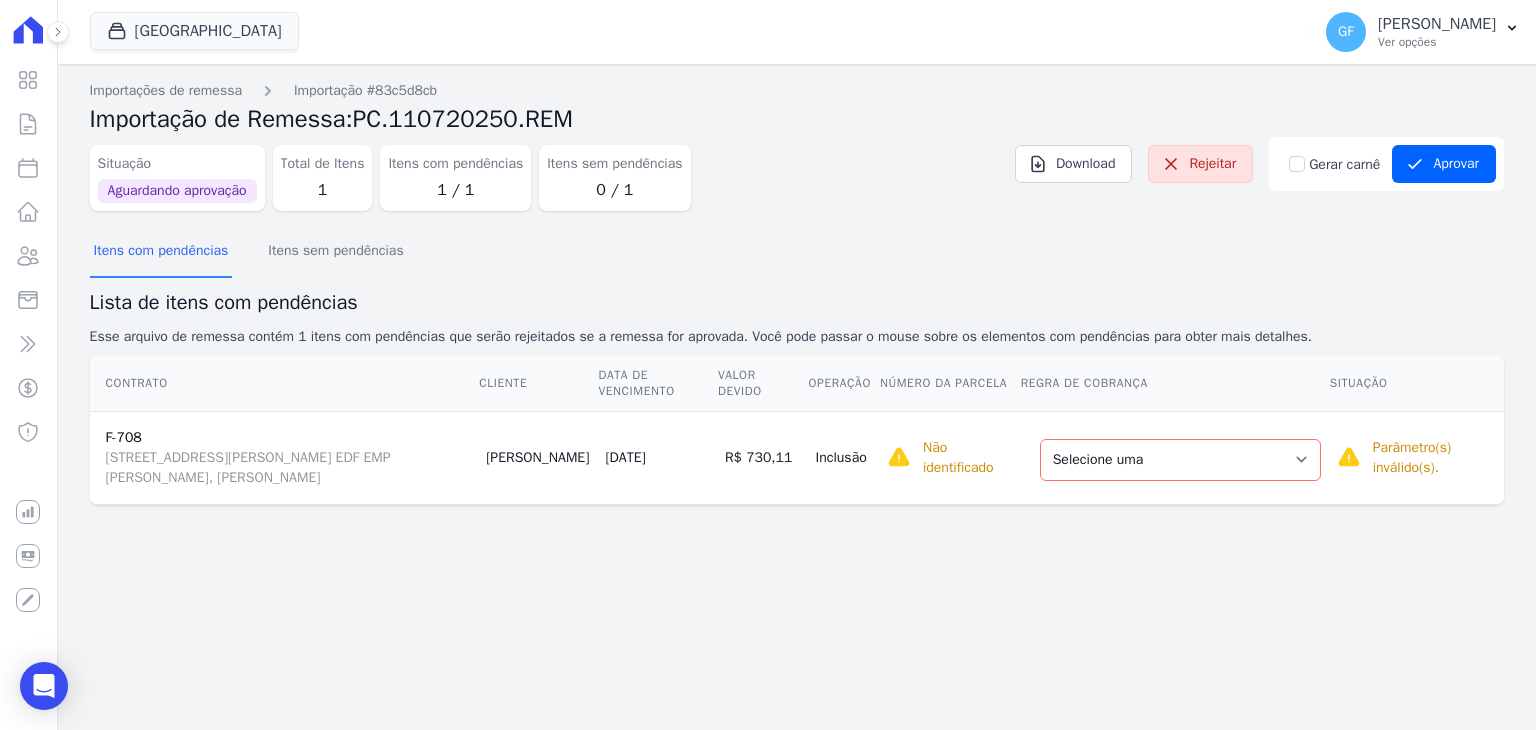 scroll, scrollTop: 0, scrollLeft: 0, axis: both 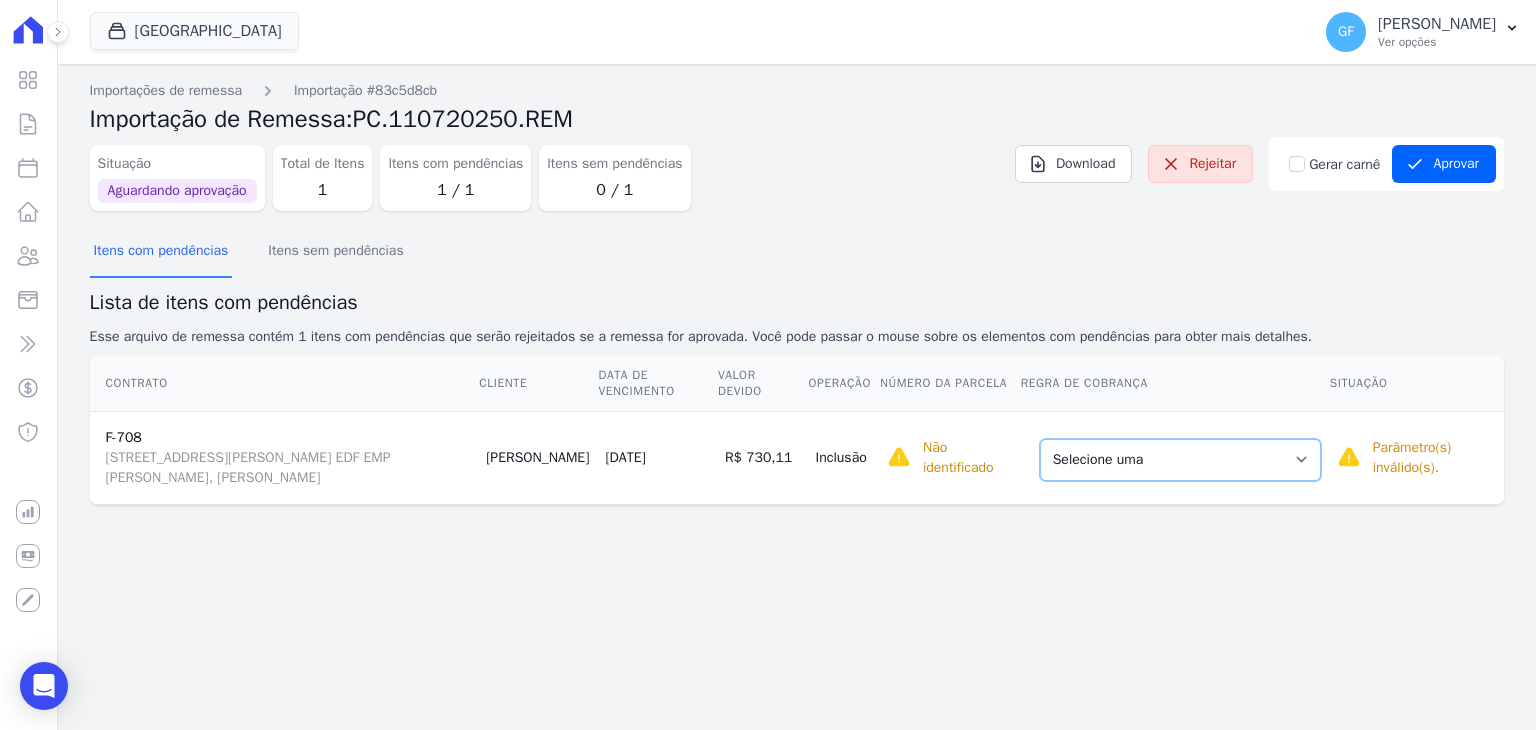 click on "Selecione uma
Nova Parcela Avulsa
Parcela Avulsa Existente
Sinal (1 X R$ 15.440,04)
Parcela Normal (2 X R$ 158.469,00)
Parcela Normal (8 X R$ 825,25)
Outros (1 X R$ 158.397,00)
Parcela do Cliente (1 X R$ 730,11)" at bounding box center (1180, 460) 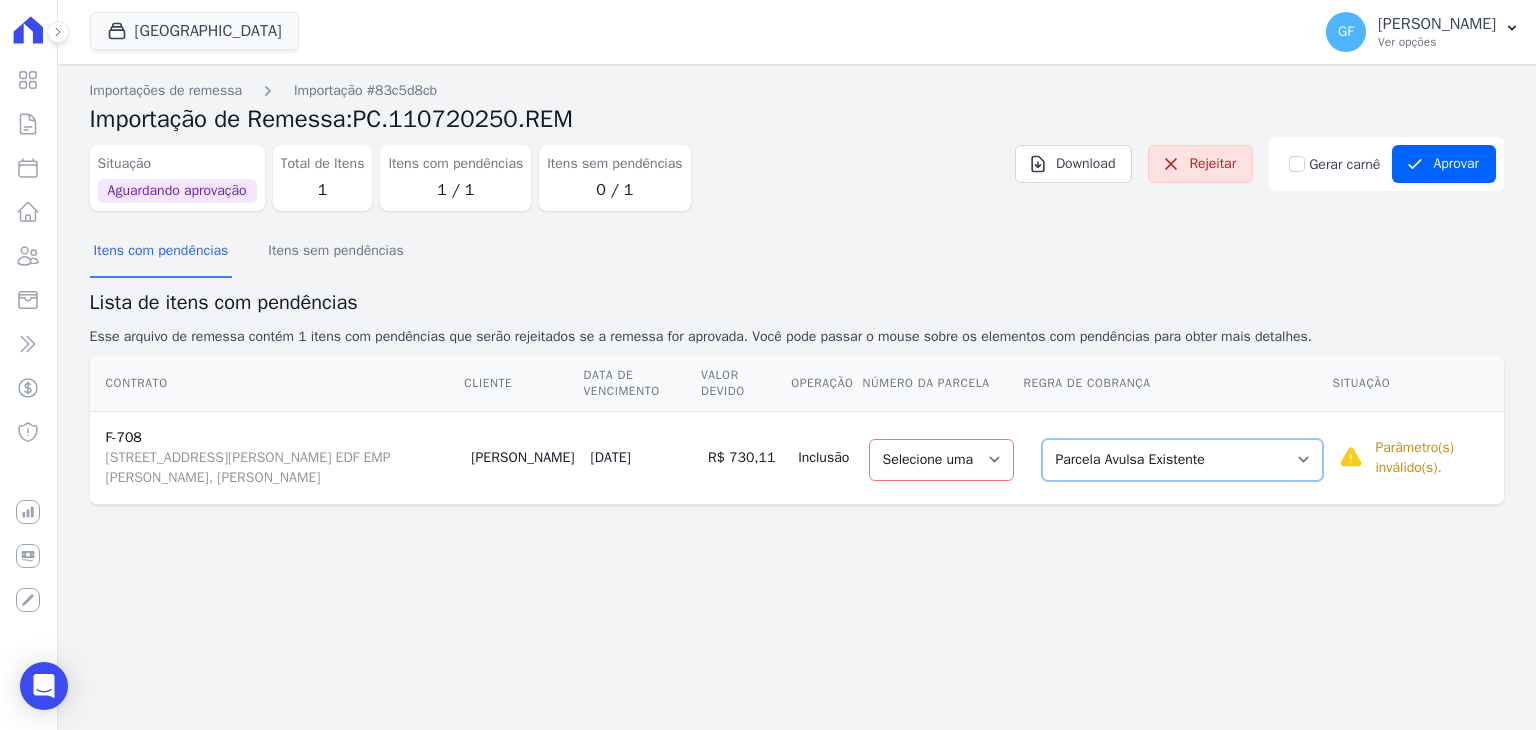 click on "Selecione uma
Nova Parcela Avulsa
Parcela Avulsa Existente
Sinal (1 X R$ 15.440,04)
Parcela Normal (2 X R$ 158.469,00)
Parcela Normal (8 X R$ 825,25)
Outros (1 X R$ 158.397,00)
Parcela do Cliente (1 X R$ 730,11)" at bounding box center (1182, 460) 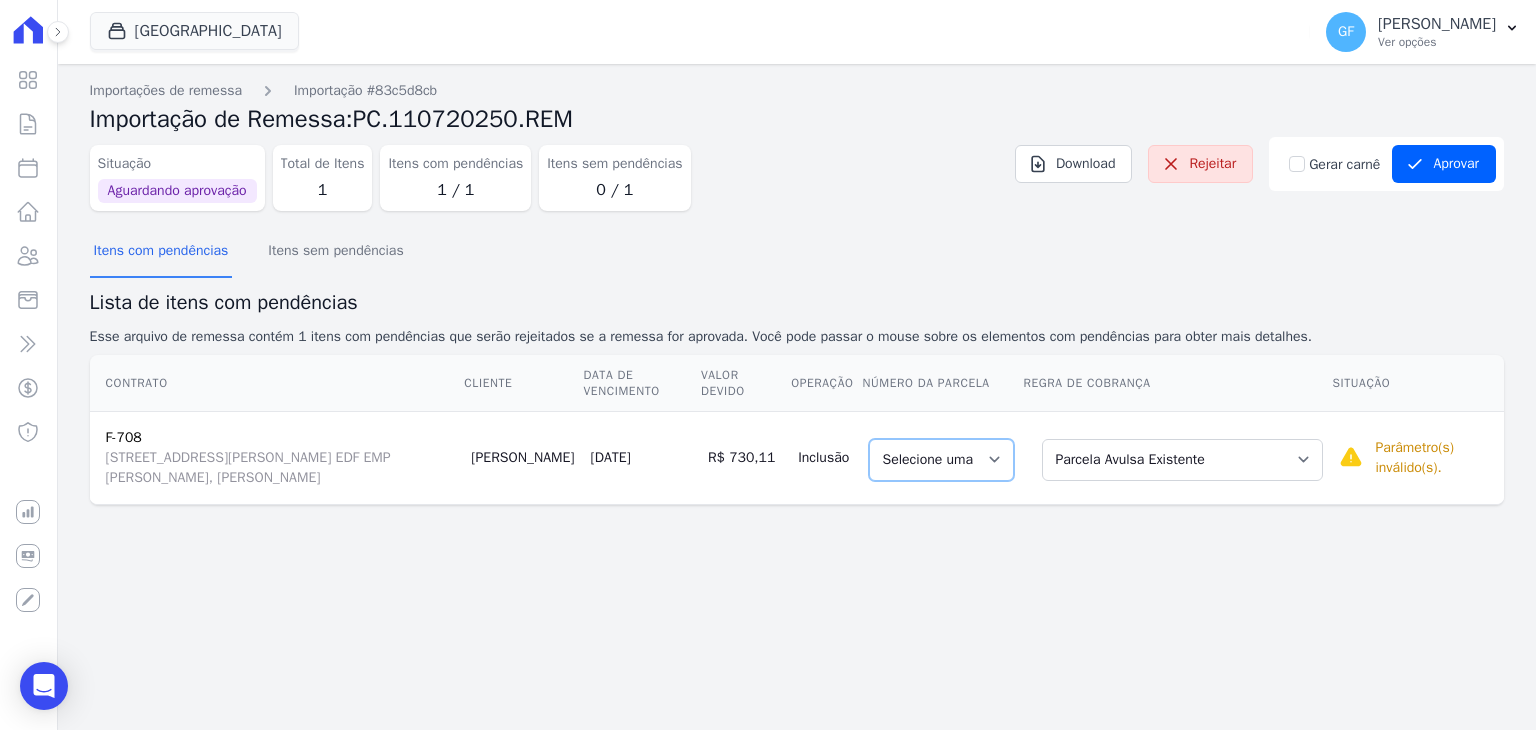 click on "Selecione uma
1" at bounding box center (941, 460) 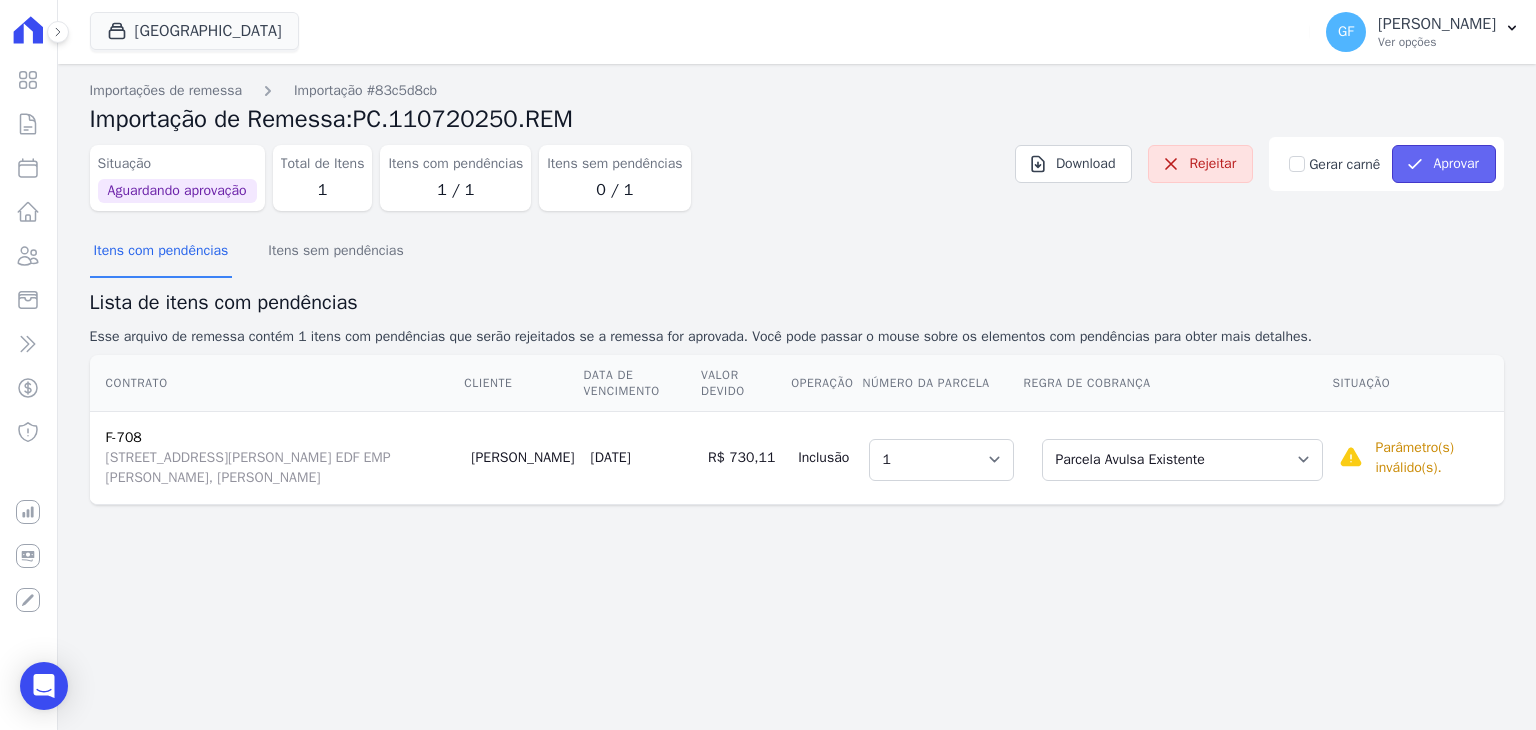 click on "Aprovar" at bounding box center [1444, 164] 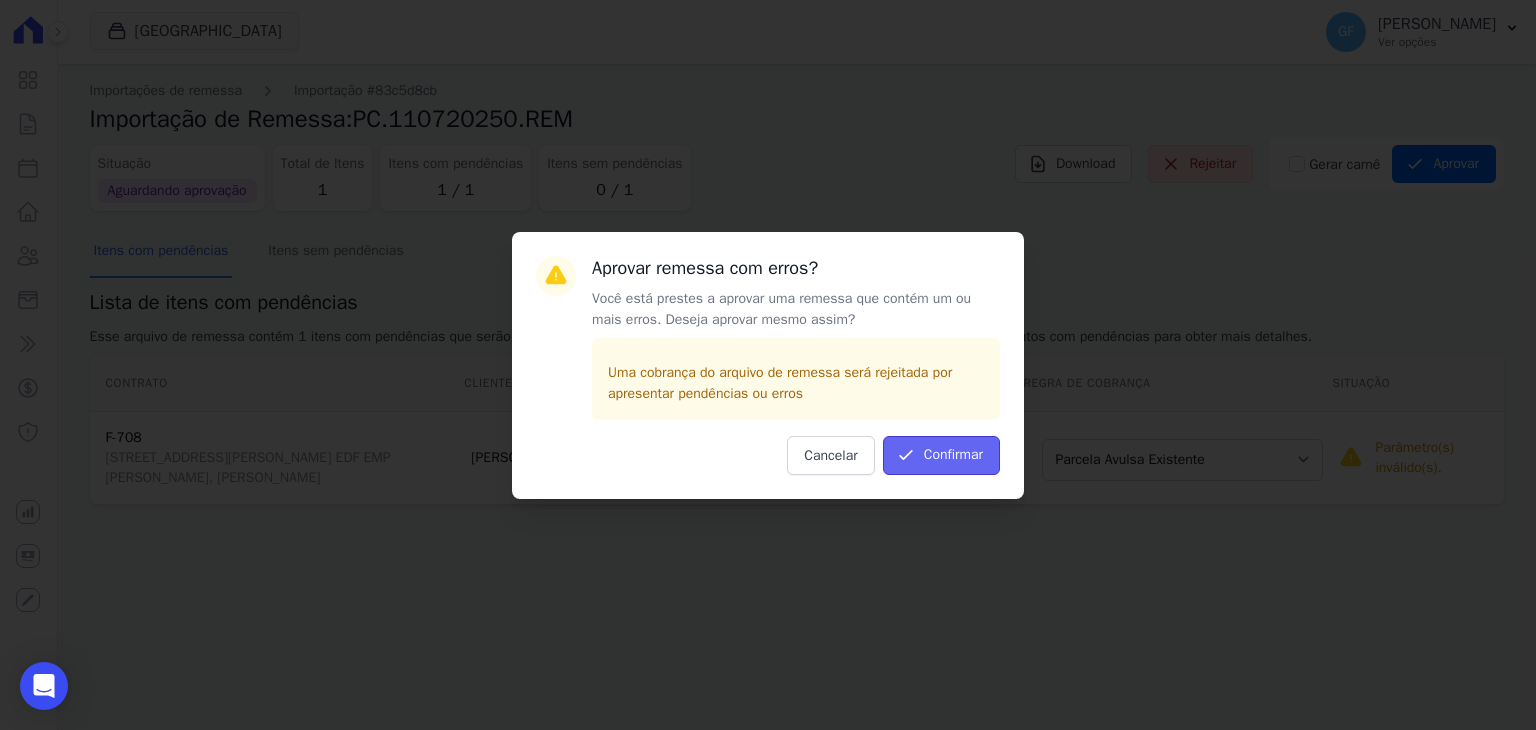 click on "Confirmar" at bounding box center (941, 455) 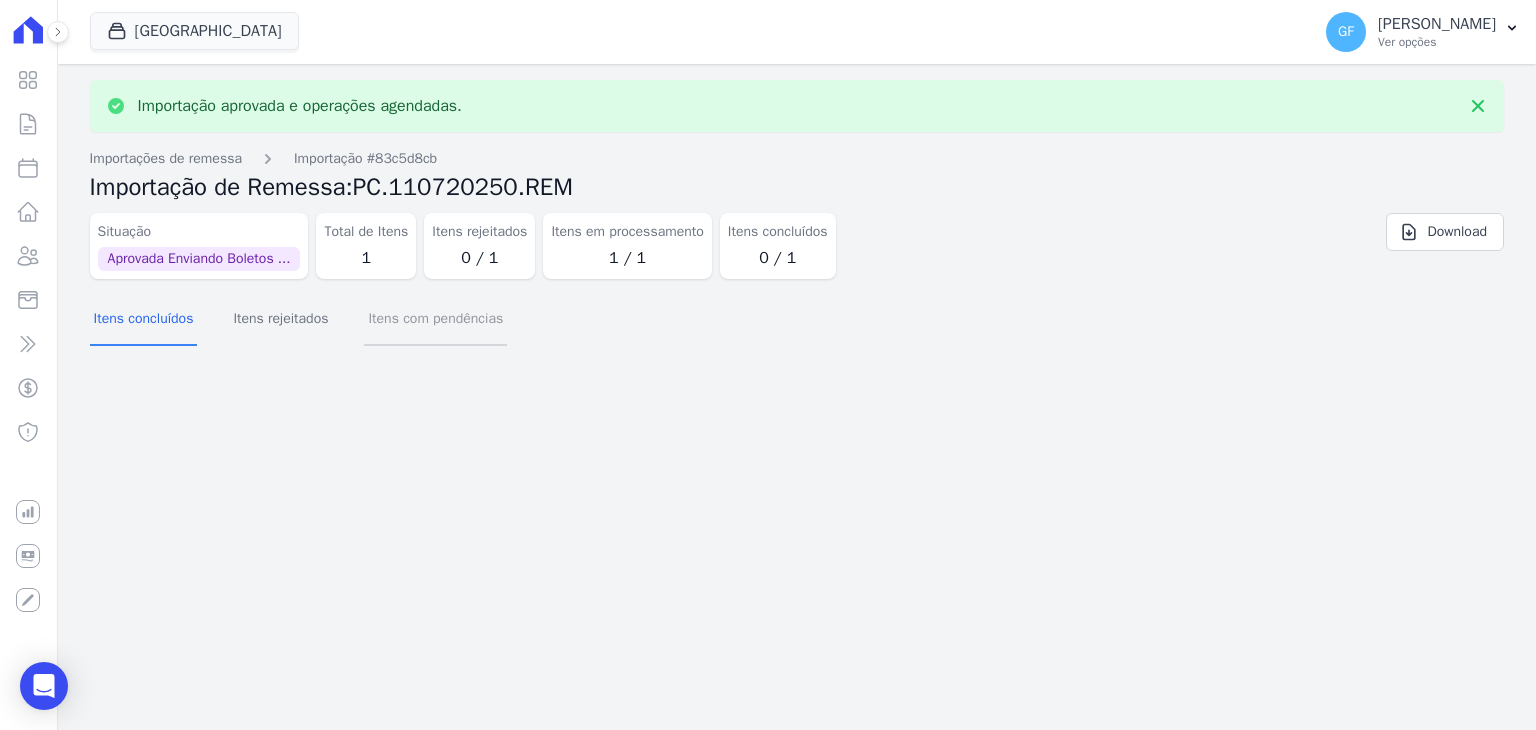 click on "Itens com pendências" at bounding box center (435, 320) 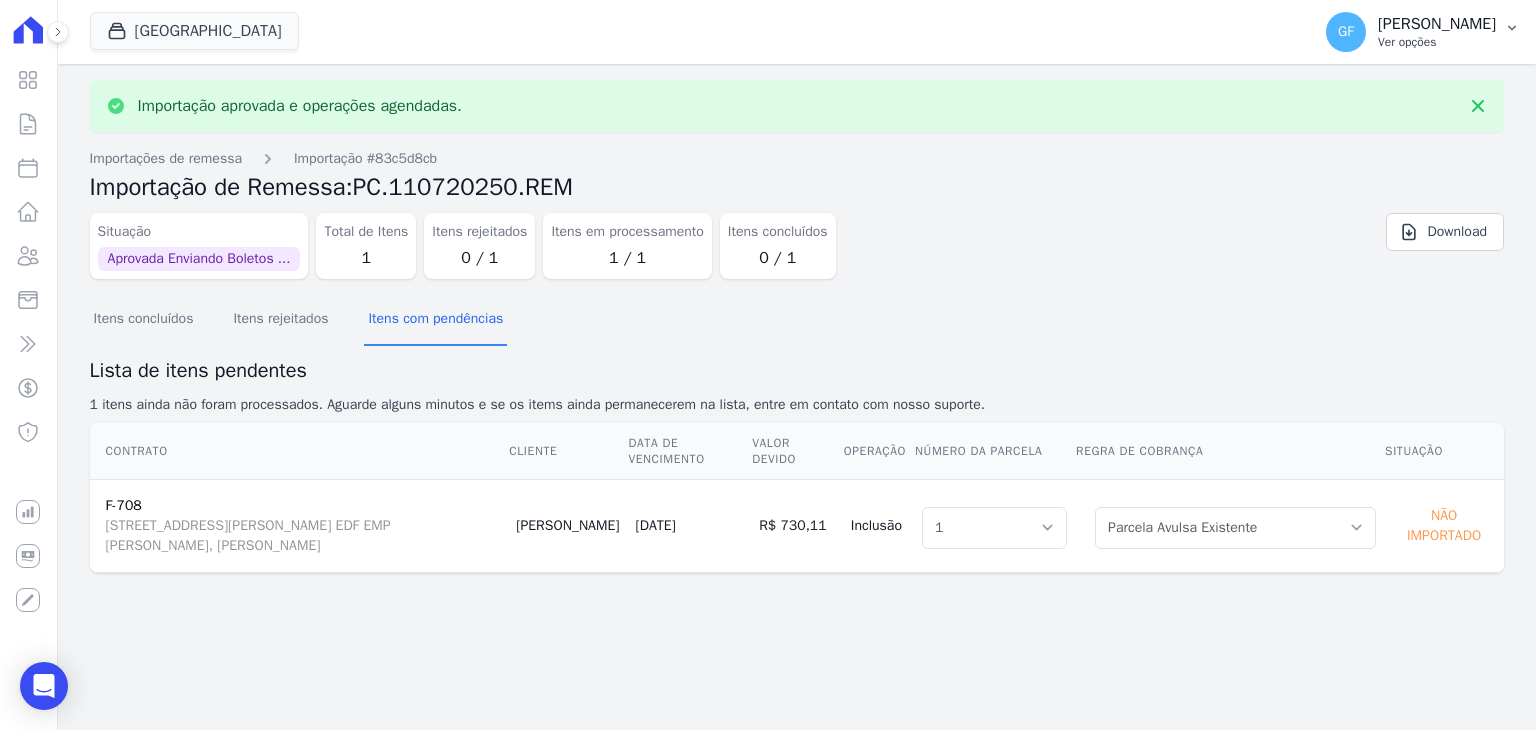 click on "Ver opções" at bounding box center [1437, 42] 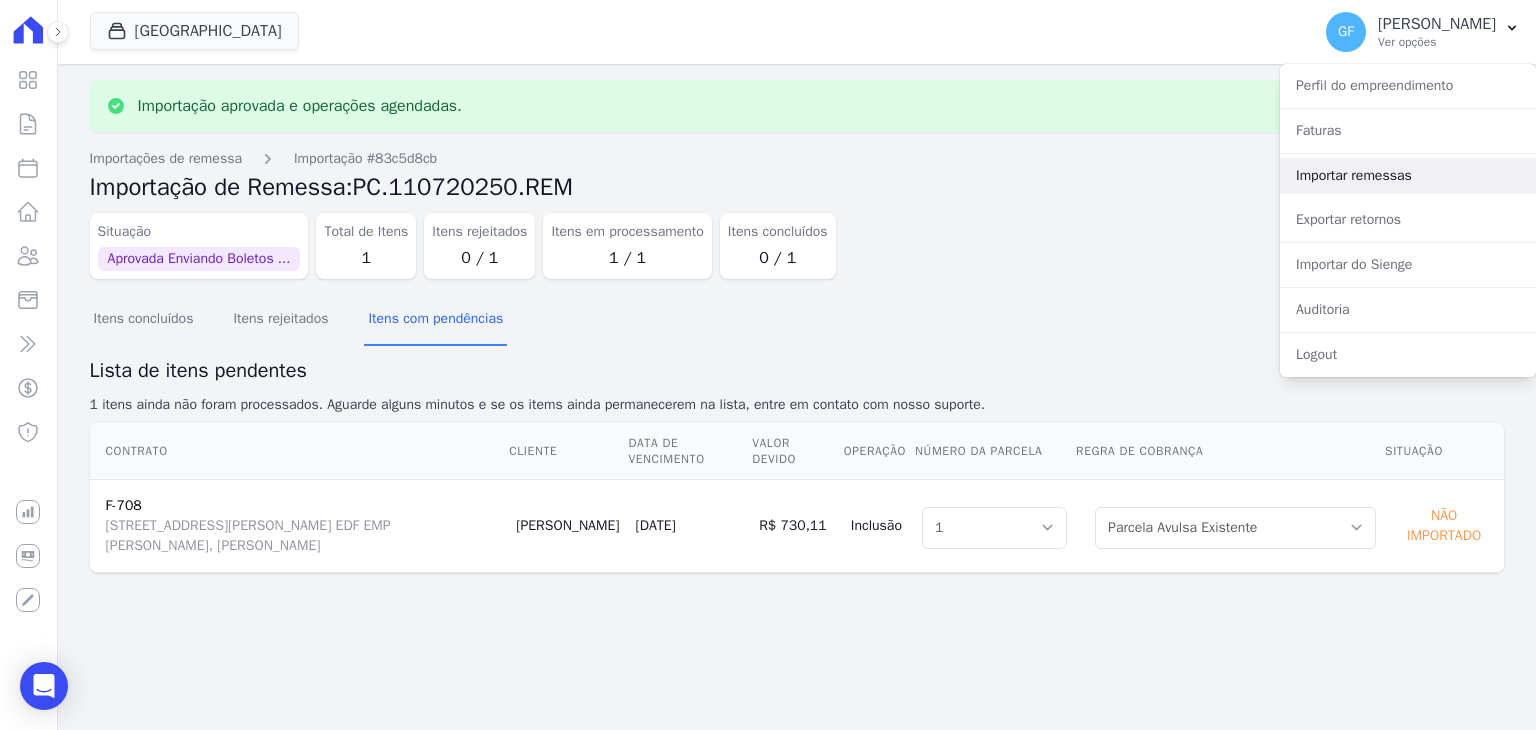 click on "Importar remessas" at bounding box center [1408, 176] 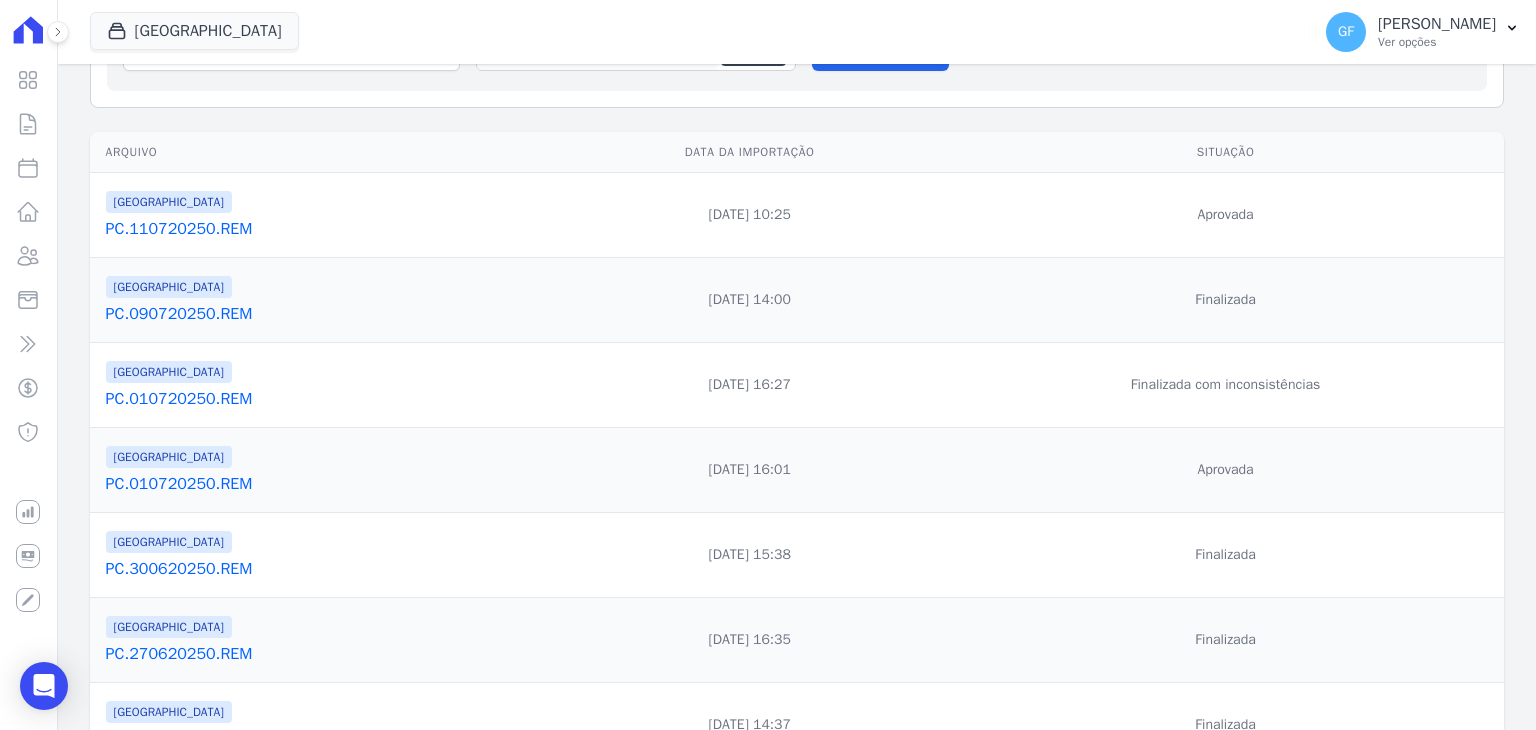 scroll, scrollTop: 200, scrollLeft: 0, axis: vertical 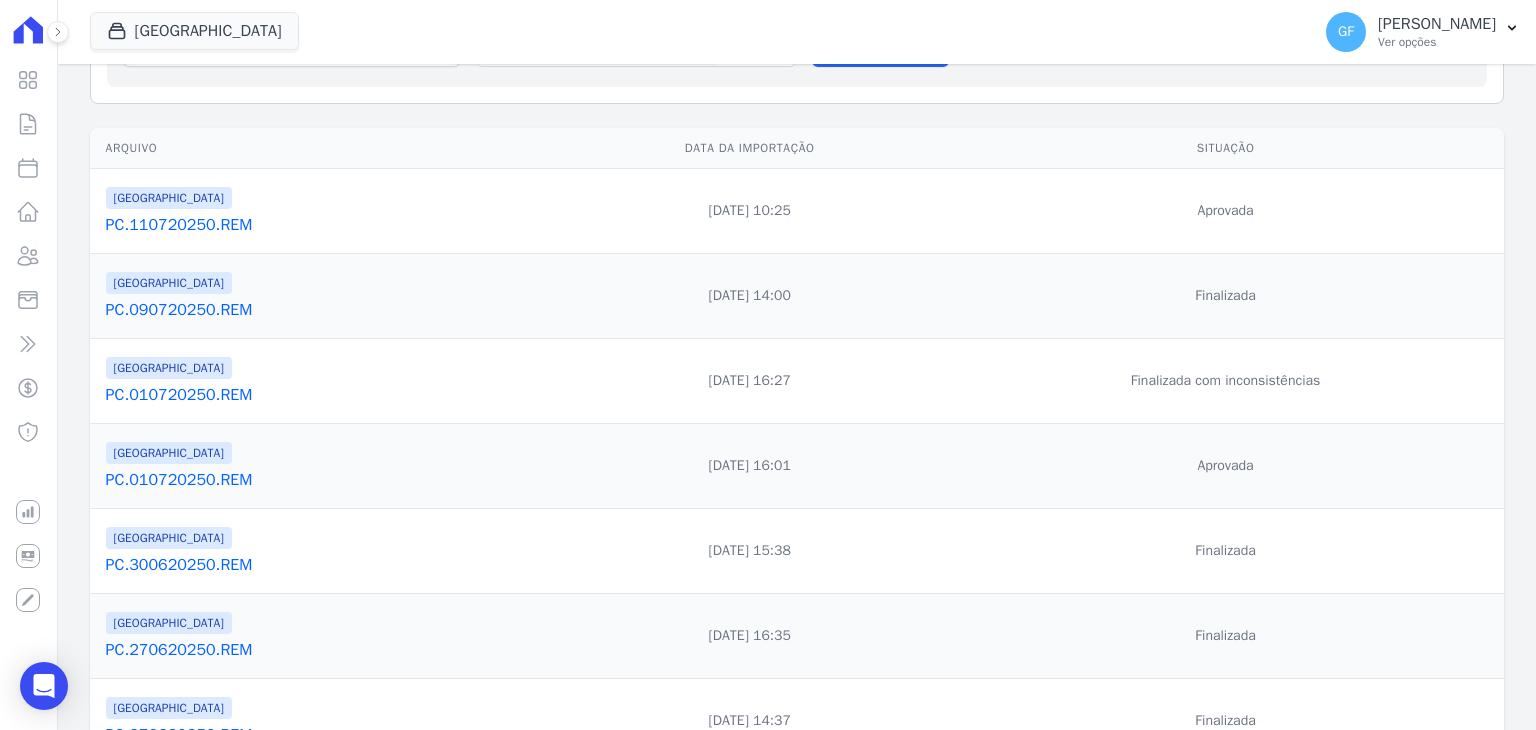 click on "PC.110720250.REM" at bounding box center (325, 225) 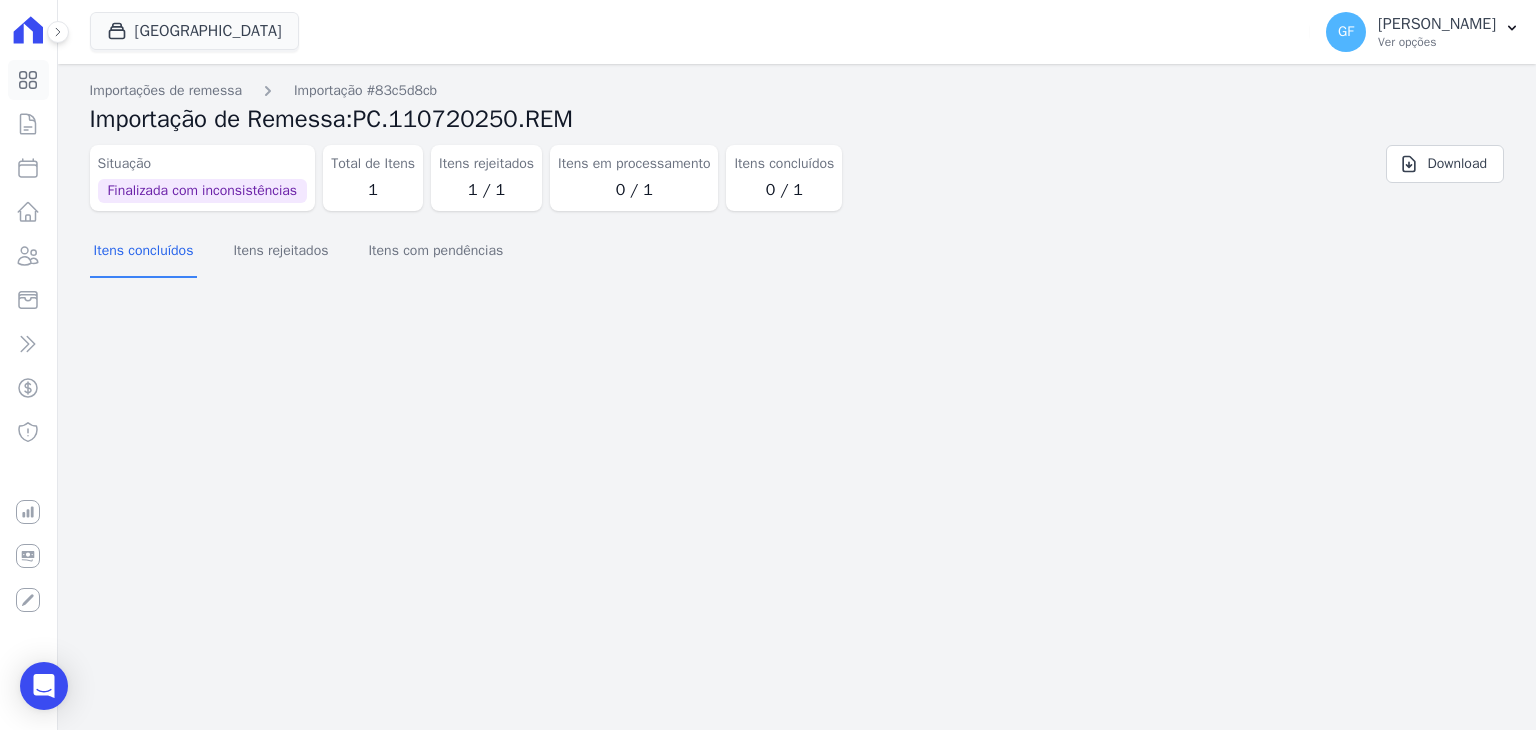 click 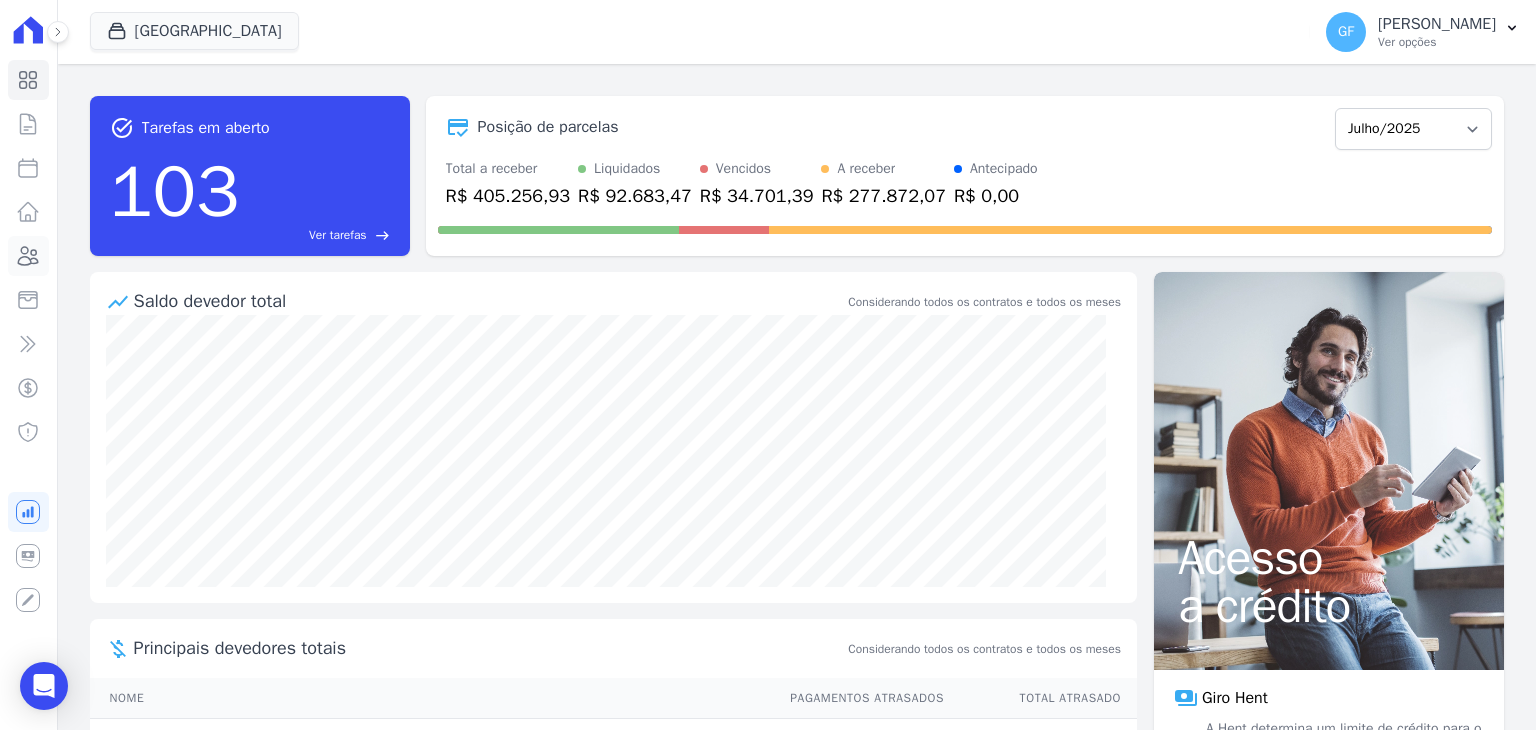 click 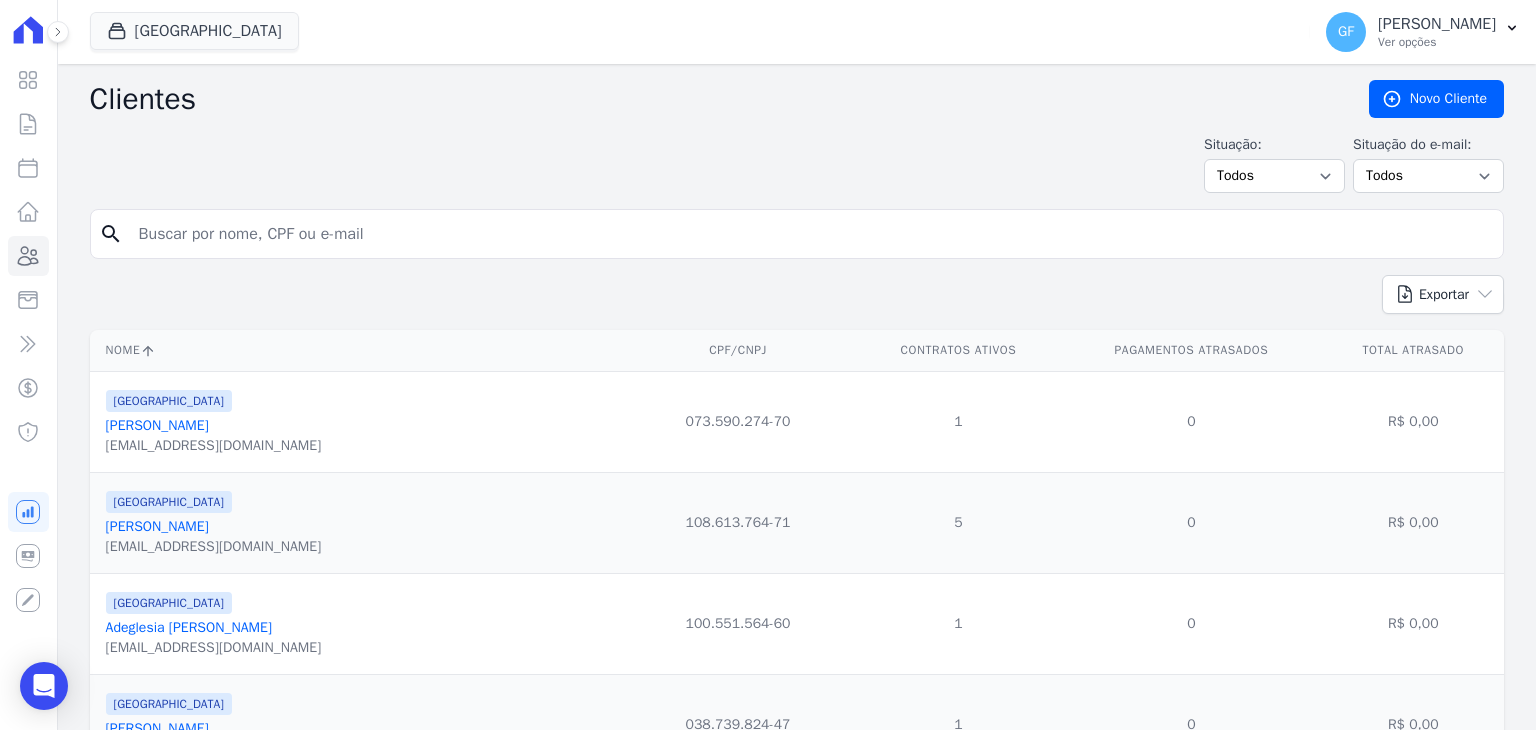 click at bounding box center (811, 234) 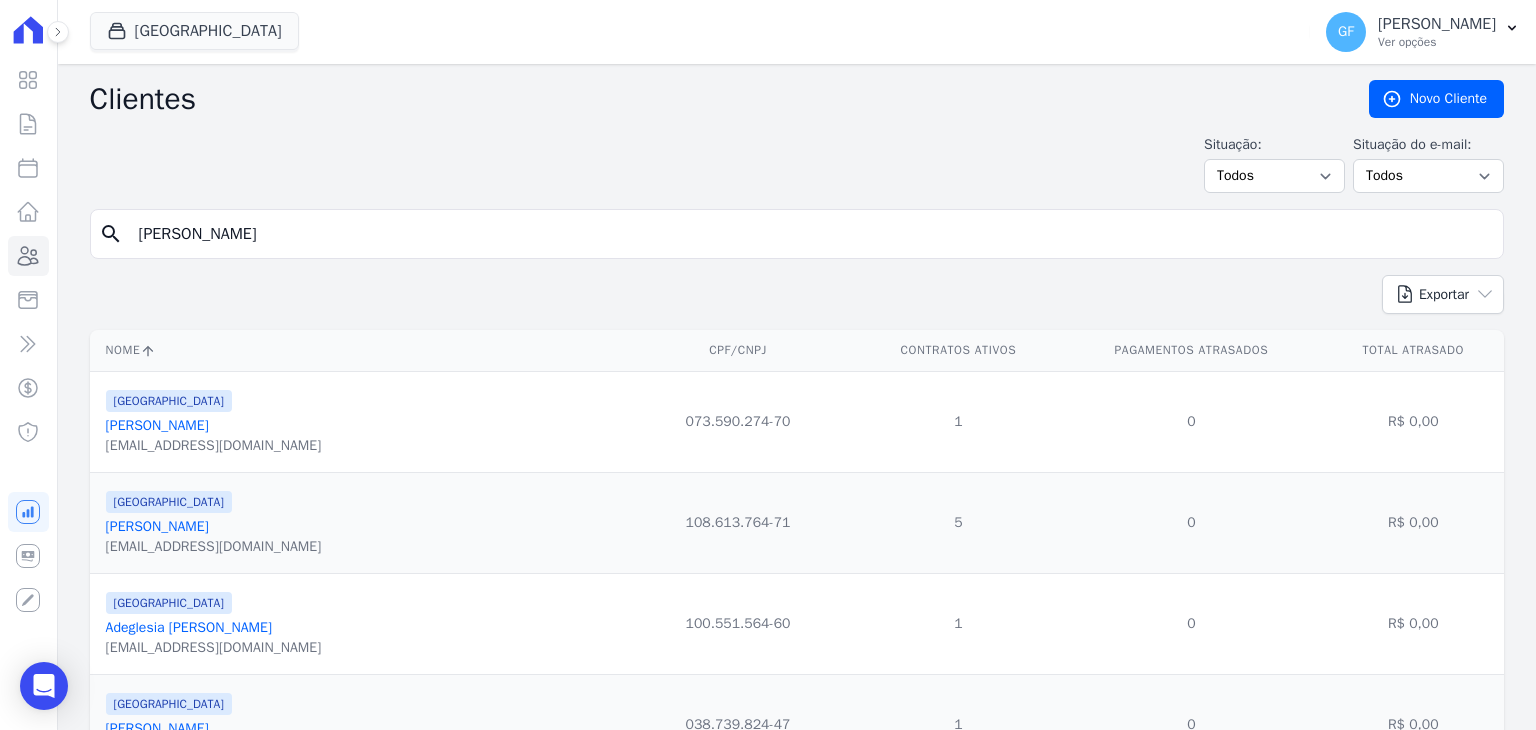 type on "ALEXANDRE JOSE DA SILVA" 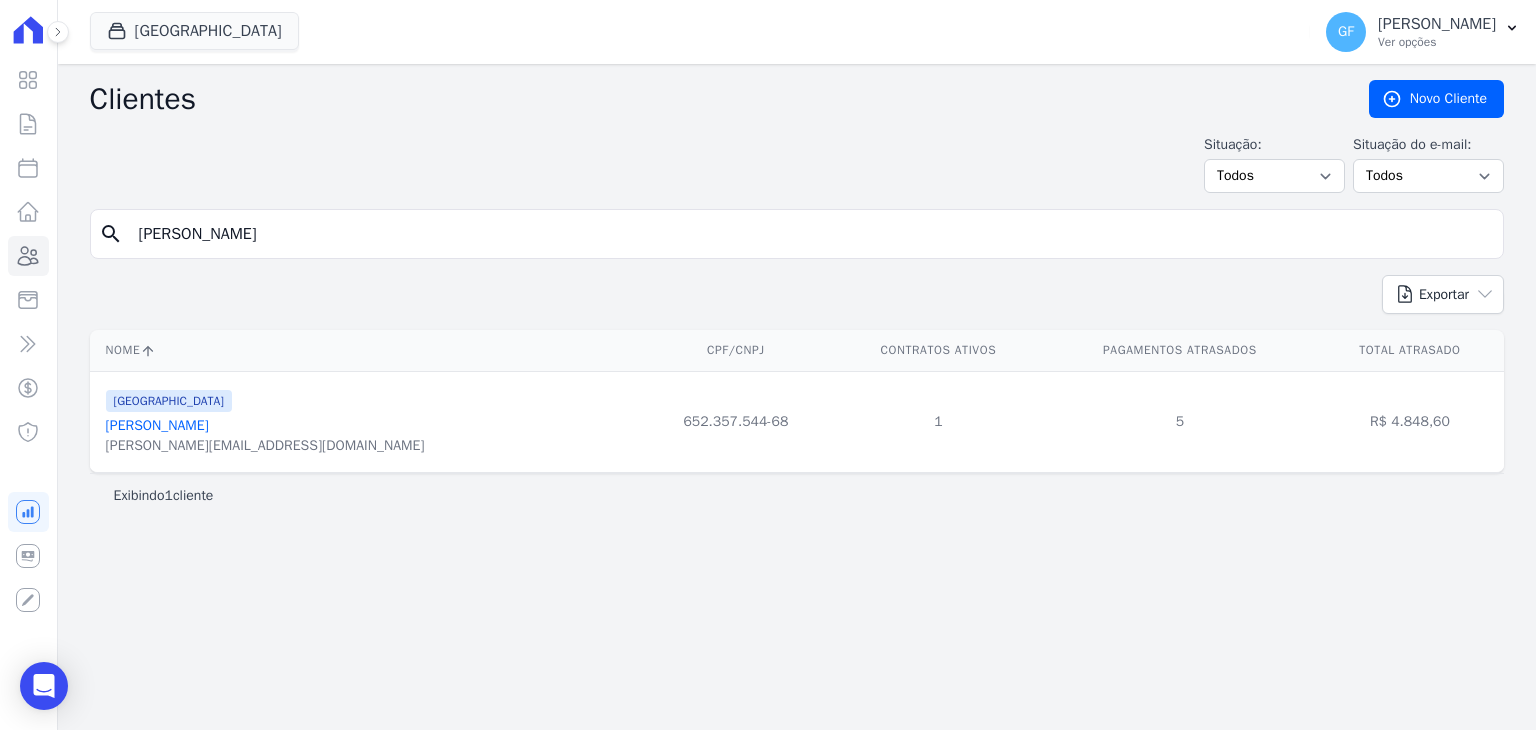 click on "Alexandre Jose Da Silva" at bounding box center (157, 425) 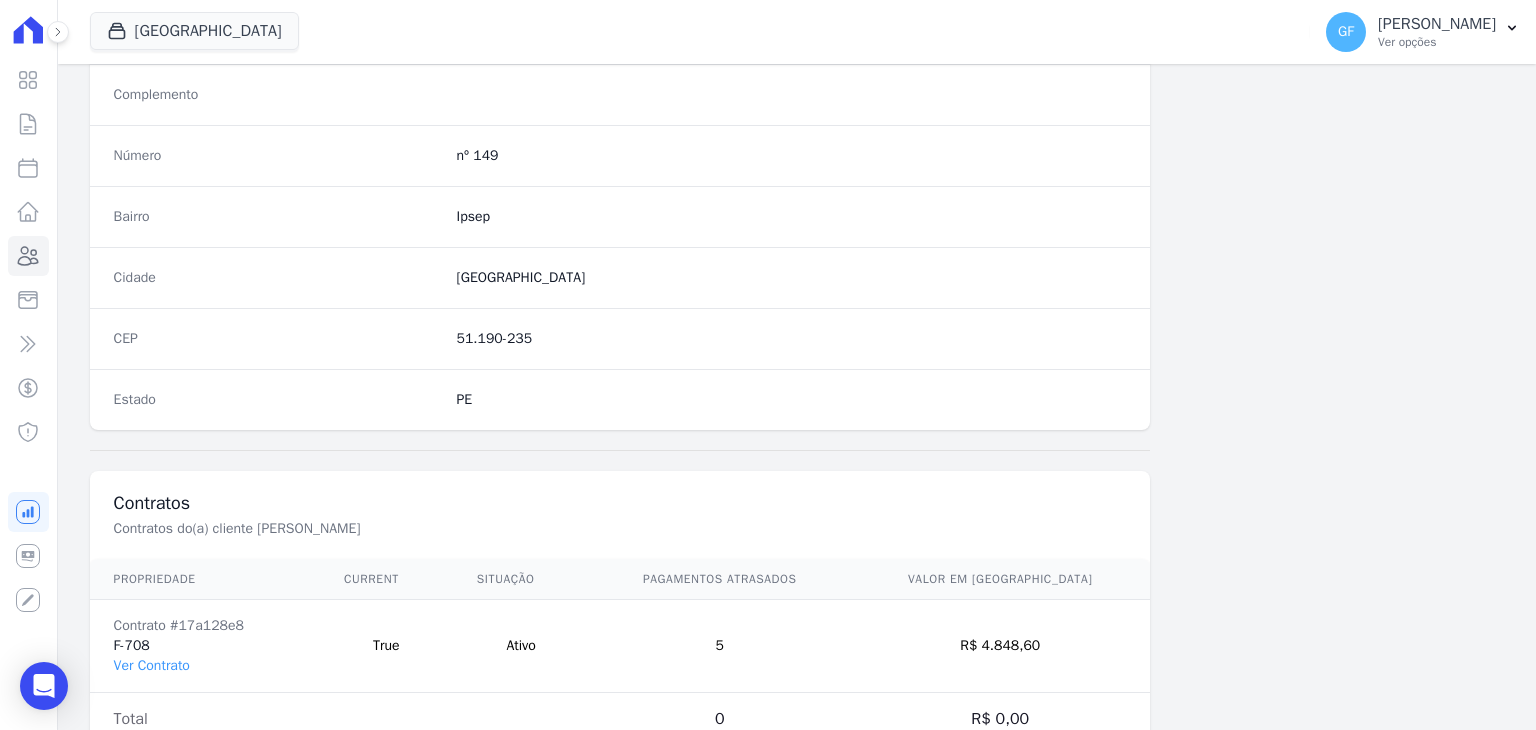 scroll, scrollTop: 1135, scrollLeft: 0, axis: vertical 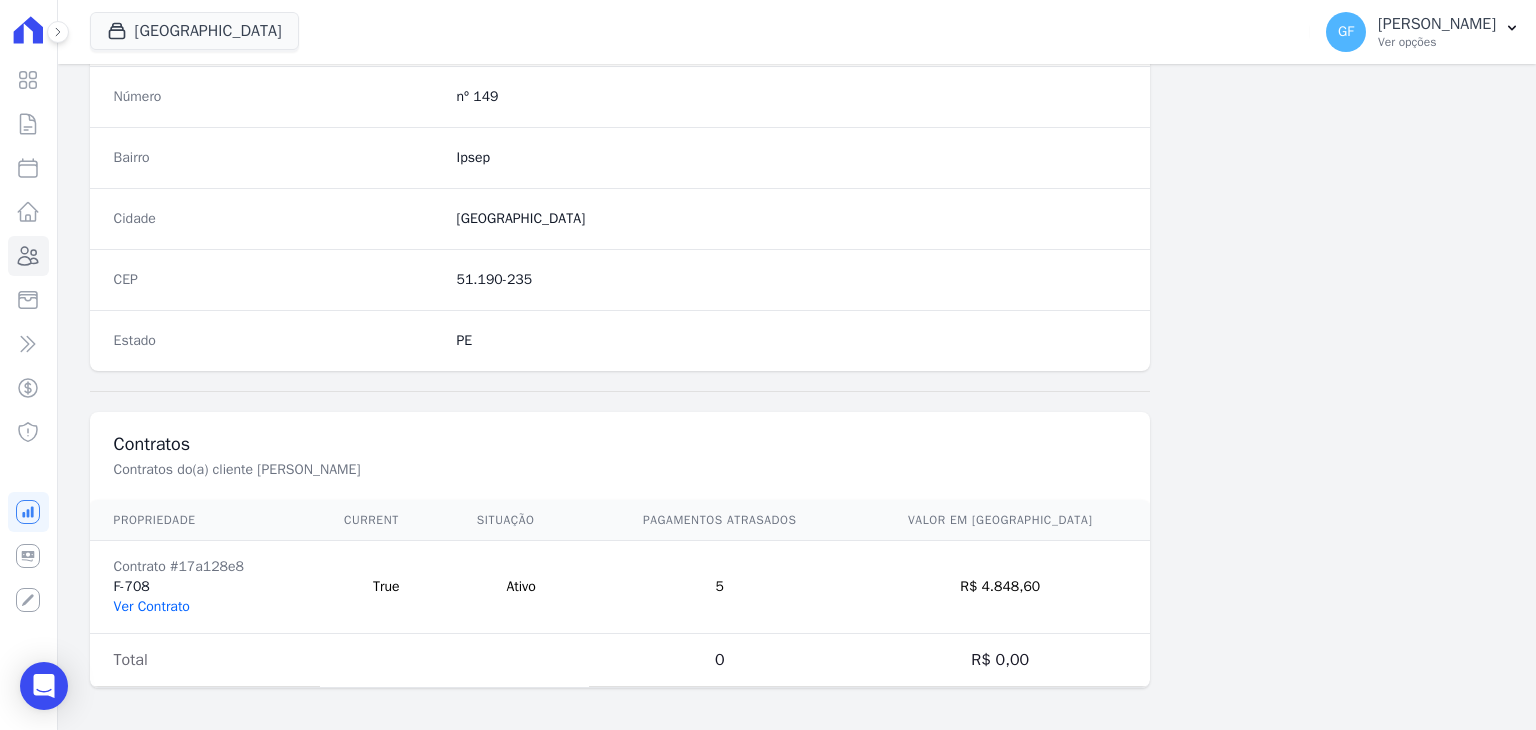 click on "Ver Contrato" at bounding box center (152, 606) 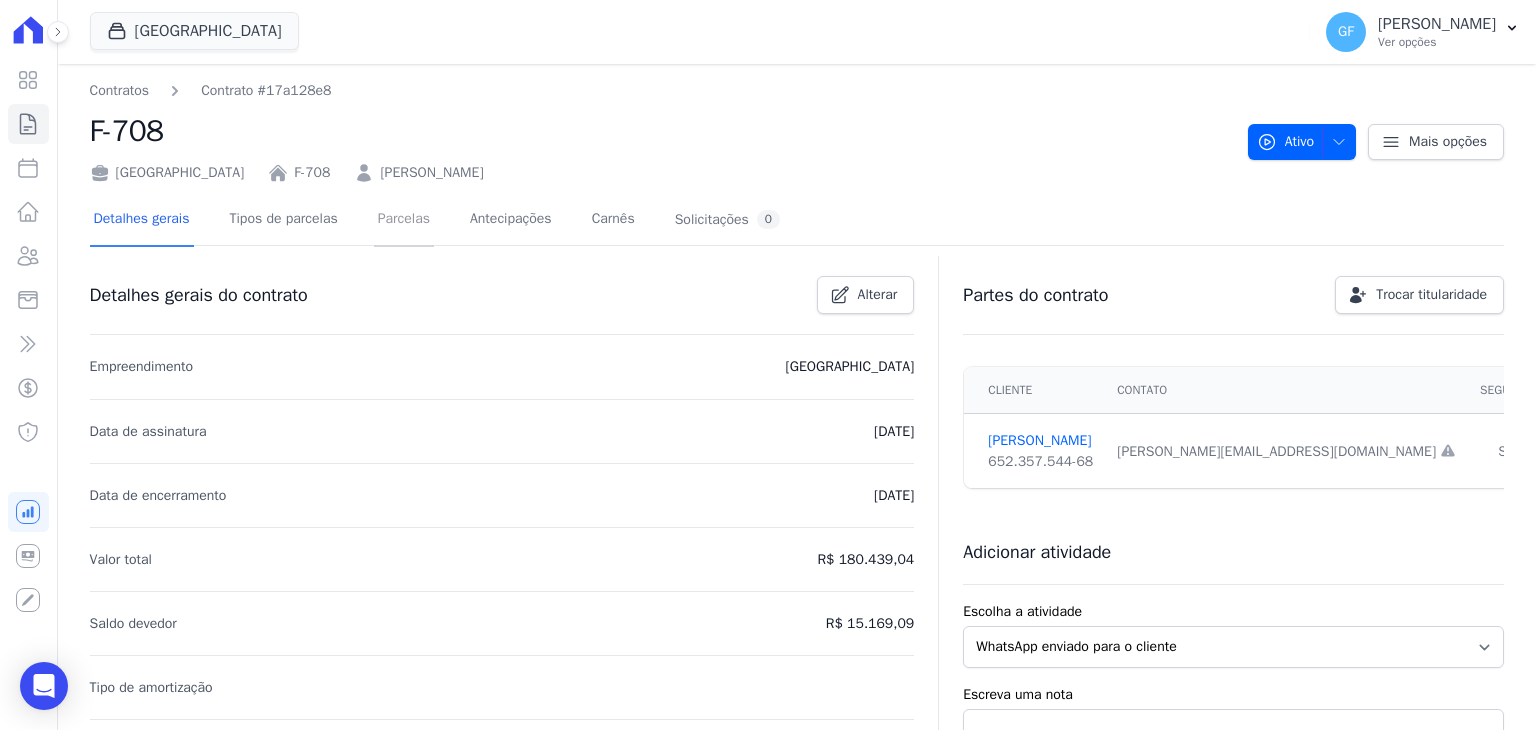 click on "Parcelas" at bounding box center (404, 220) 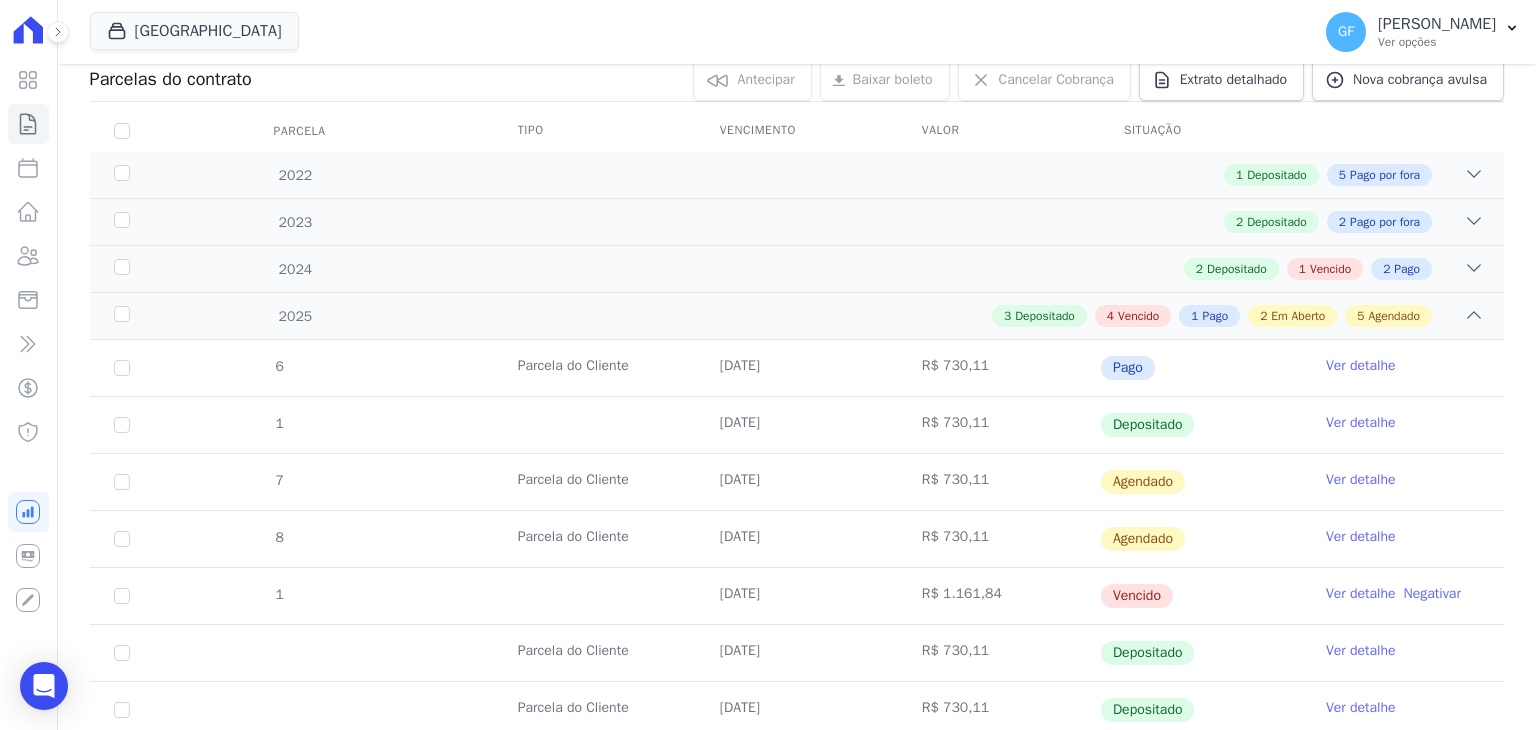 scroll, scrollTop: 300, scrollLeft: 0, axis: vertical 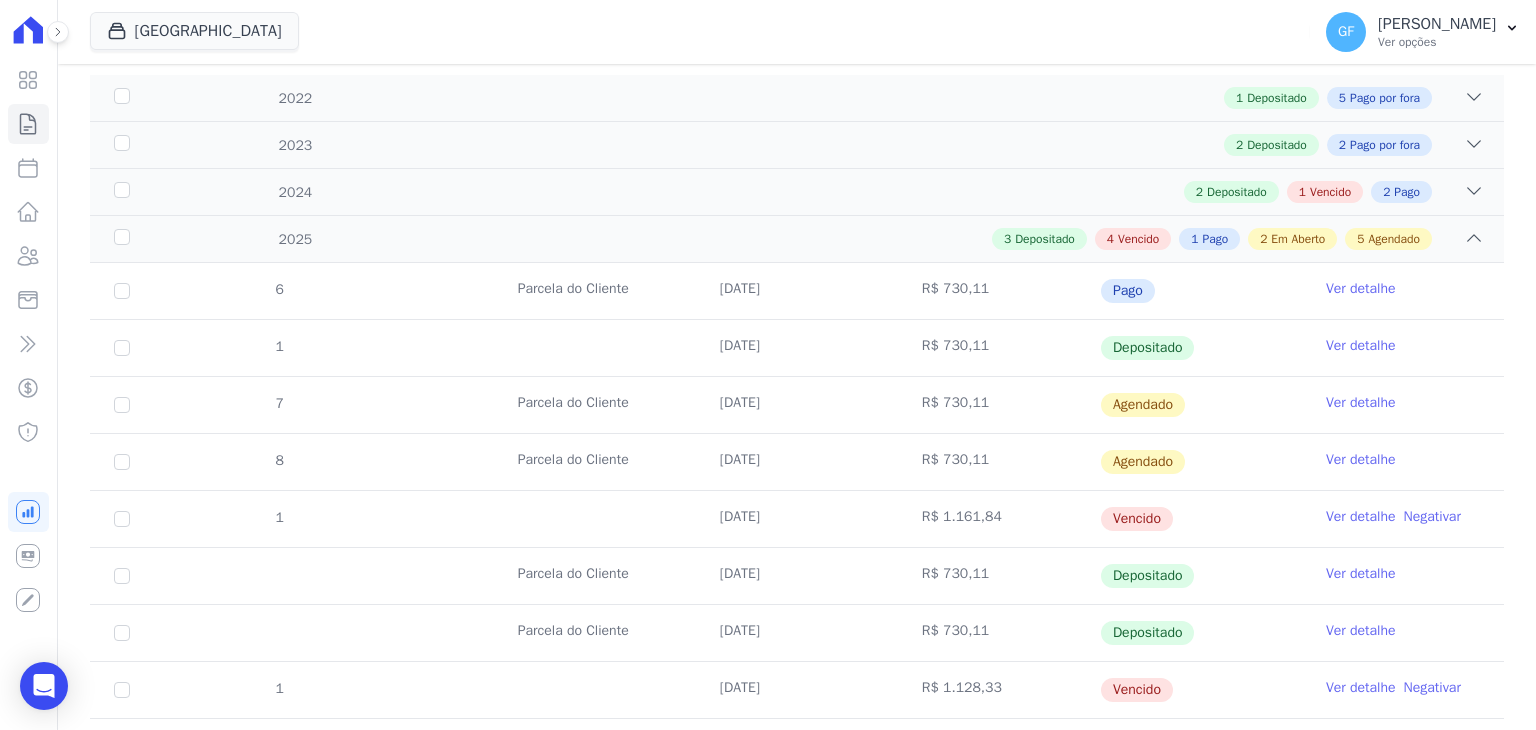 drag, startPoint x: 708, startPoint y: 462, endPoint x: 1028, endPoint y: 458, distance: 320.025 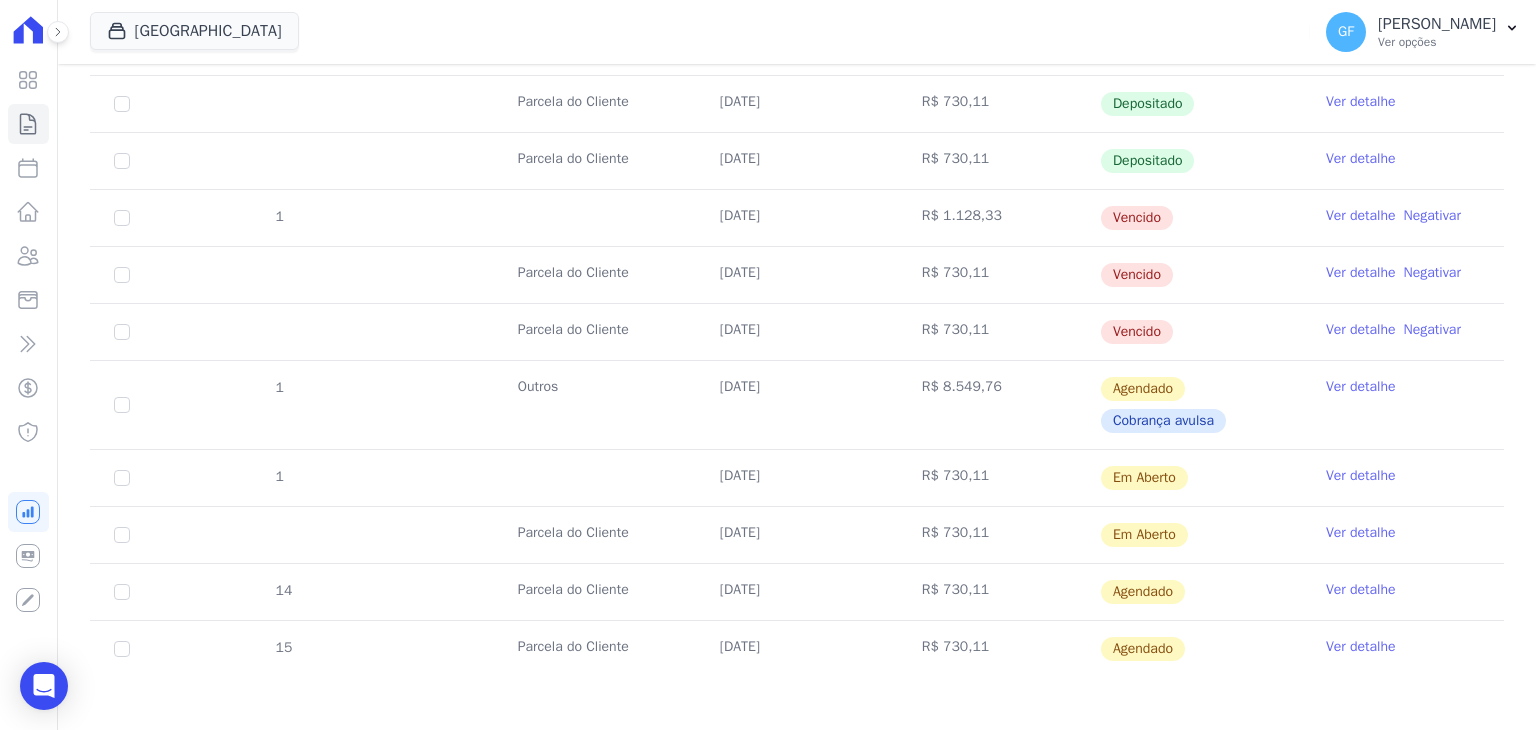 scroll, scrollTop: 774, scrollLeft: 0, axis: vertical 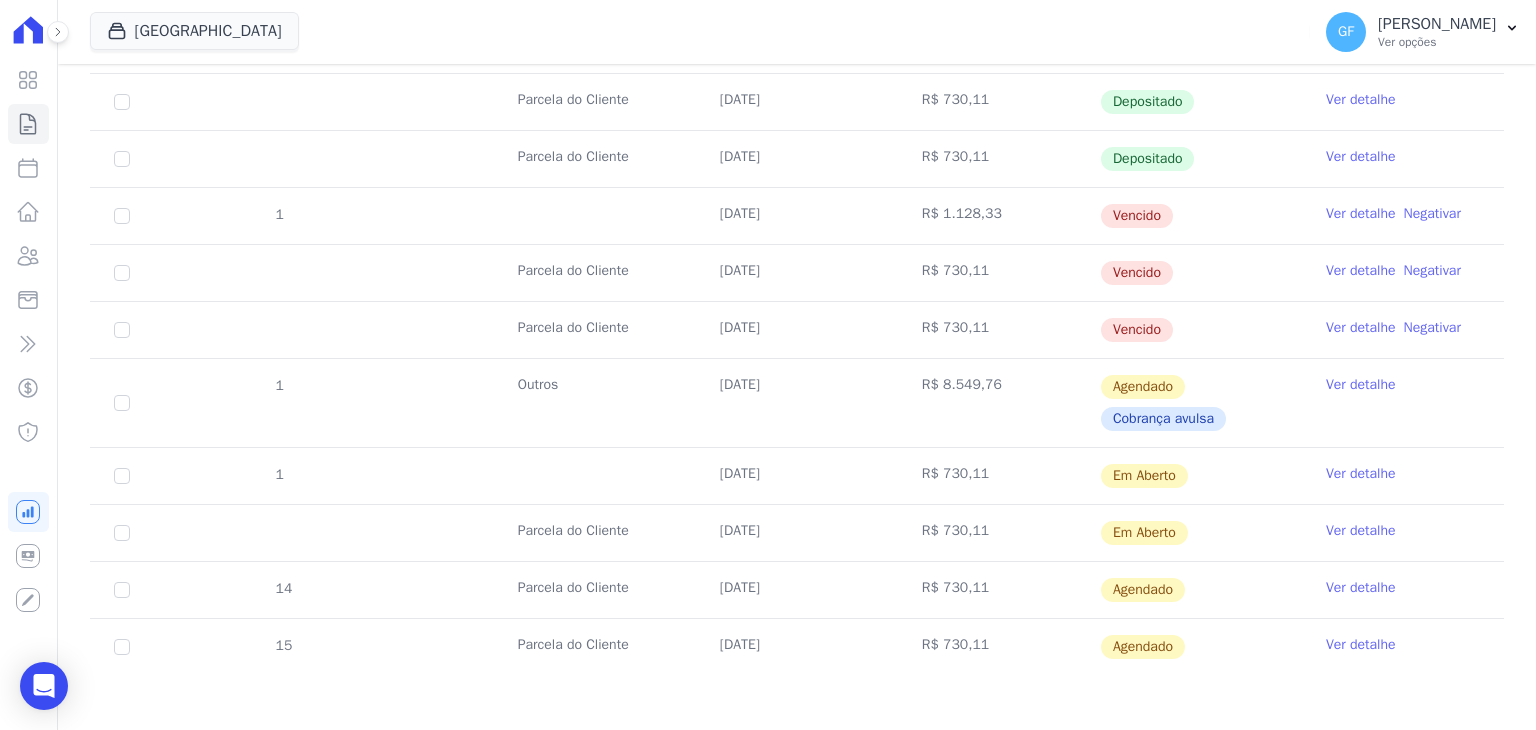 drag, startPoint x: 716, startPoint y: 469, endPoint x: 1003, endPoint y: 477, distance: 287.11148 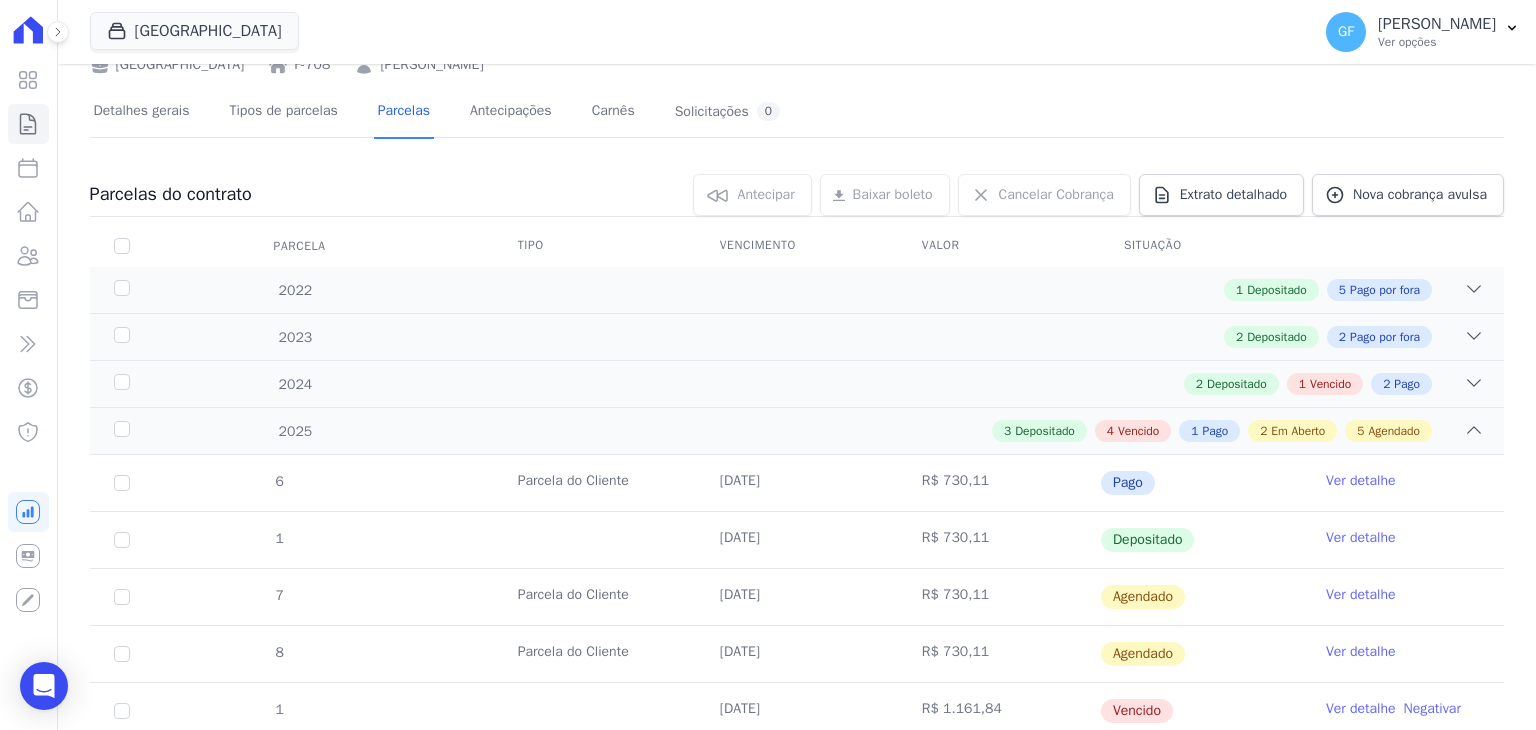 scroll, scrollTop: 74, scrollLeft: 0, axis: vertical 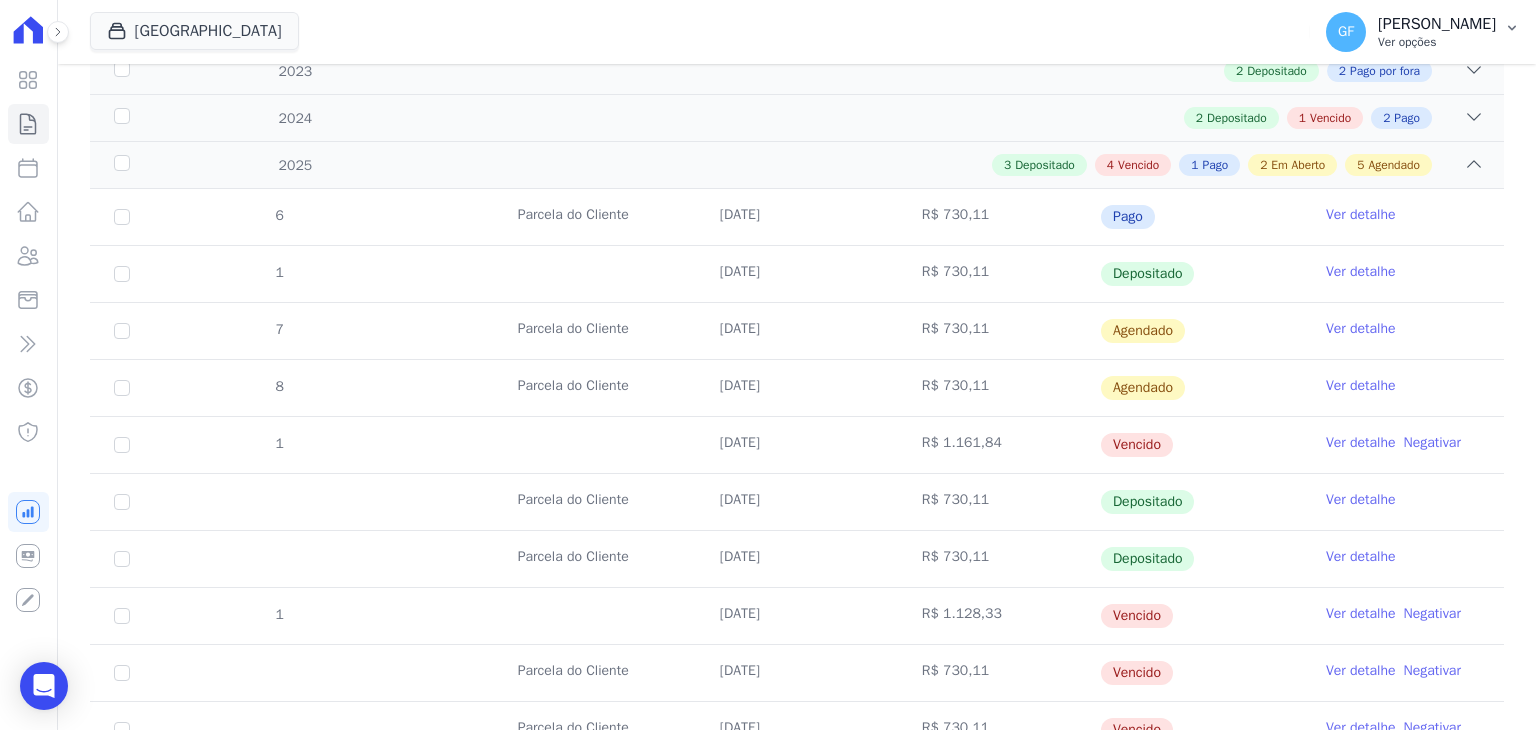 click on "Ver opções" at bounding box center (1437, 42) 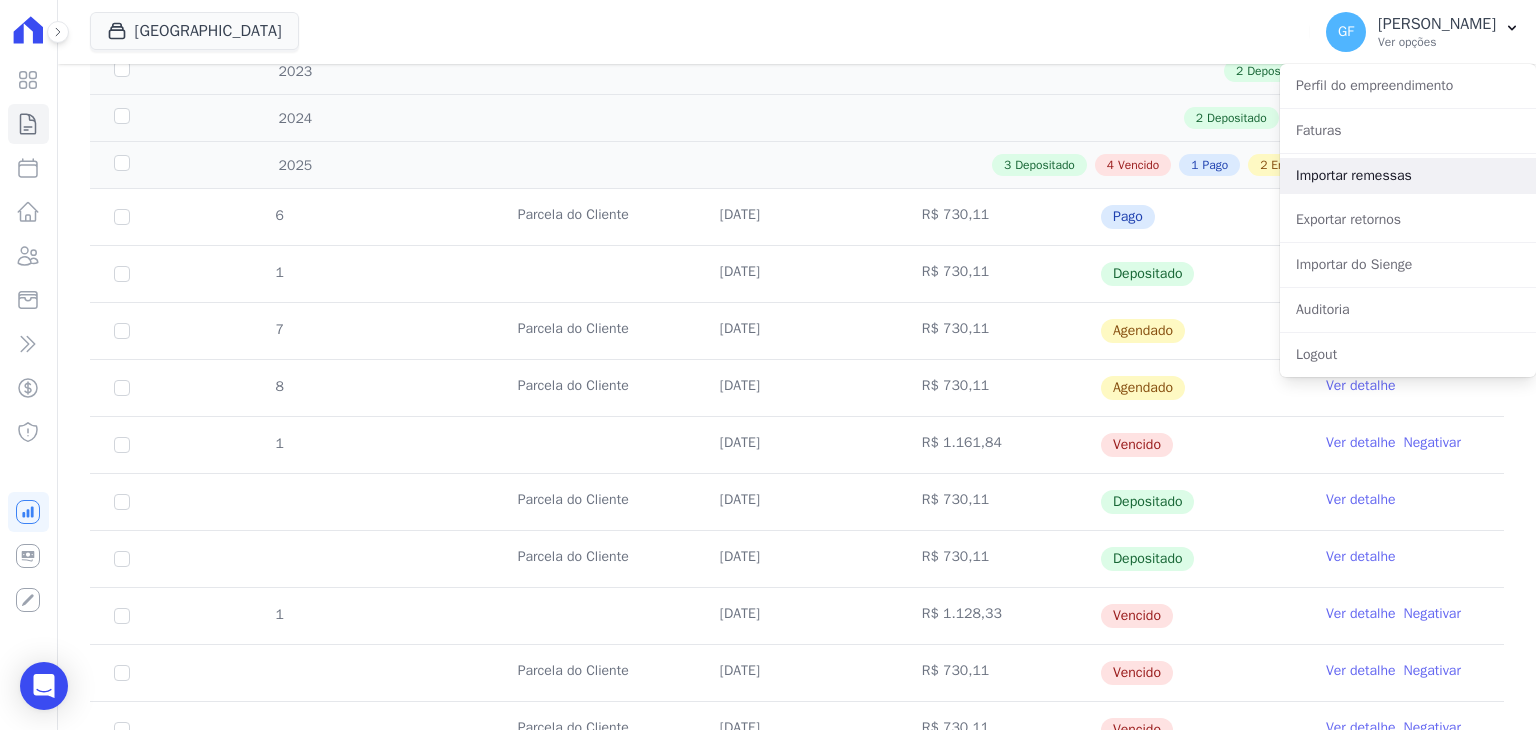 click on "Importar remessas" at bounding box center (1408, 176) 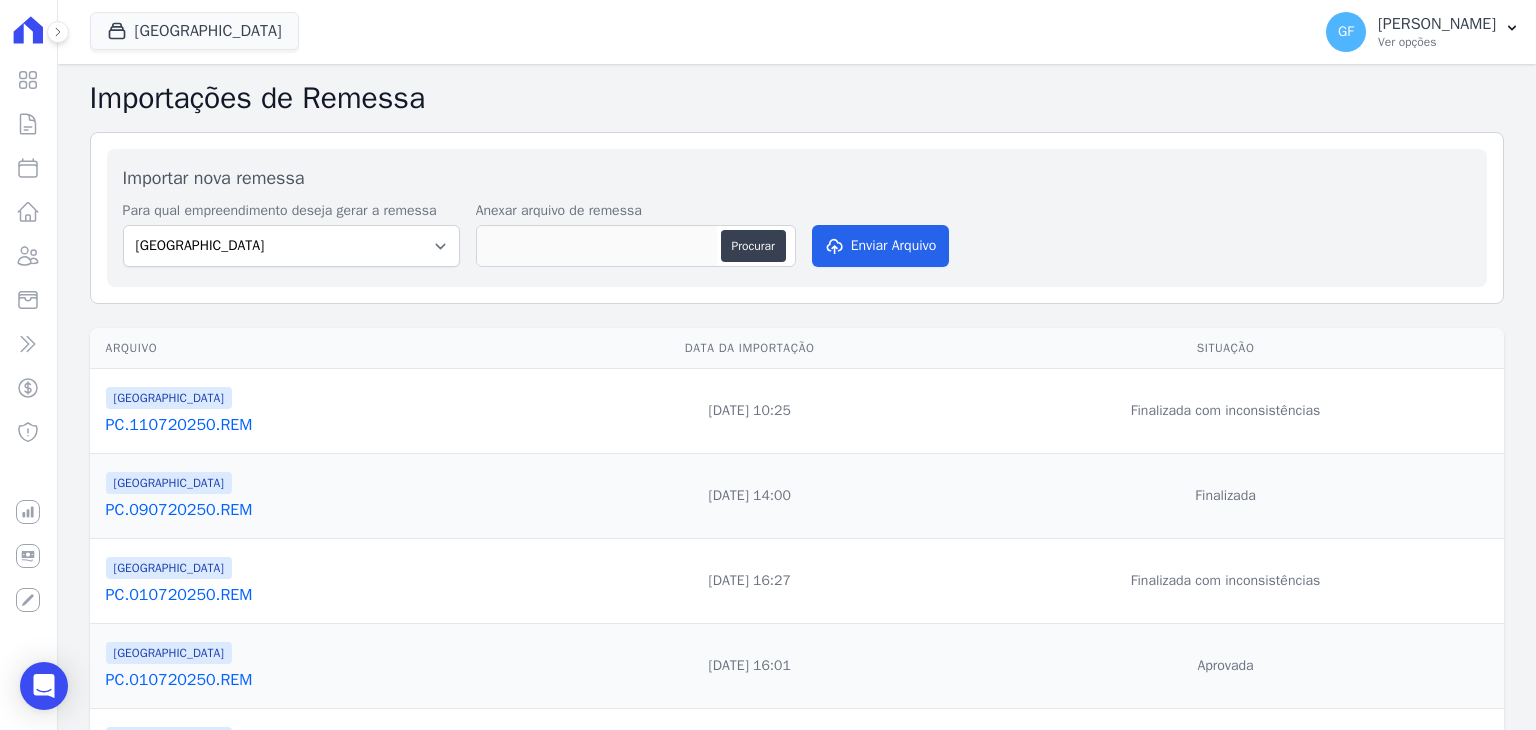 click on "PC.110720250.REM" at bounding box center [325, 425] 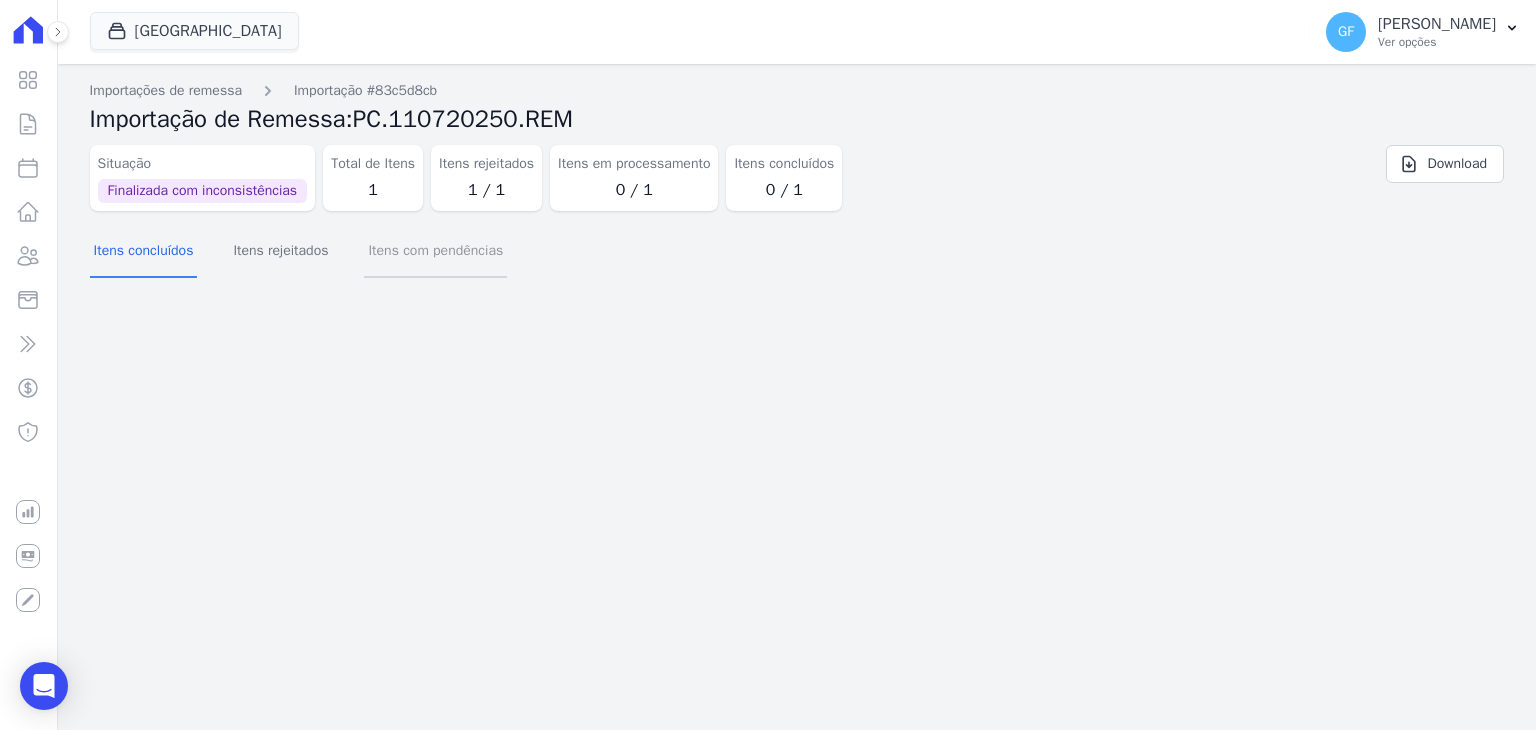 click on "Itens com pendências" at bounding box center [435, 252] 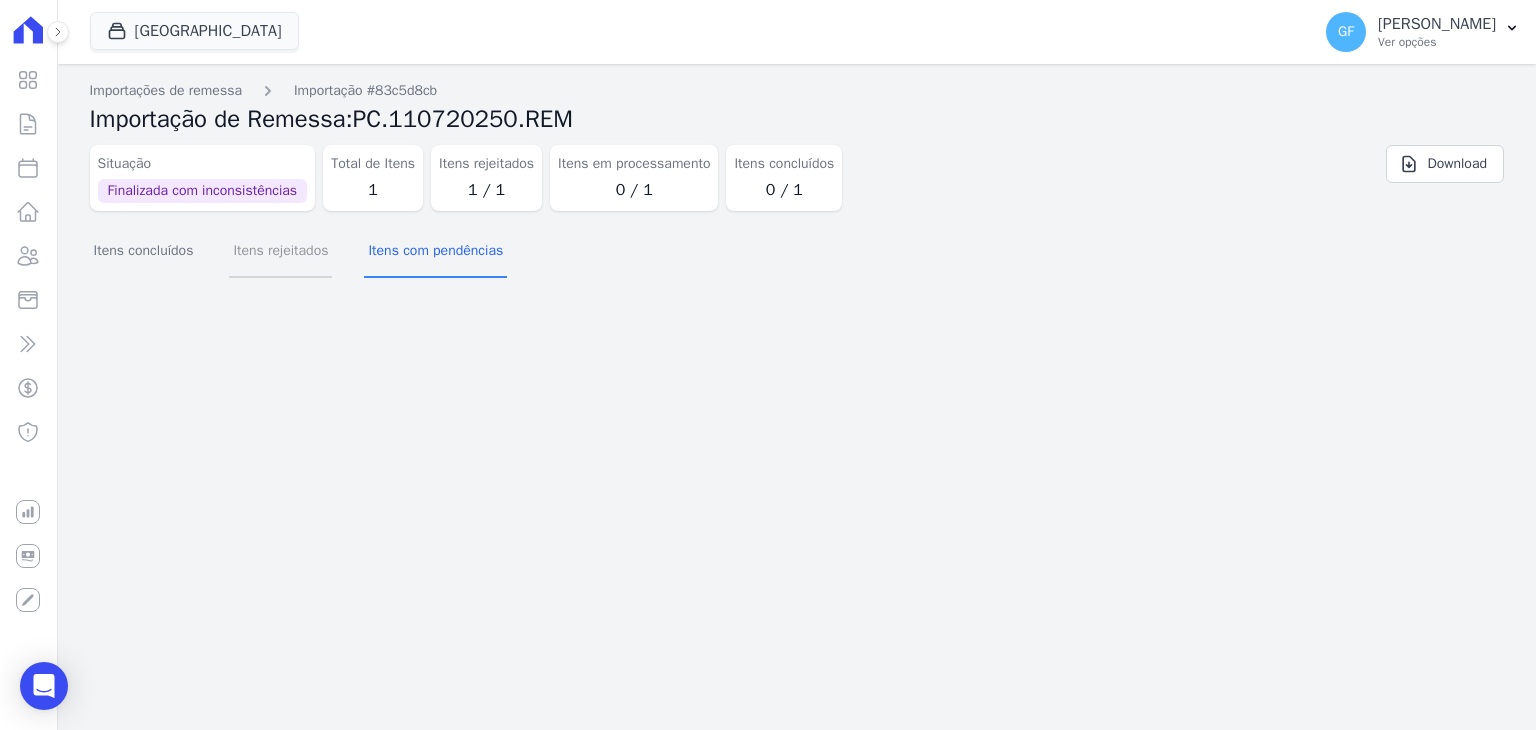 click on "Itens rejeitados" at bounding box center [280, 252] 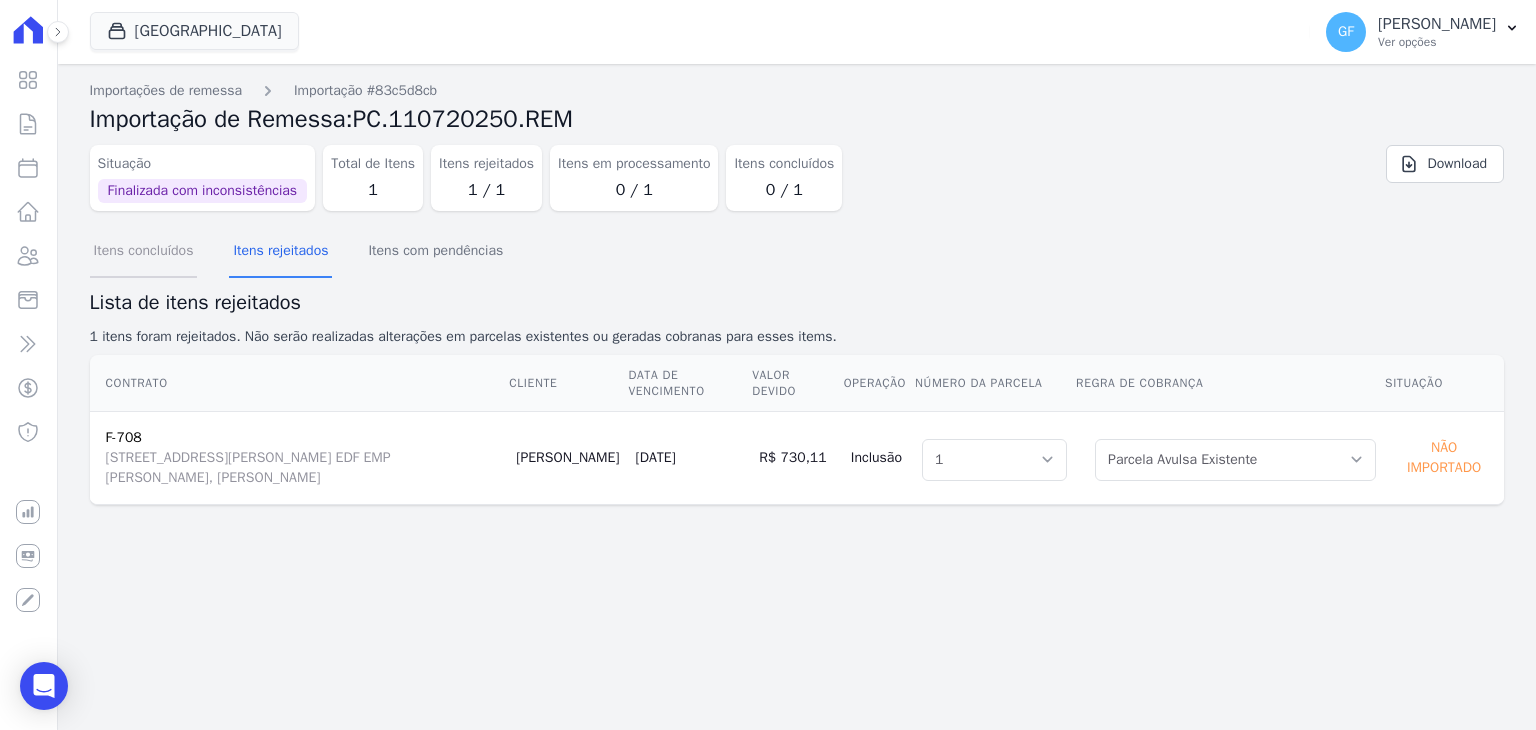 click on "Itens concluídos" at bounding box center (144, 252) 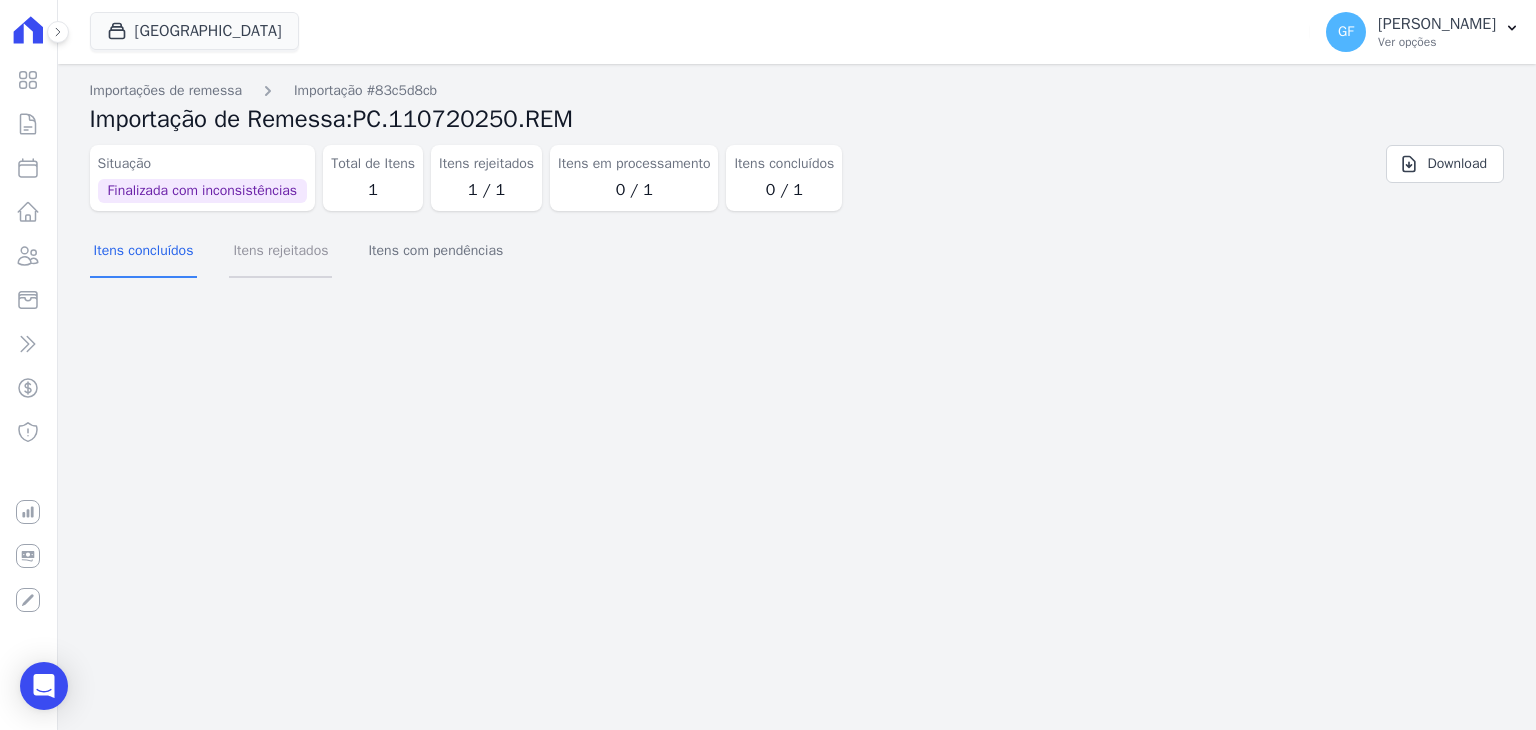 click on "Itens rejeitados" at bounding box center [280, 252] 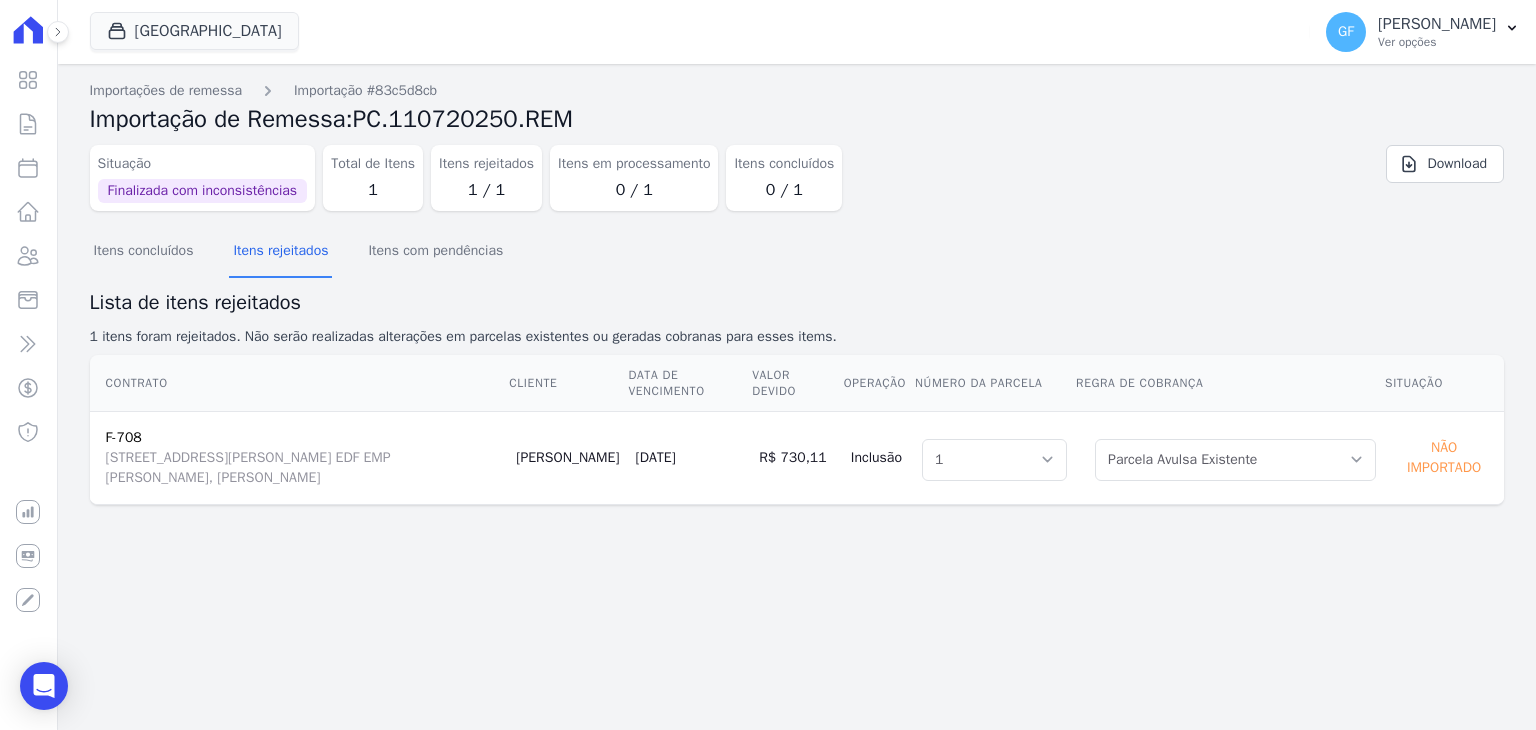 click on "Não importado" at bounding box center [1444, 458] 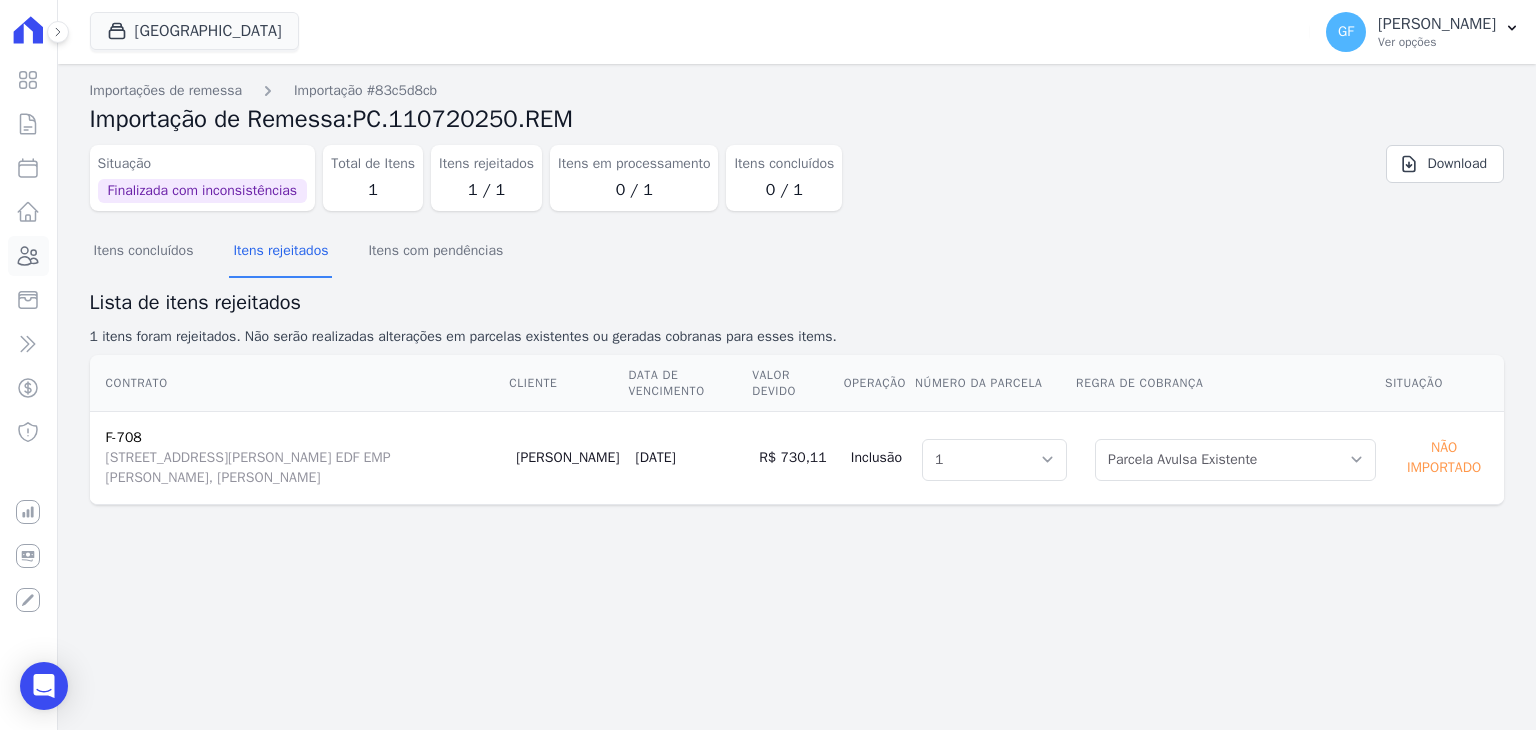 click 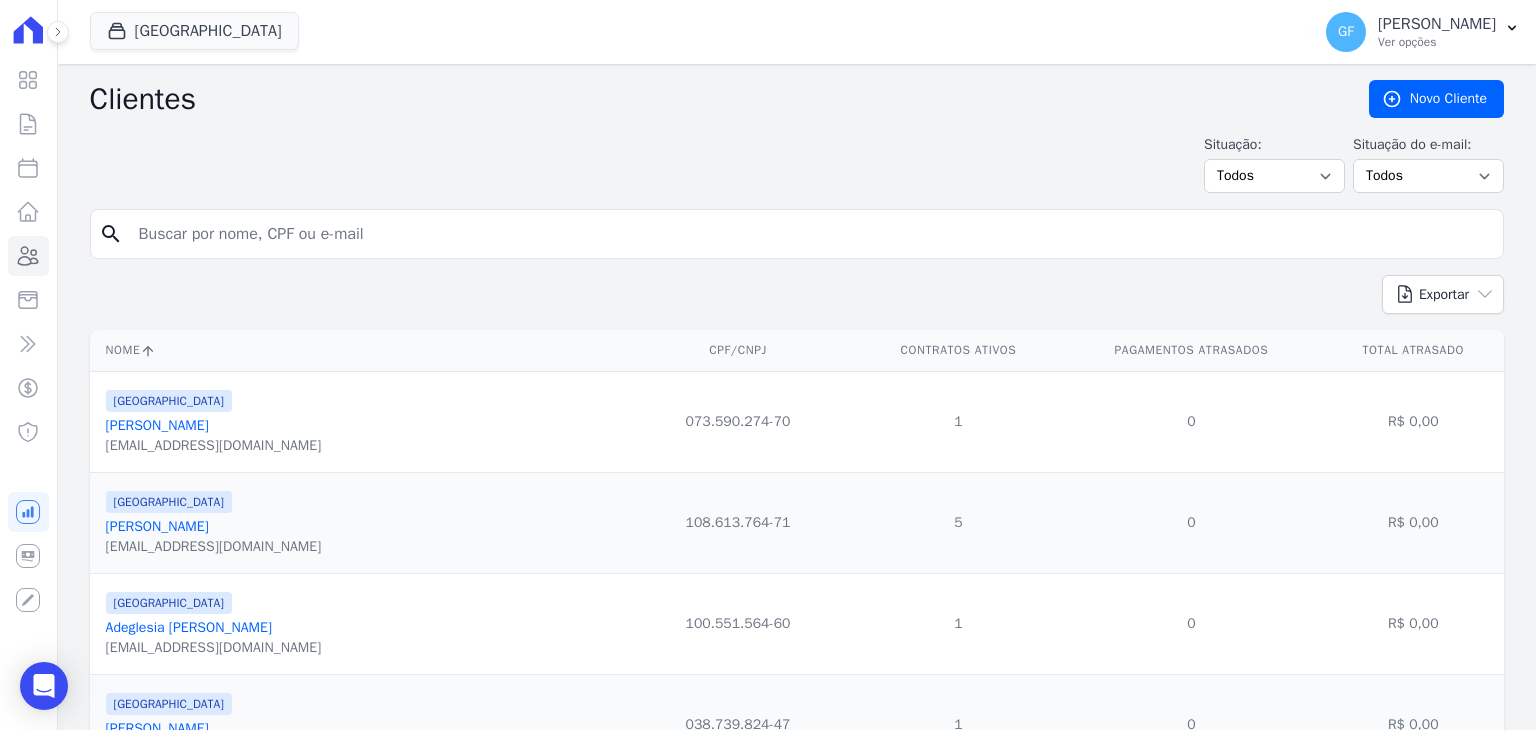 click at bounding box center (811, 234) 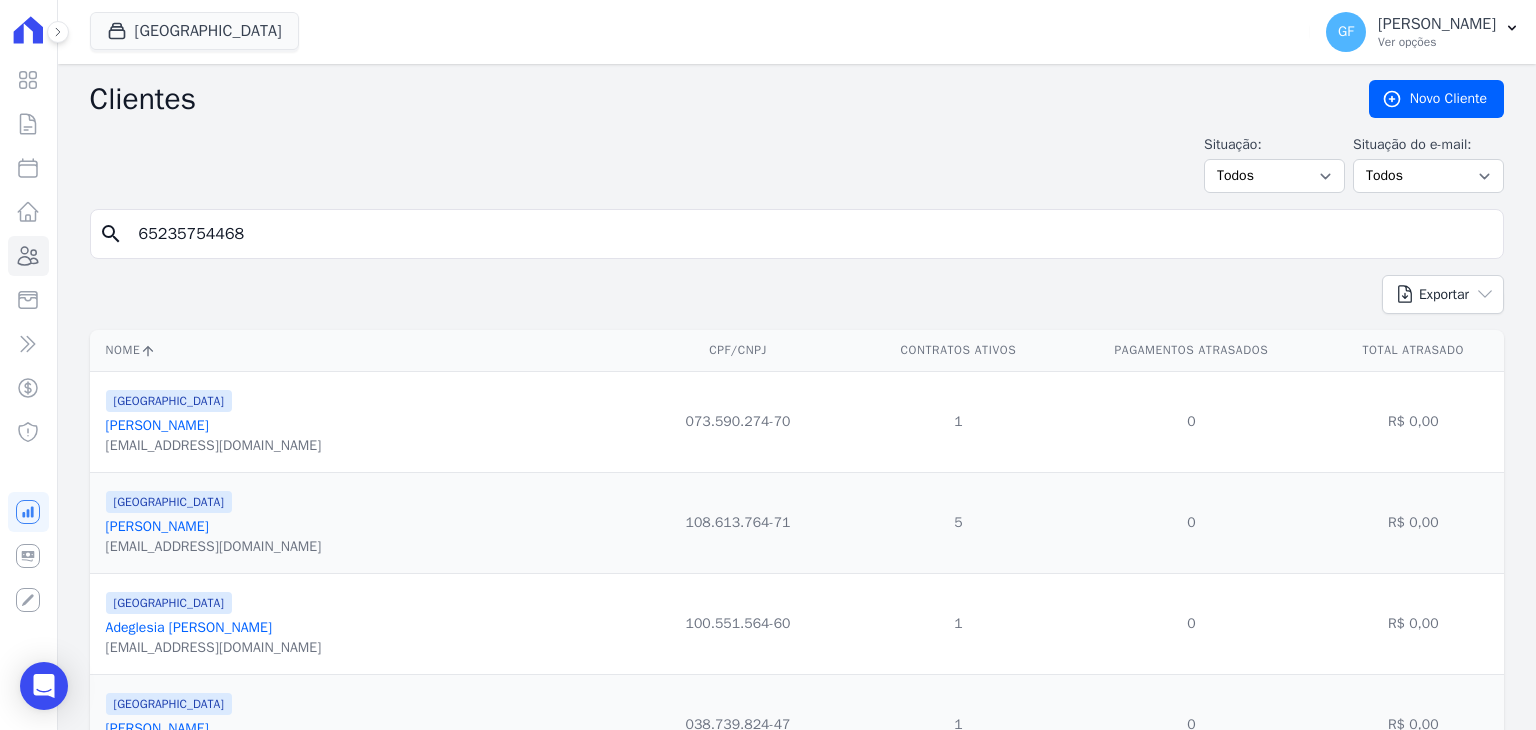 drag, startPoint x: 375, startPoint y: 246, endPoint x: 0, endPoint y: 207, distance: 377.02255 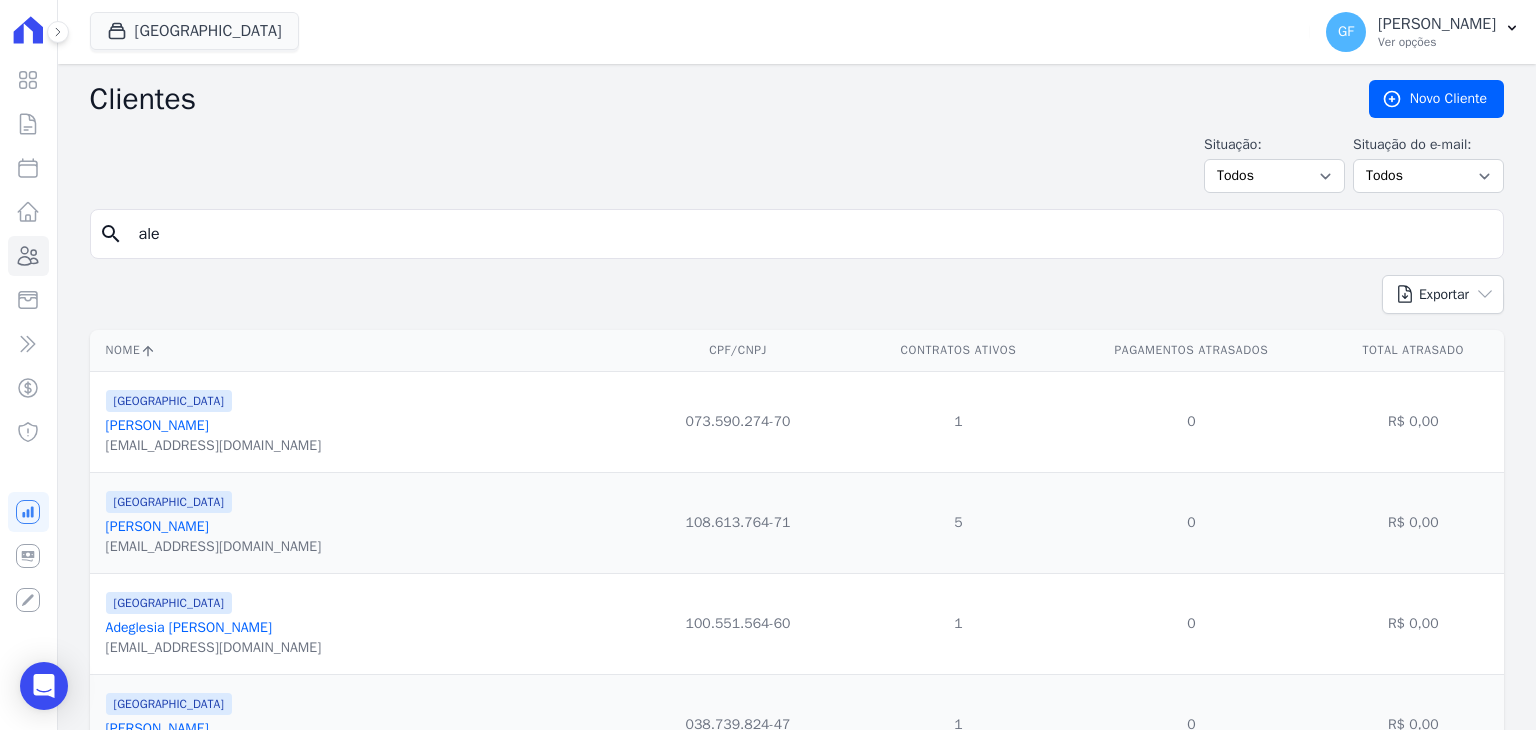 type on "ALEXANDRE JOSE DA SILVA" 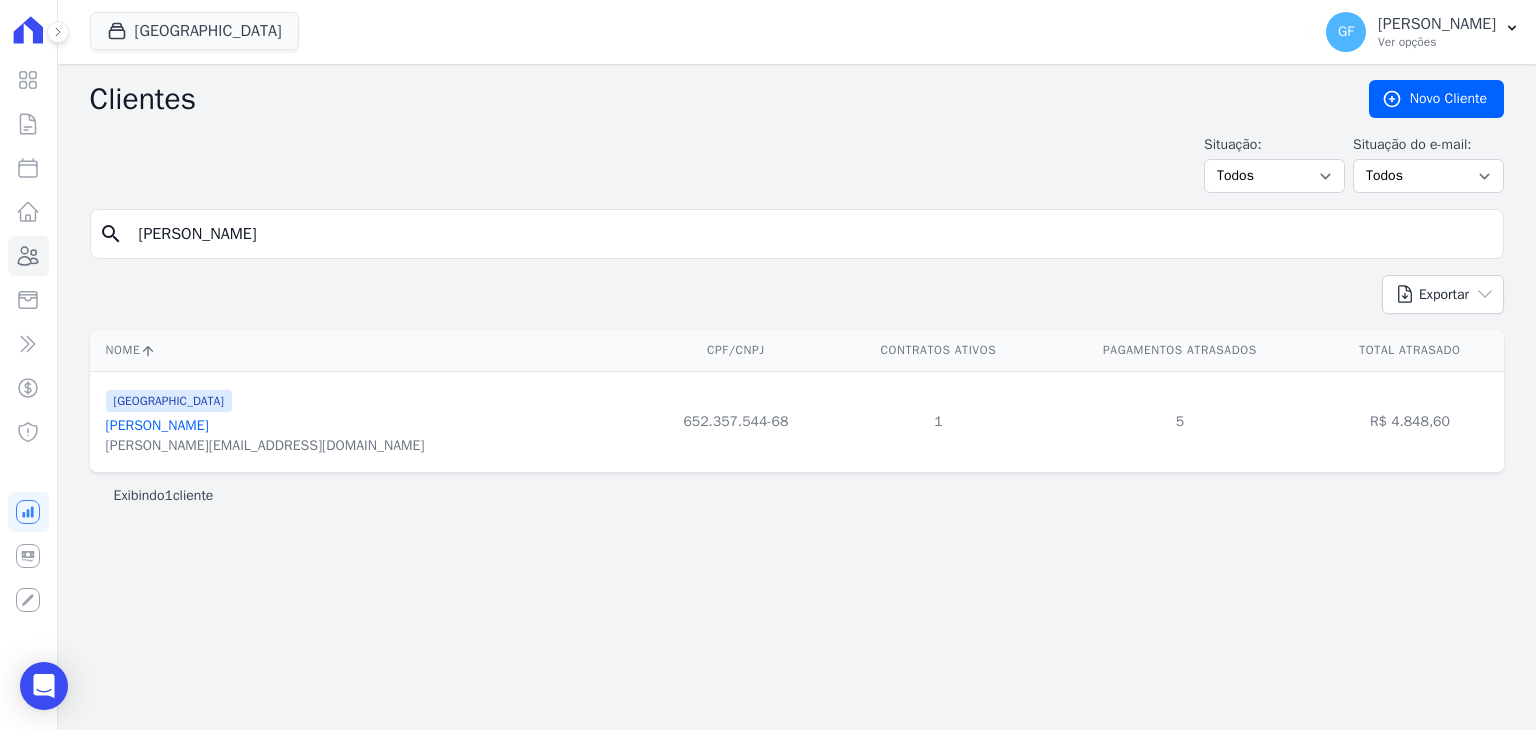 click on "Alexandre Jose Da Silva" at bounding box center (157, 425) 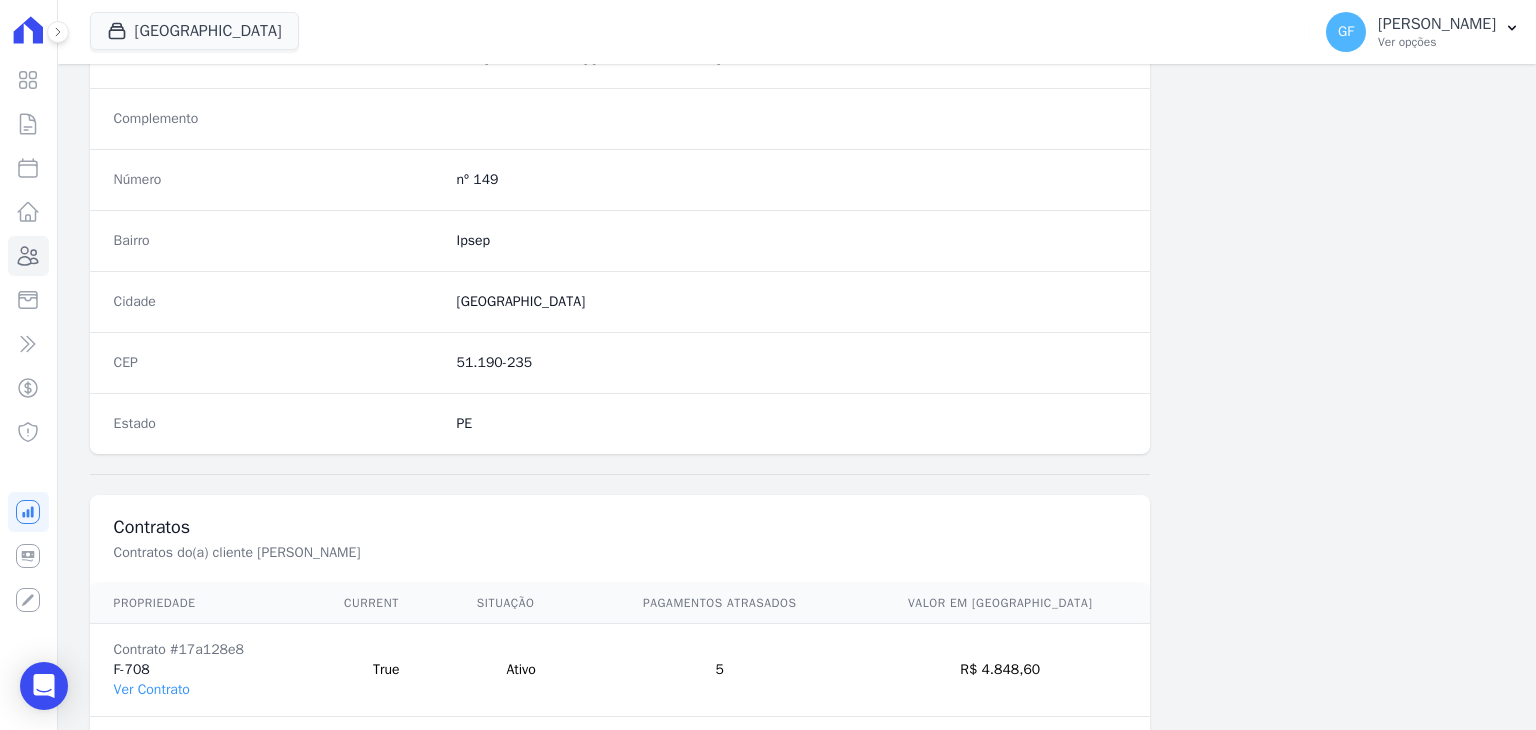 scroll, scrollTop: 1135, scrollLeft: 0, axis: vertical 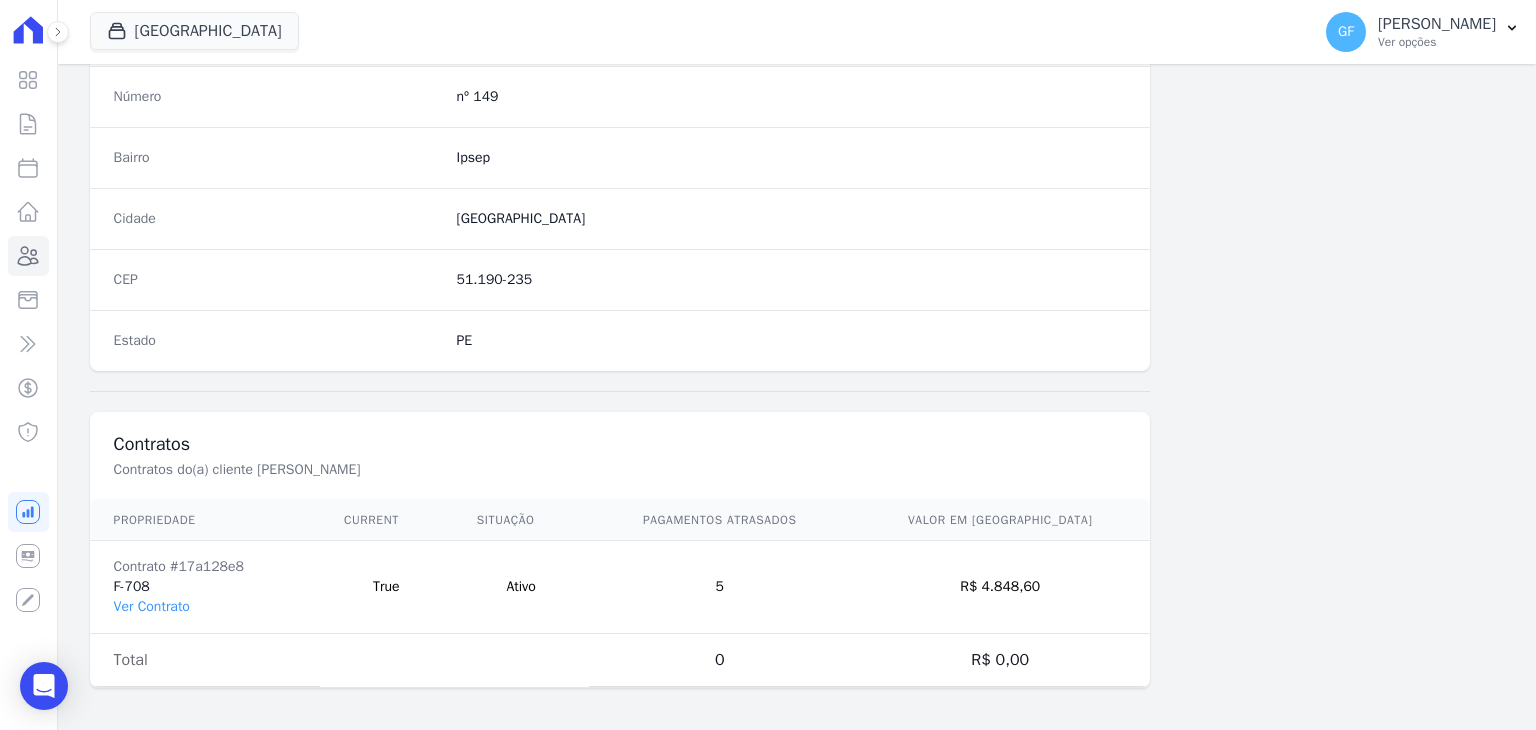 click on "Contrato #17a128e8
F-708
Ver Contrato" at bounding box center [205, 587] 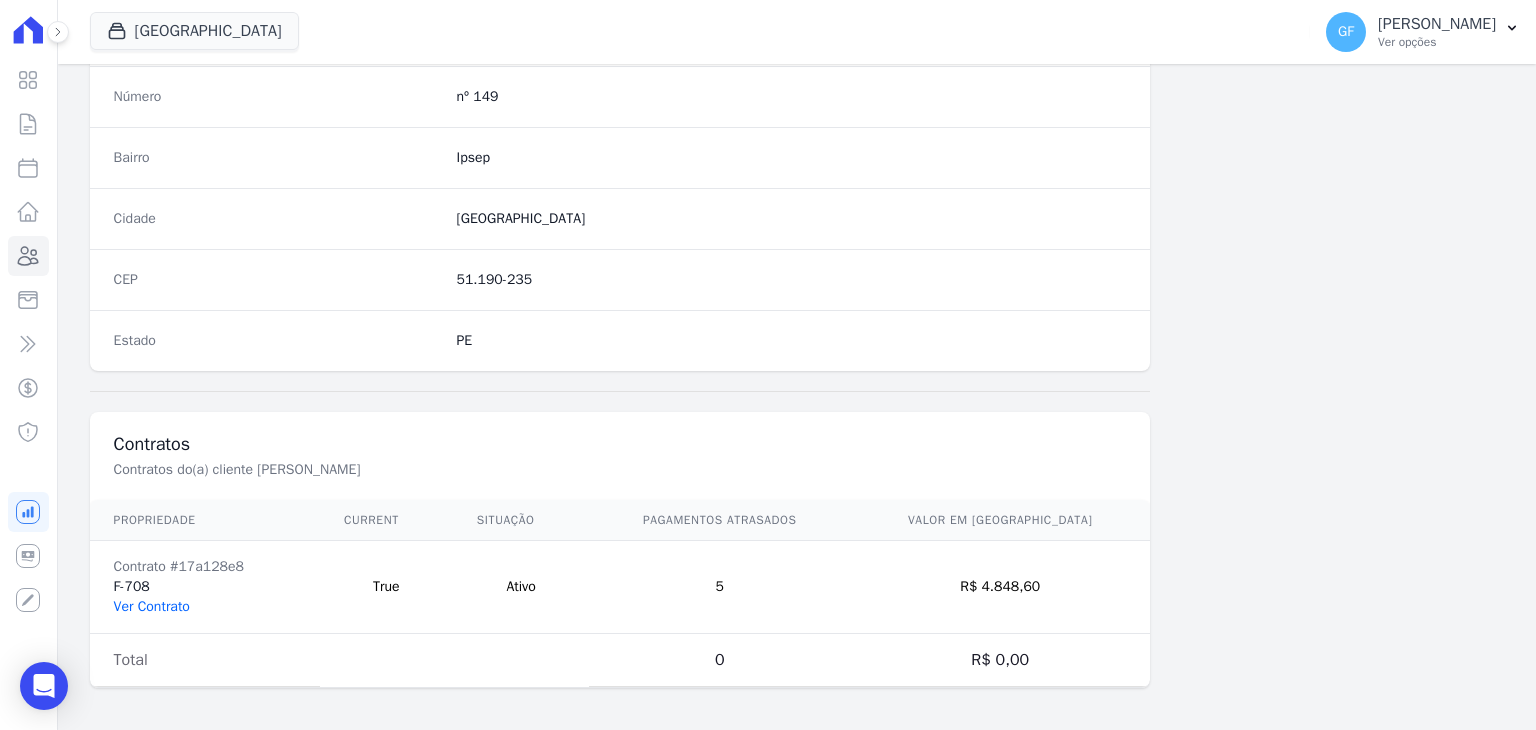 click on "Ver Contrato" at bounding box center (152, 606) 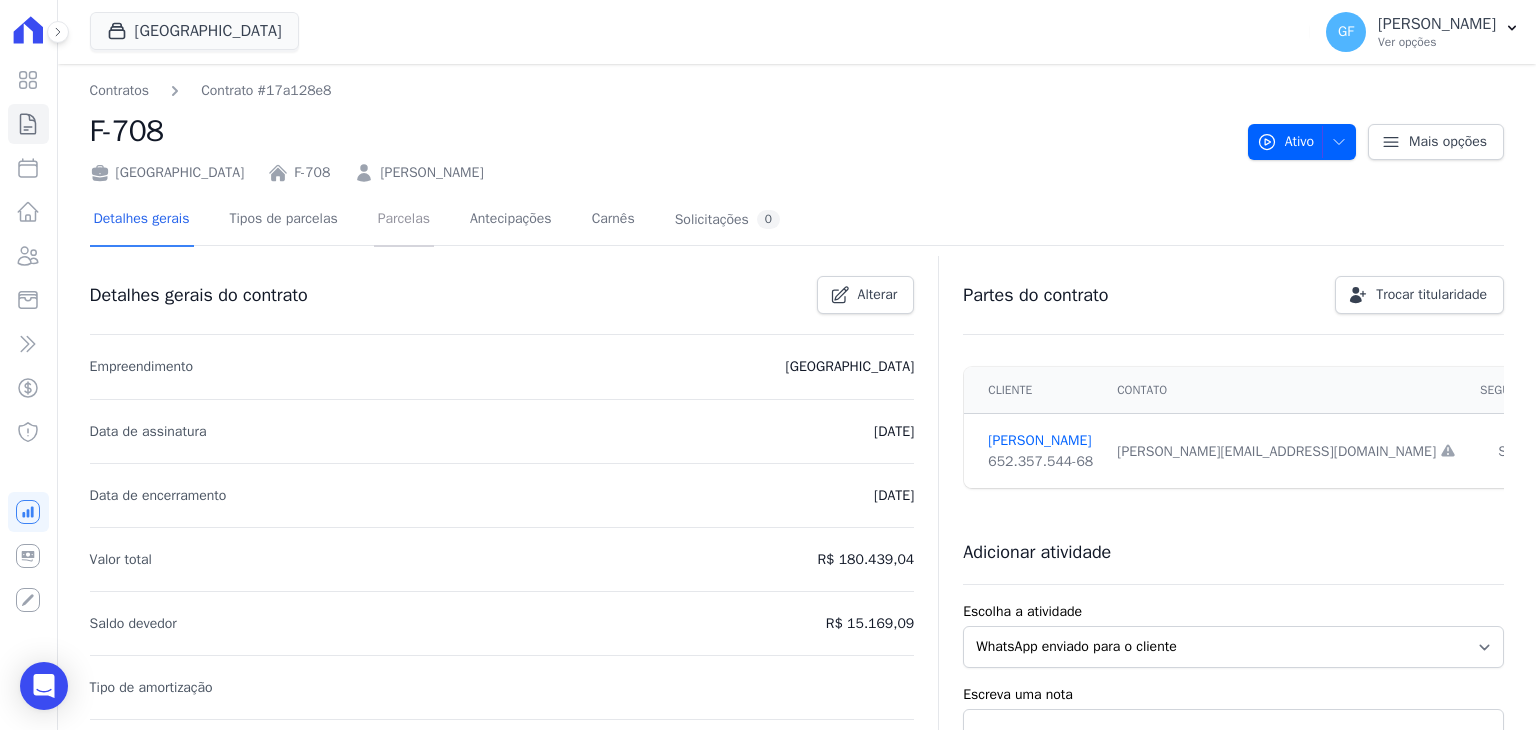 click on "Parcelas" at bounding box center (404, 220) 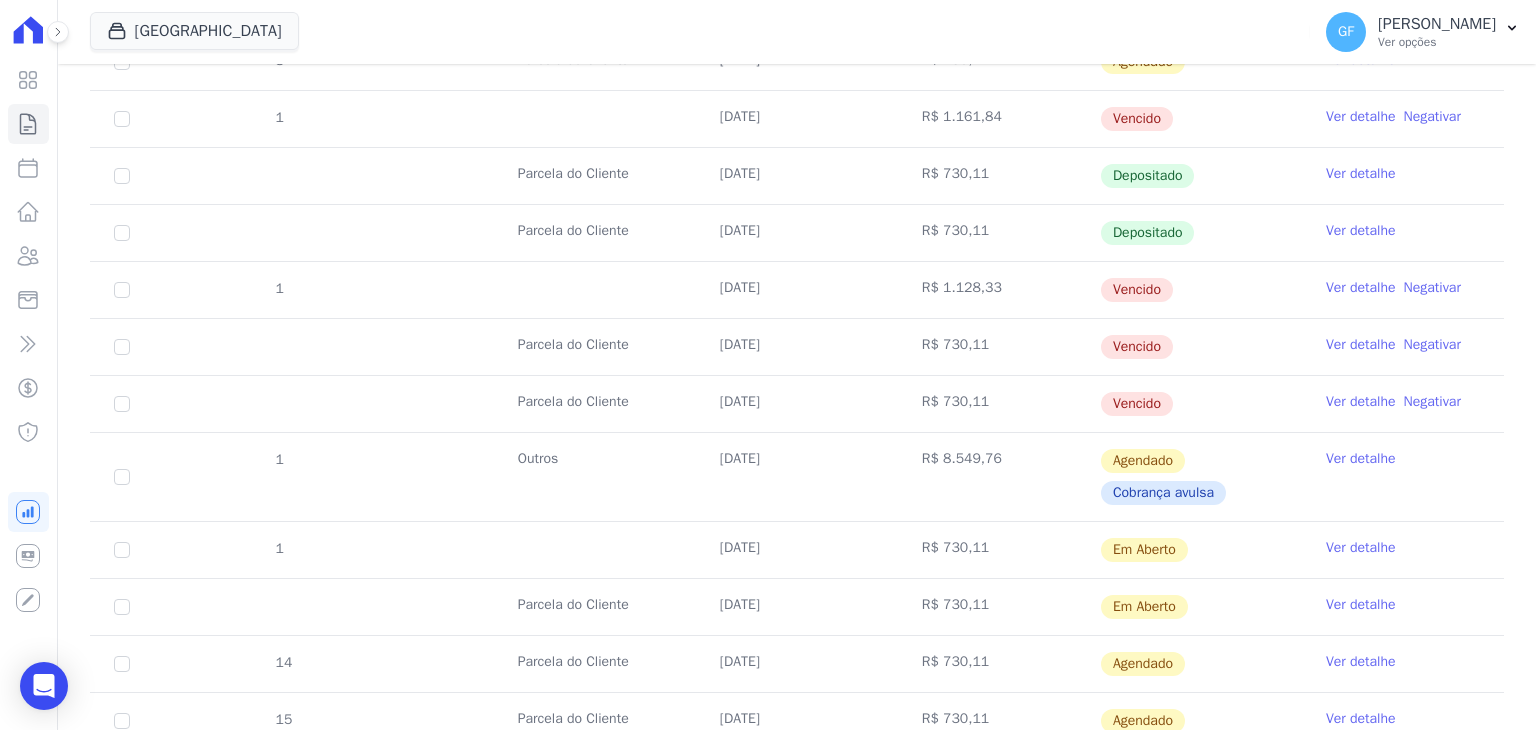 scroll, scrollTop: 774, scrollLeft: 0, axis: vertical 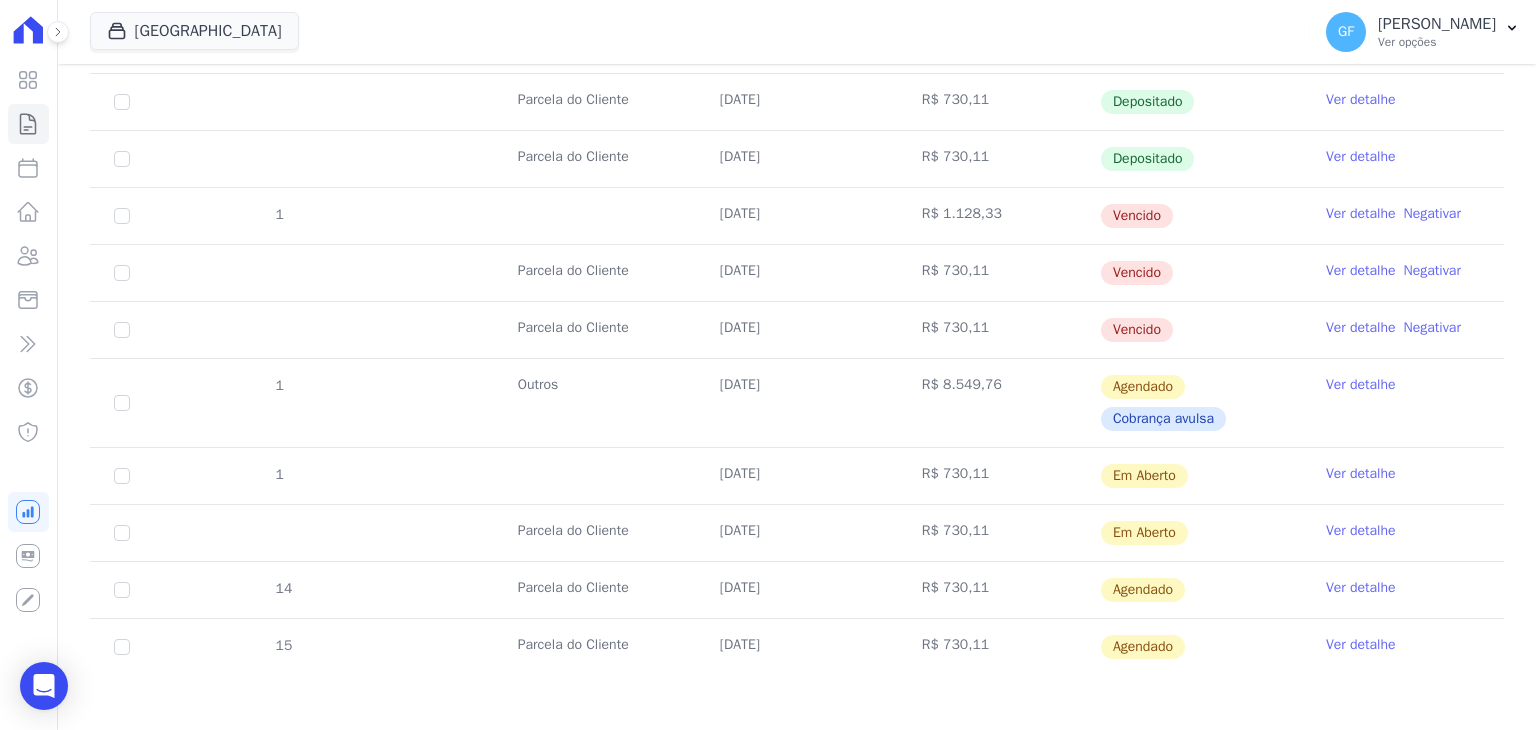 drag, startPoint x: 703, startPoint y: 465, endPoint x: 1252, endPoint y: 475, distance: 549.09106 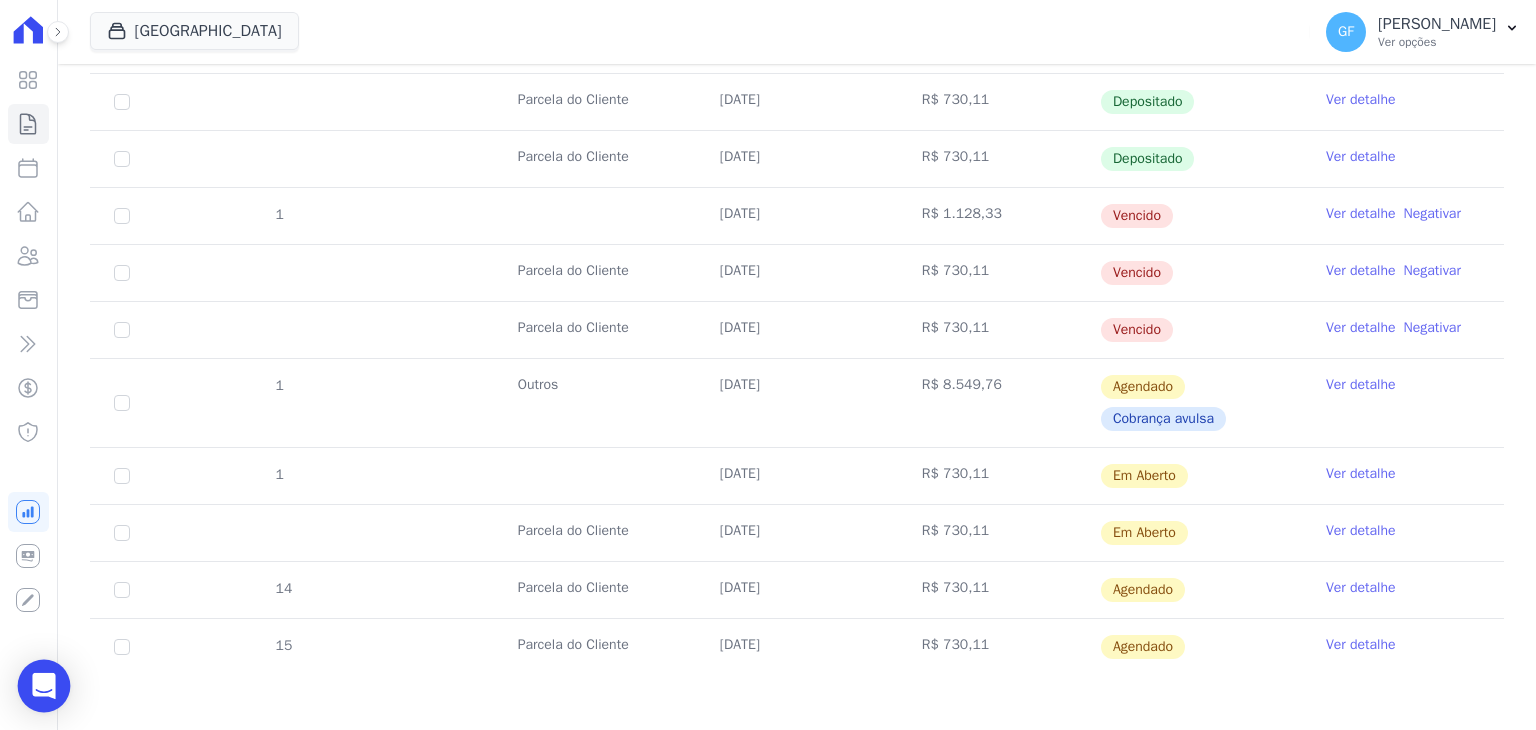 click 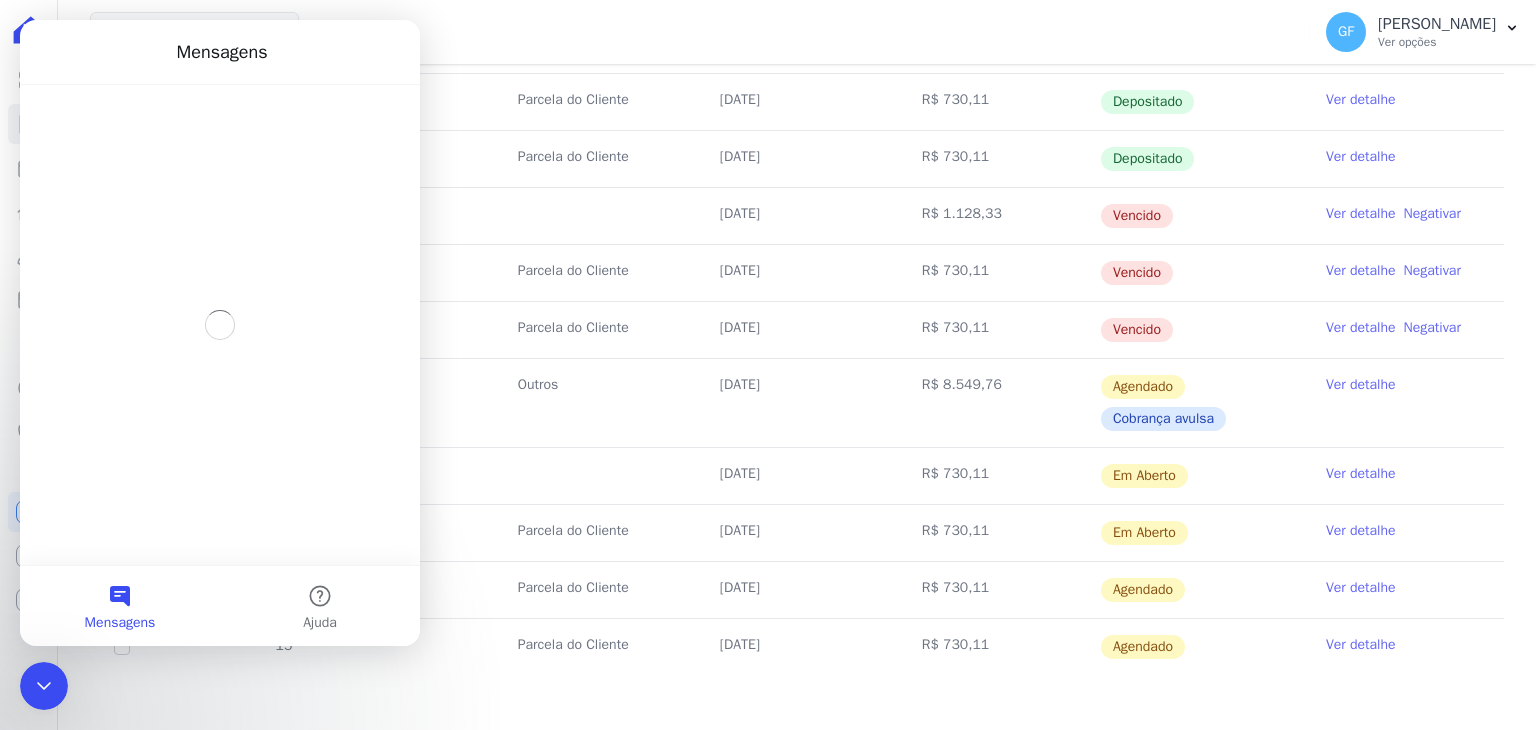 scroll, scrollTop: 0, scrollLeft: 0, axis: both 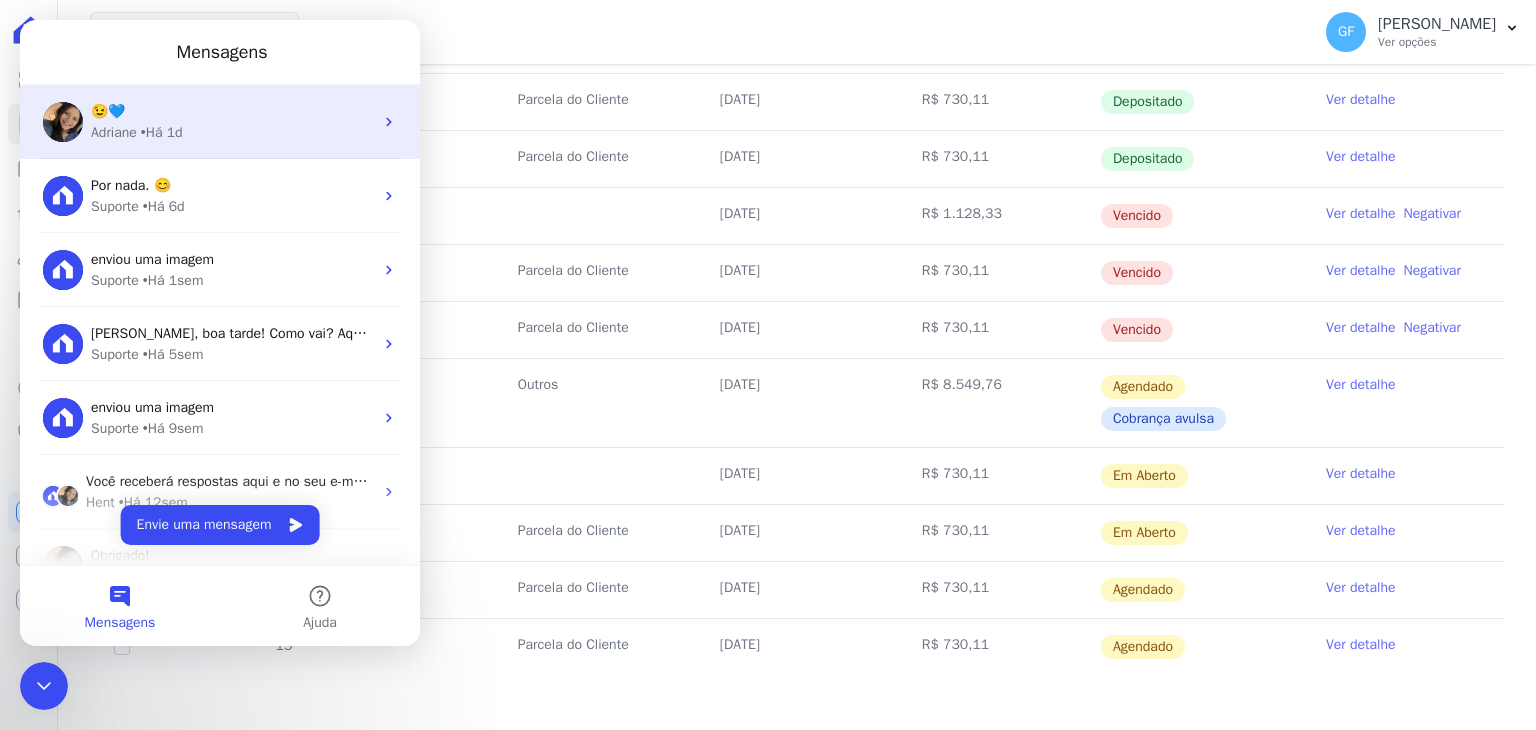 click on "Adriane" at bounding box center [114, 132] 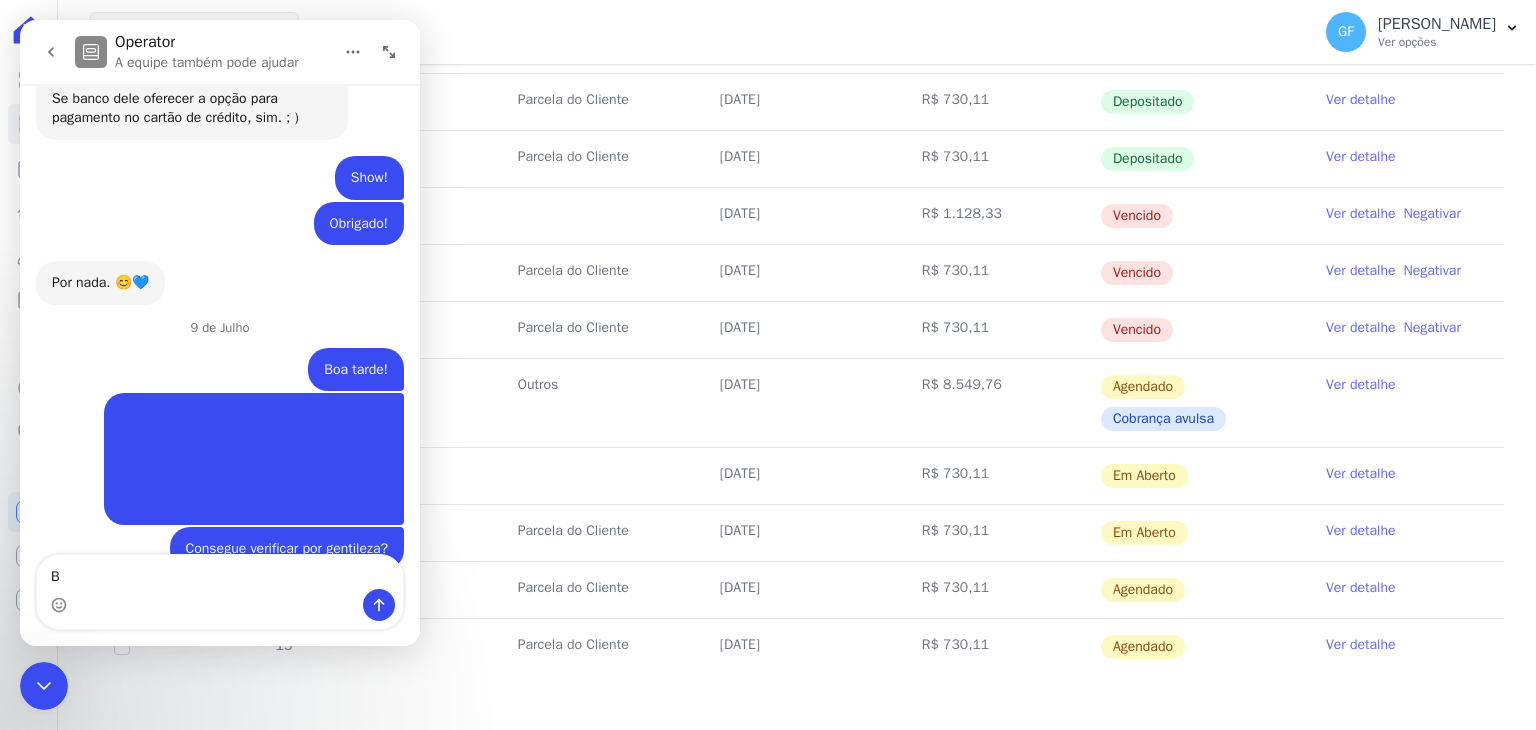scroll, scrollTop: 13592, scrollLeft: 0, axis: vertical 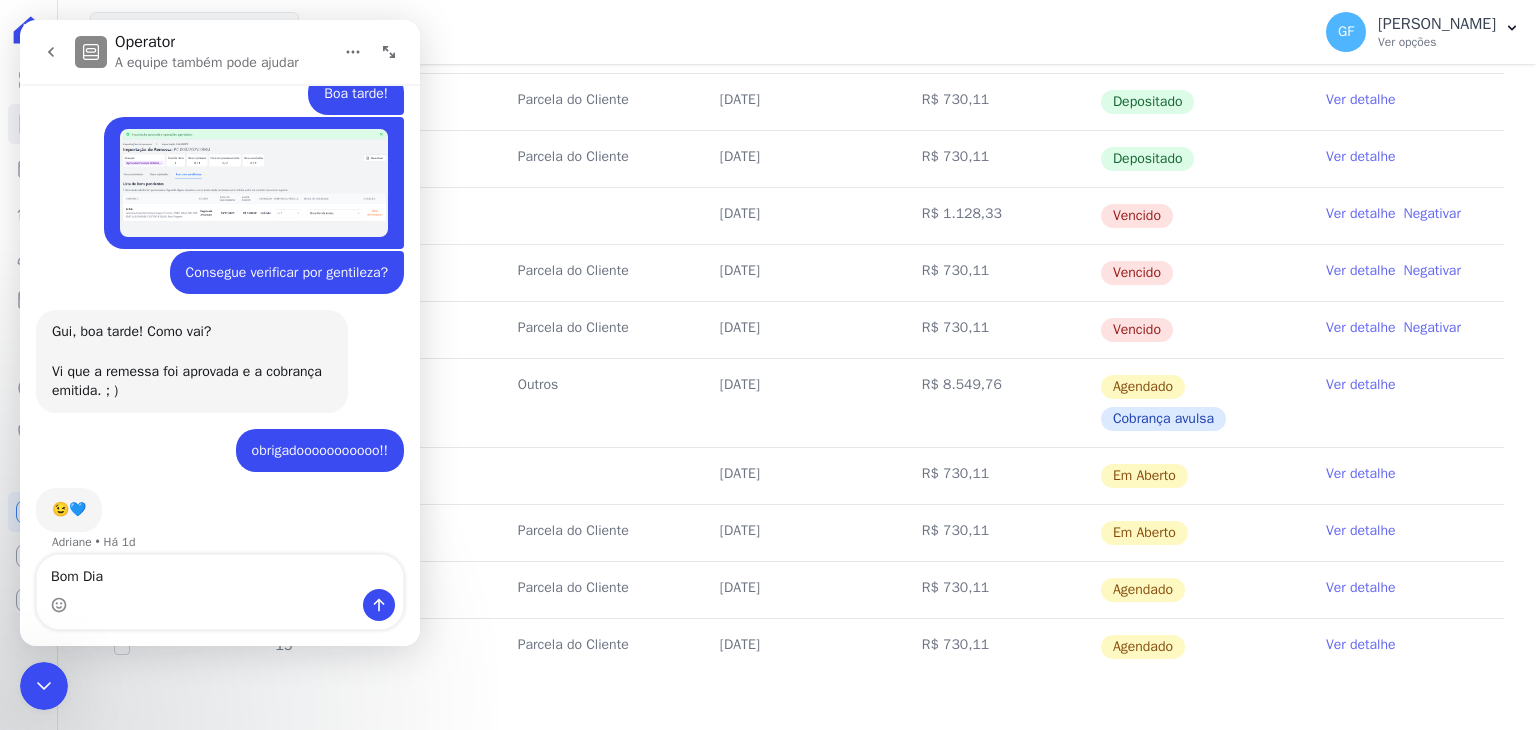 type on "Bom Dia!" 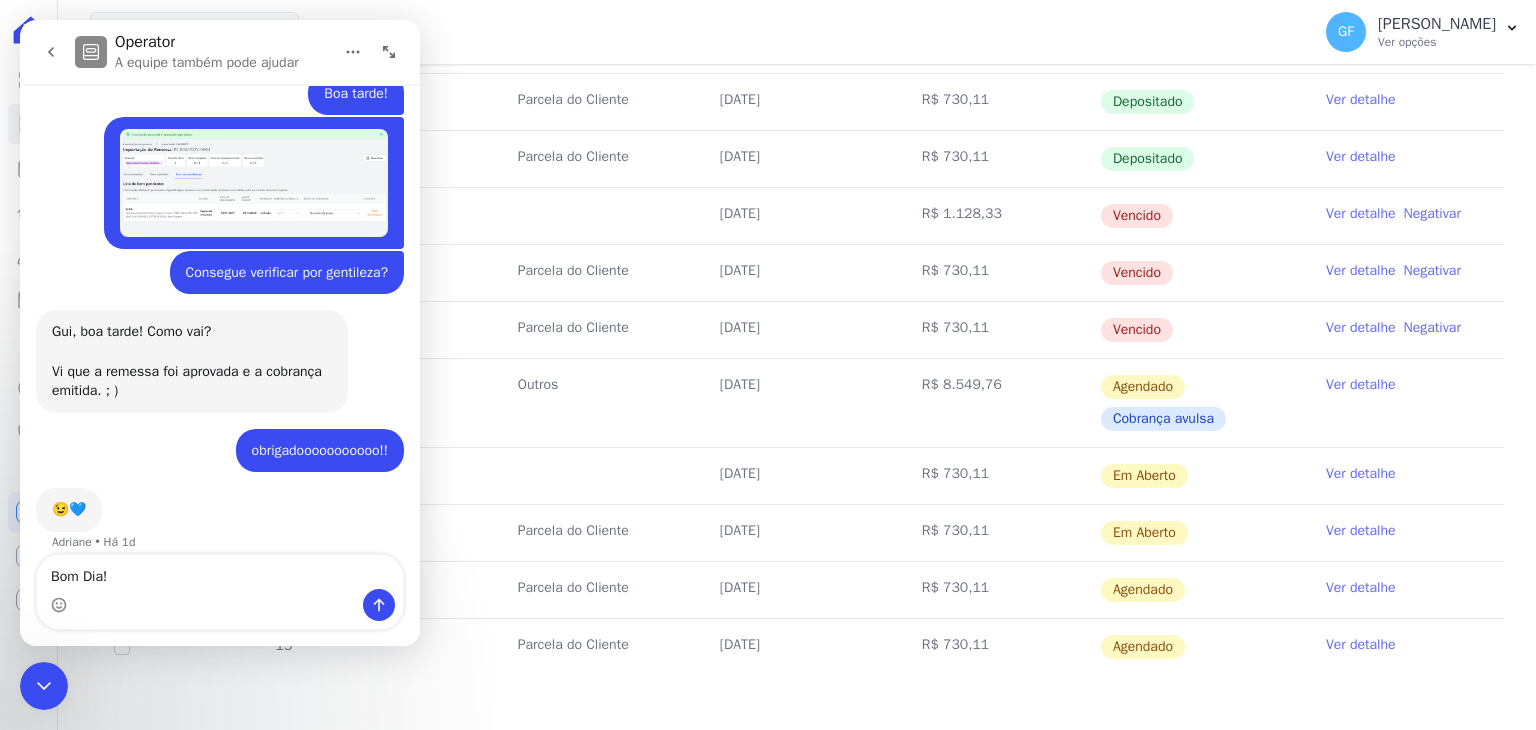 type 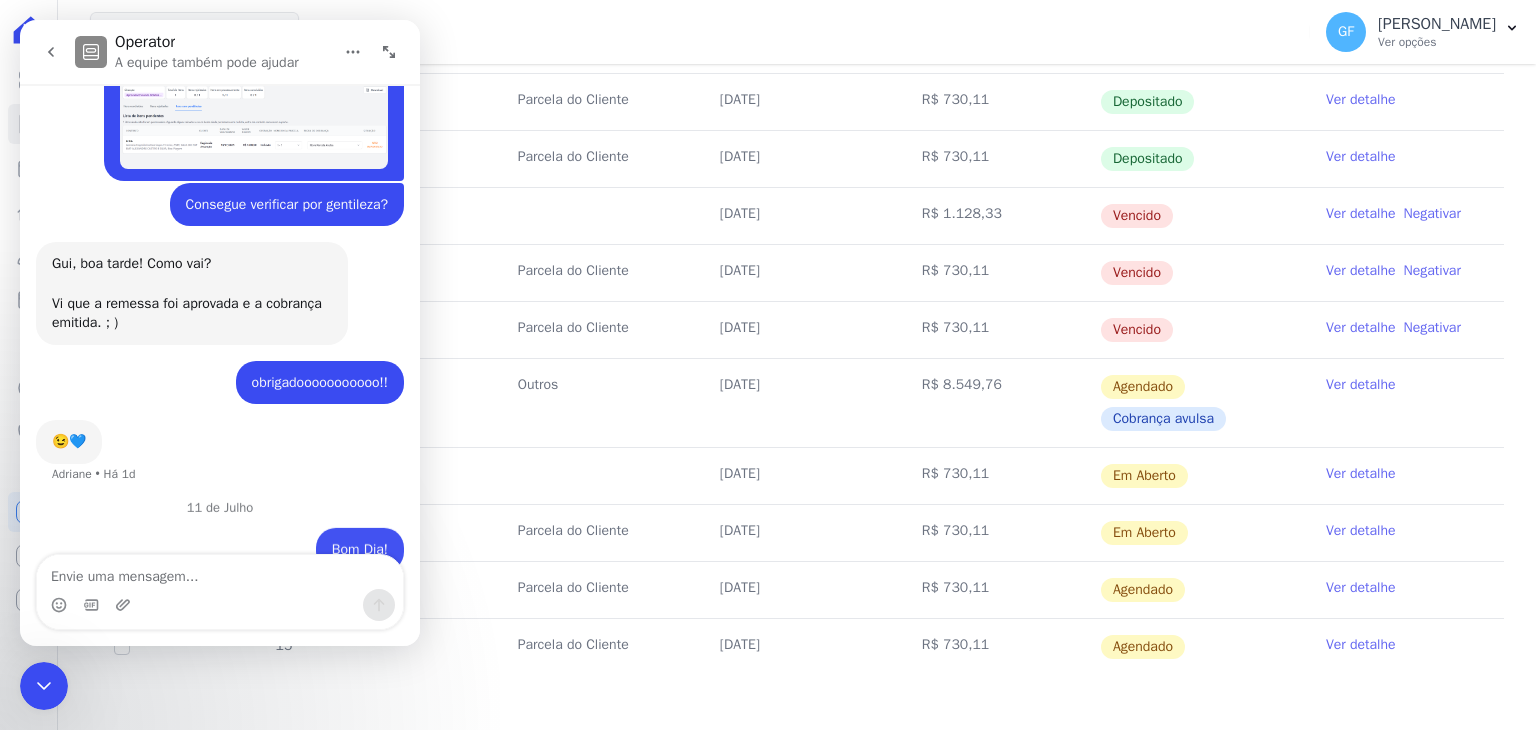 scroll, scrollTop: 13679, scrollLeft: 0, axis: vertical 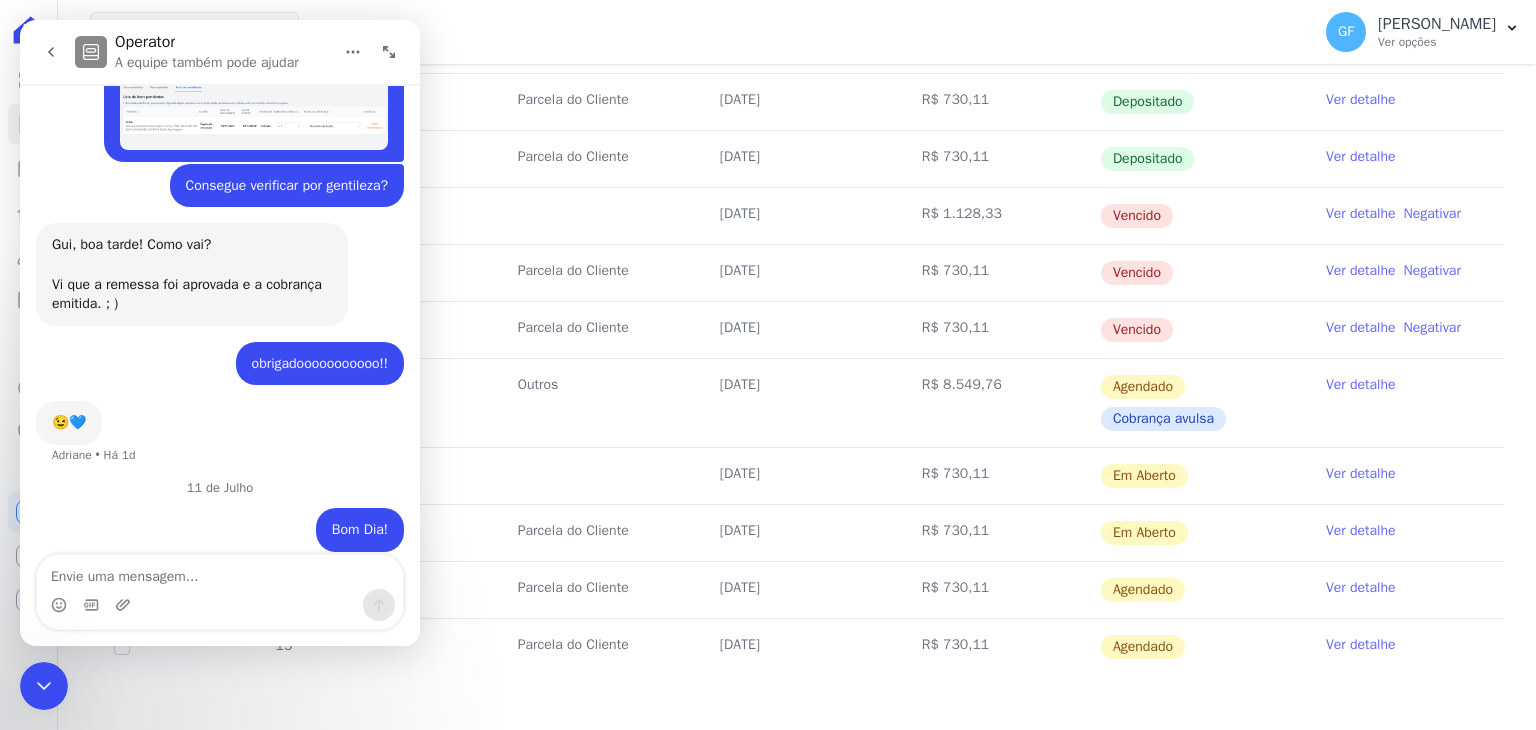 click 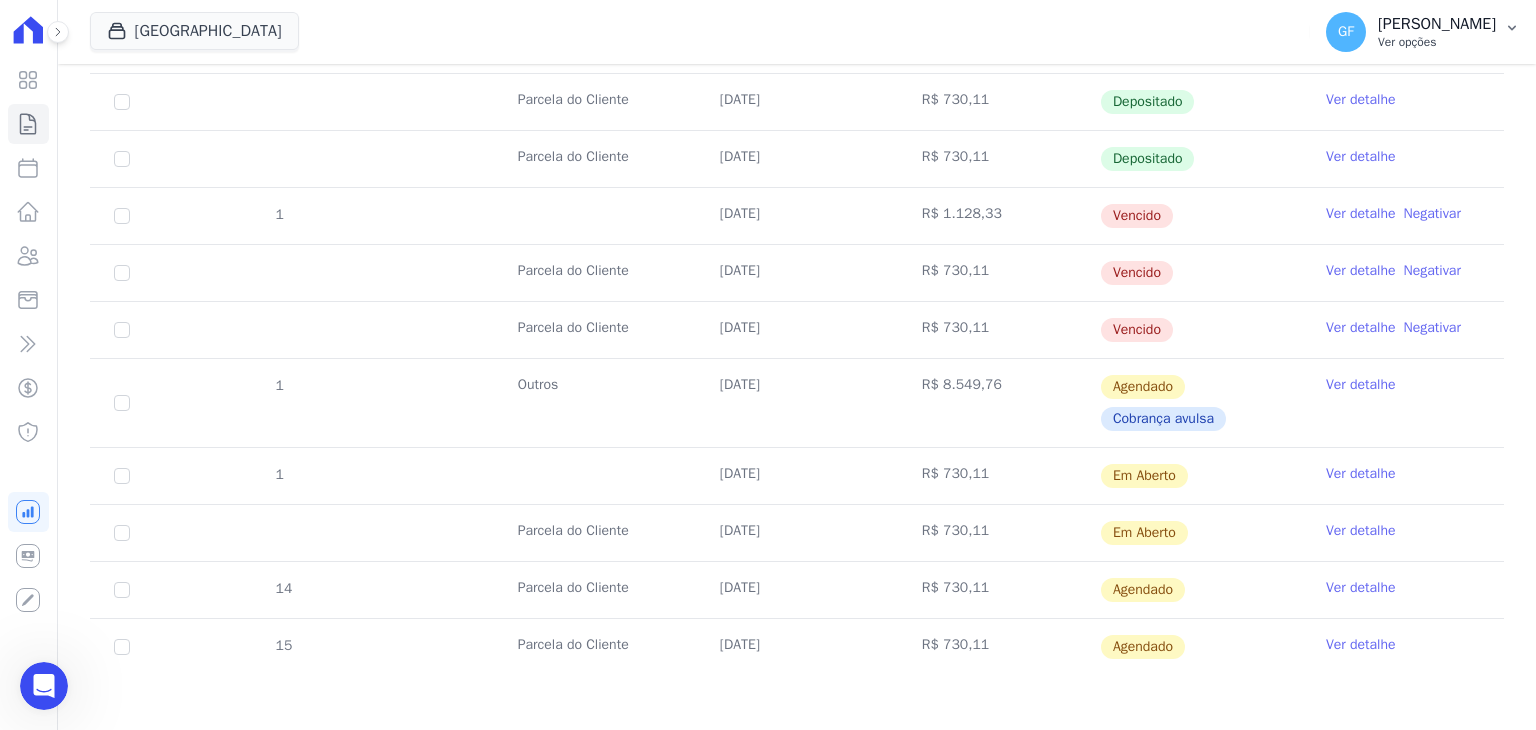 scroll, scrollTop: 0, scrollLeft: 0, axis: both 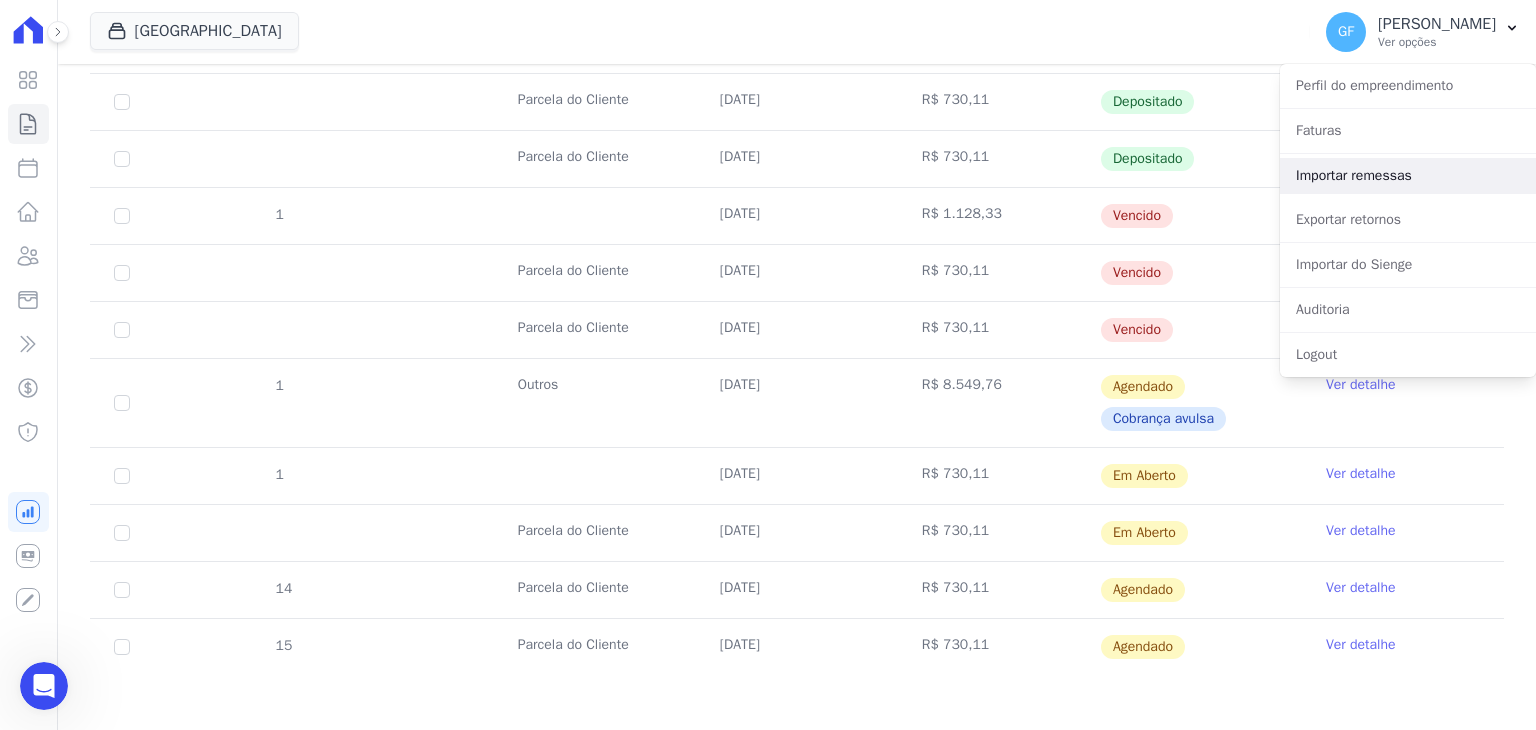click on "Importar remessas" at bounding box center [1408, 176] 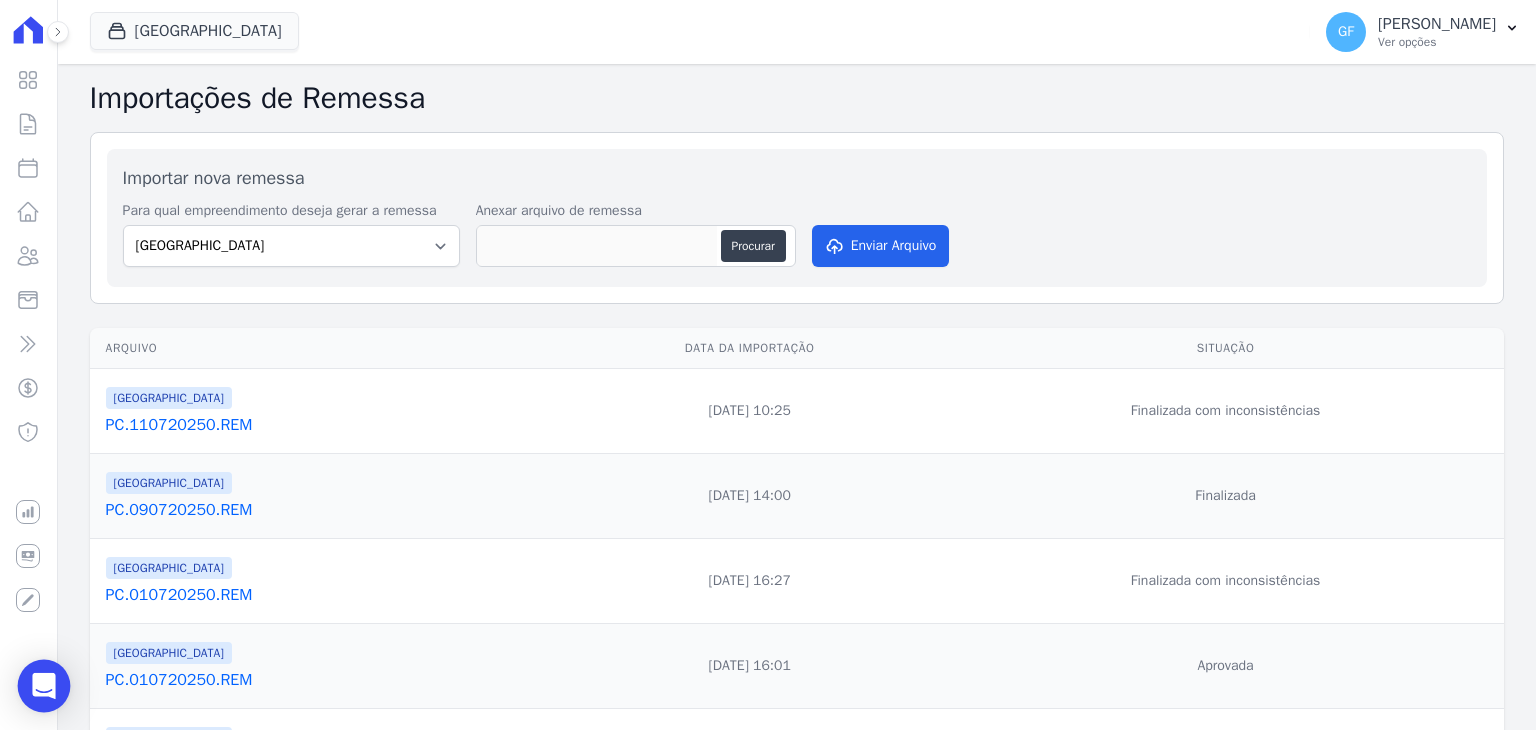 click 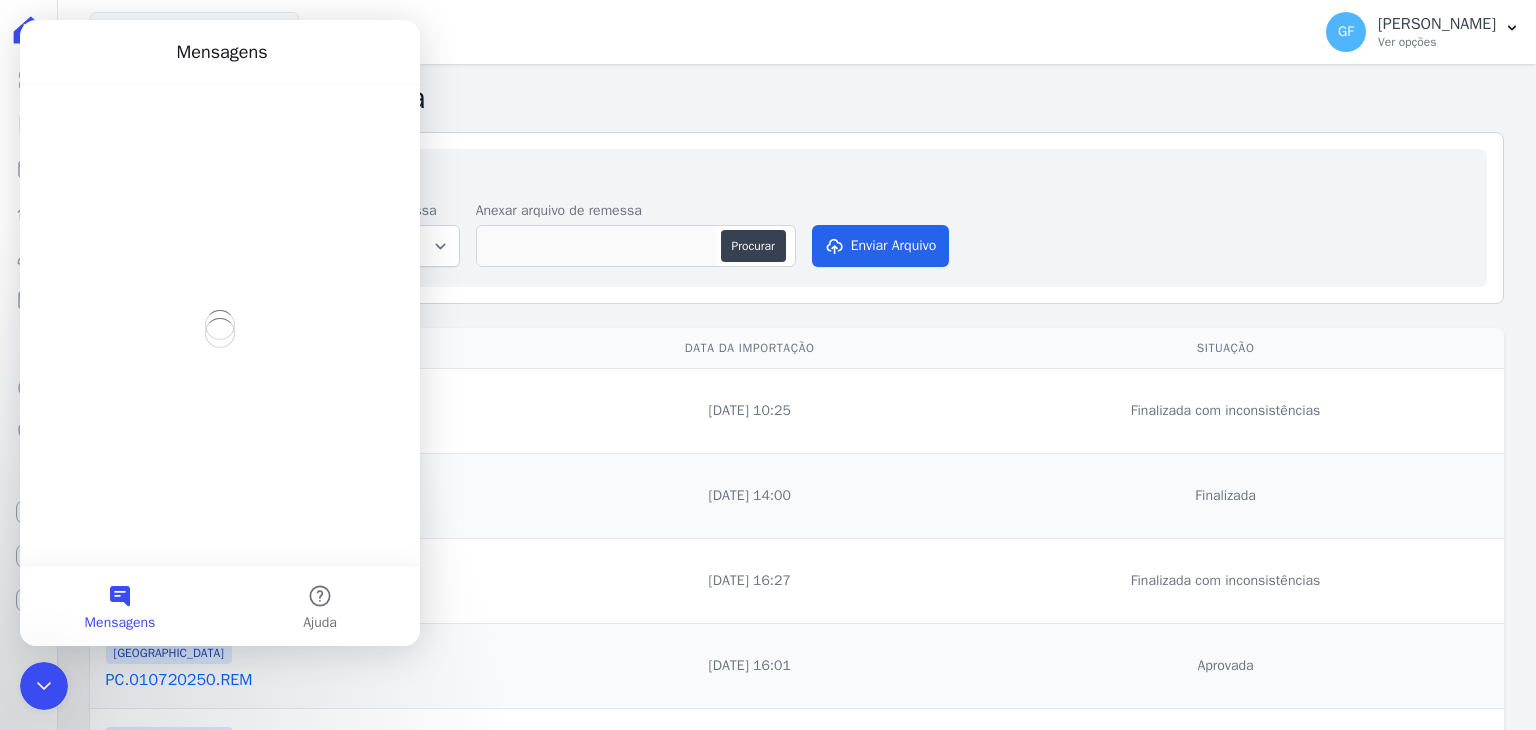 scroll, scrollTop: 0, scrollLeft: 0, axis: both 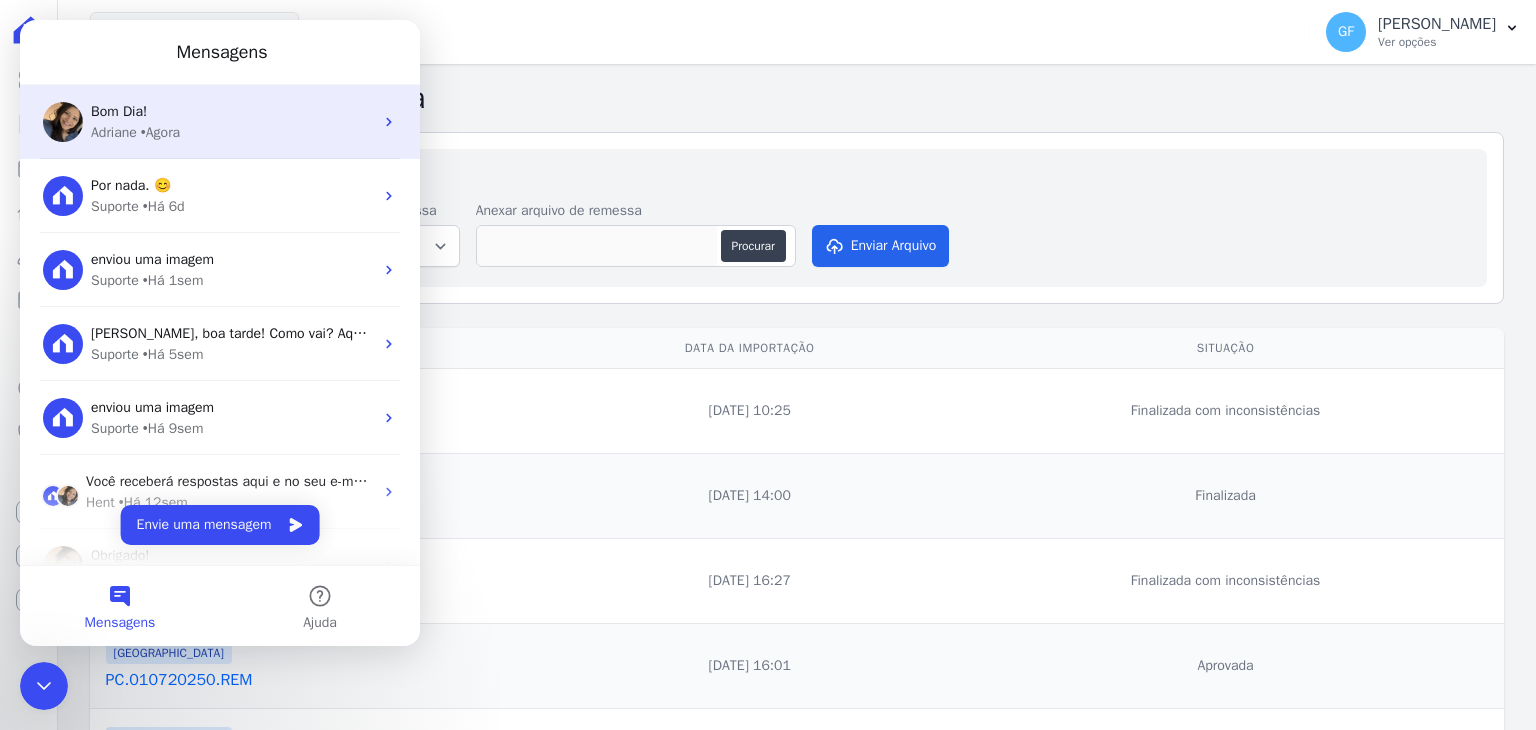 click on "Adriane" at bounding box center (114, 132) 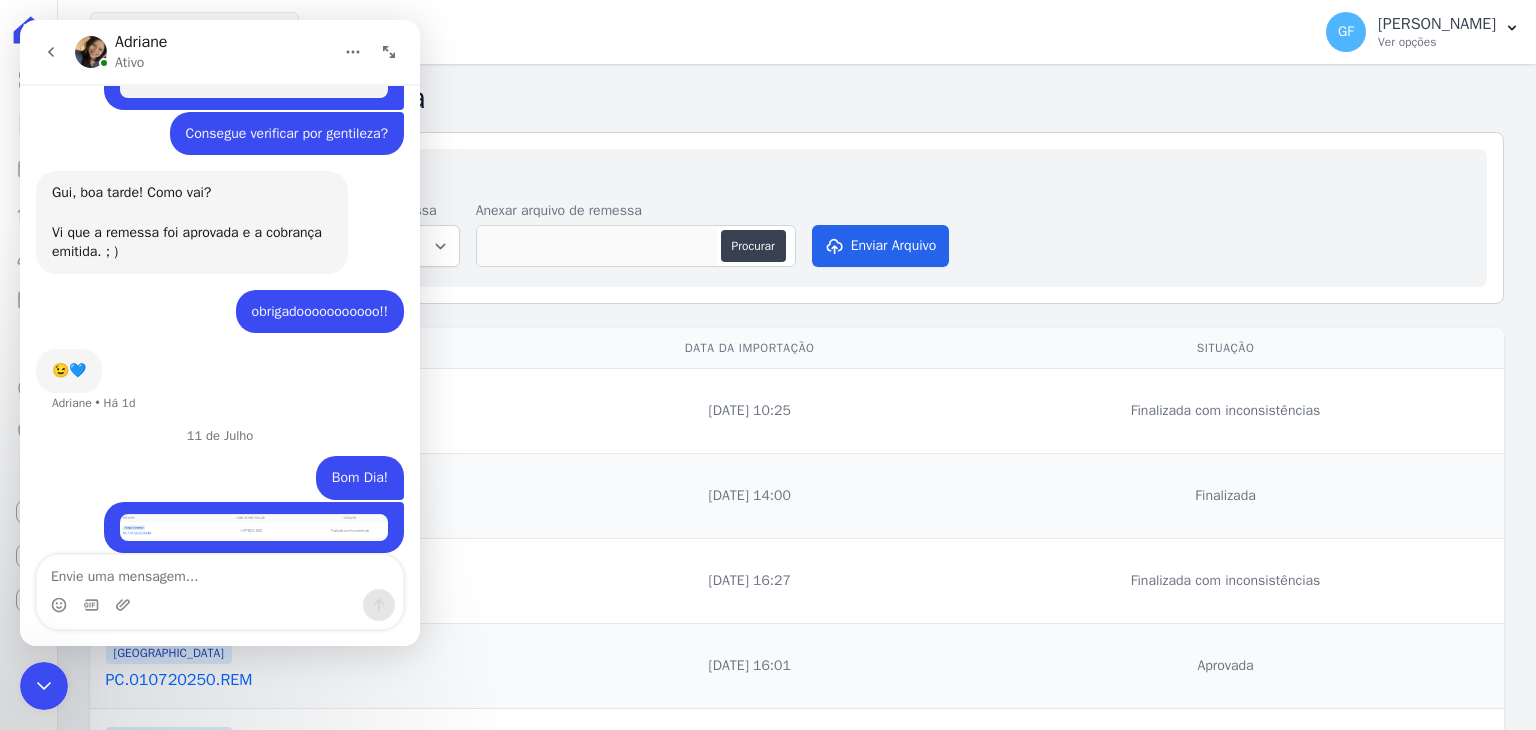scroll, scrollTop: 13733, scrollLeft: 0, axis: vertical 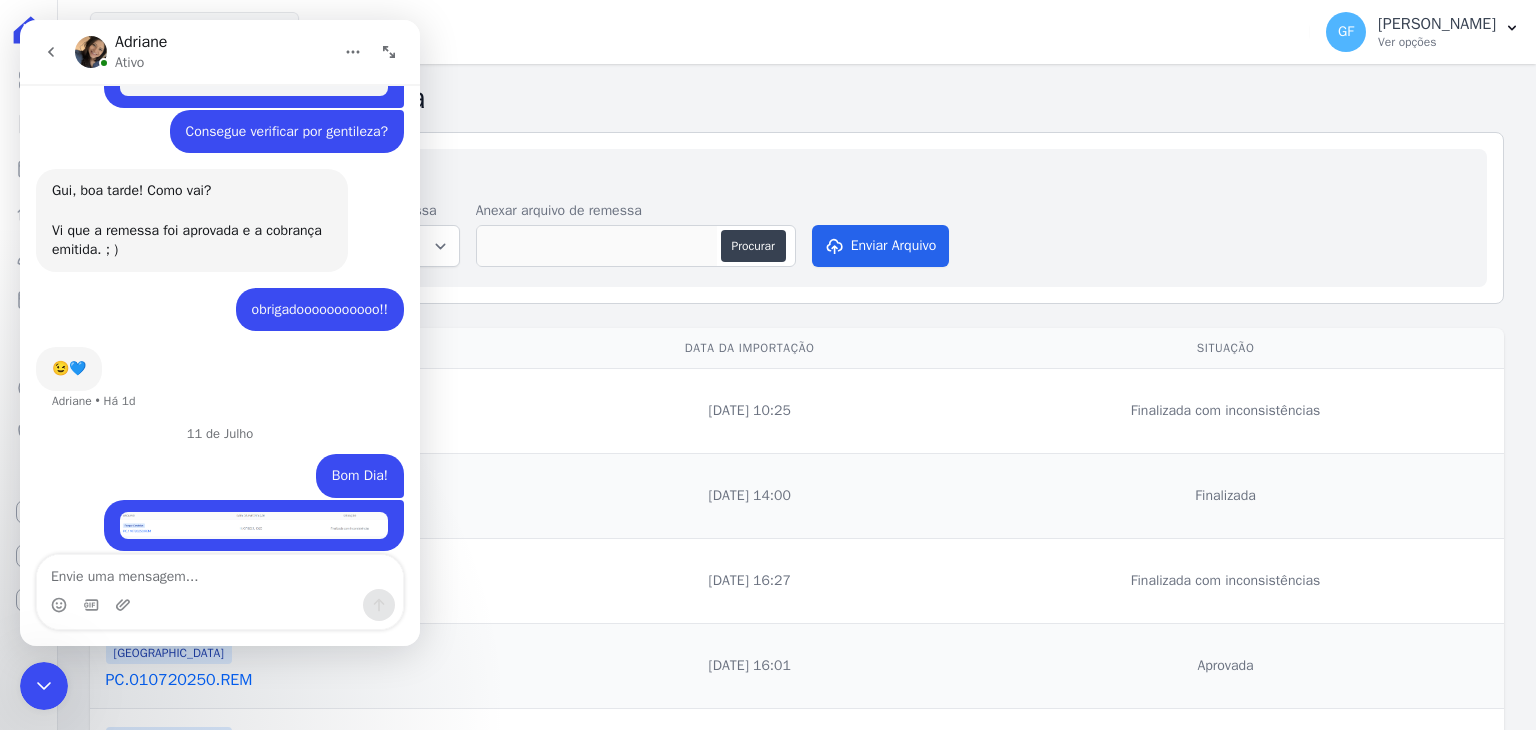 click on "11/07/2025, 10:25" at bounding box center [749, 411] 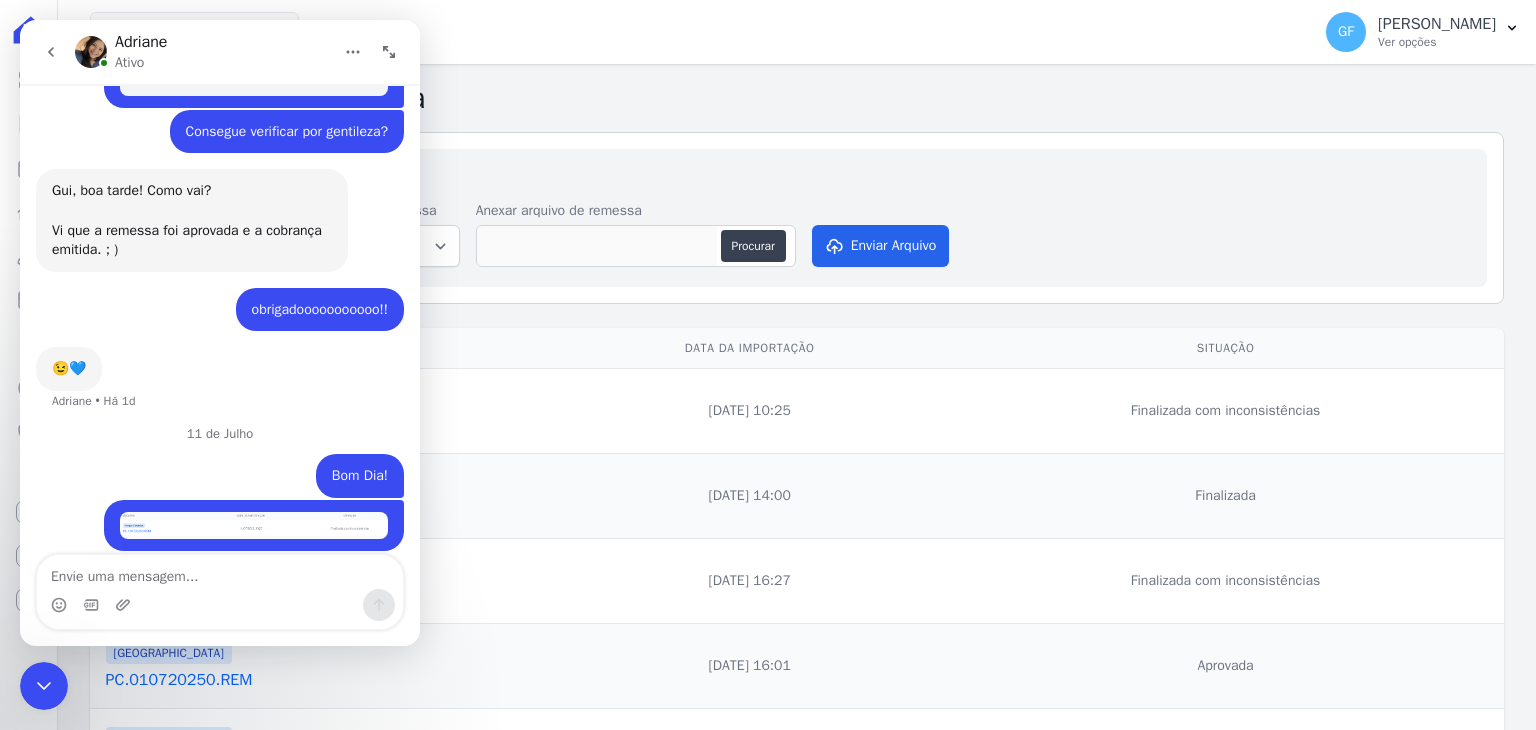 drag, startPoint x: 60, startPoint y: 671, endPoint x: 200, endPoint y: 1199, distance: 546.24536 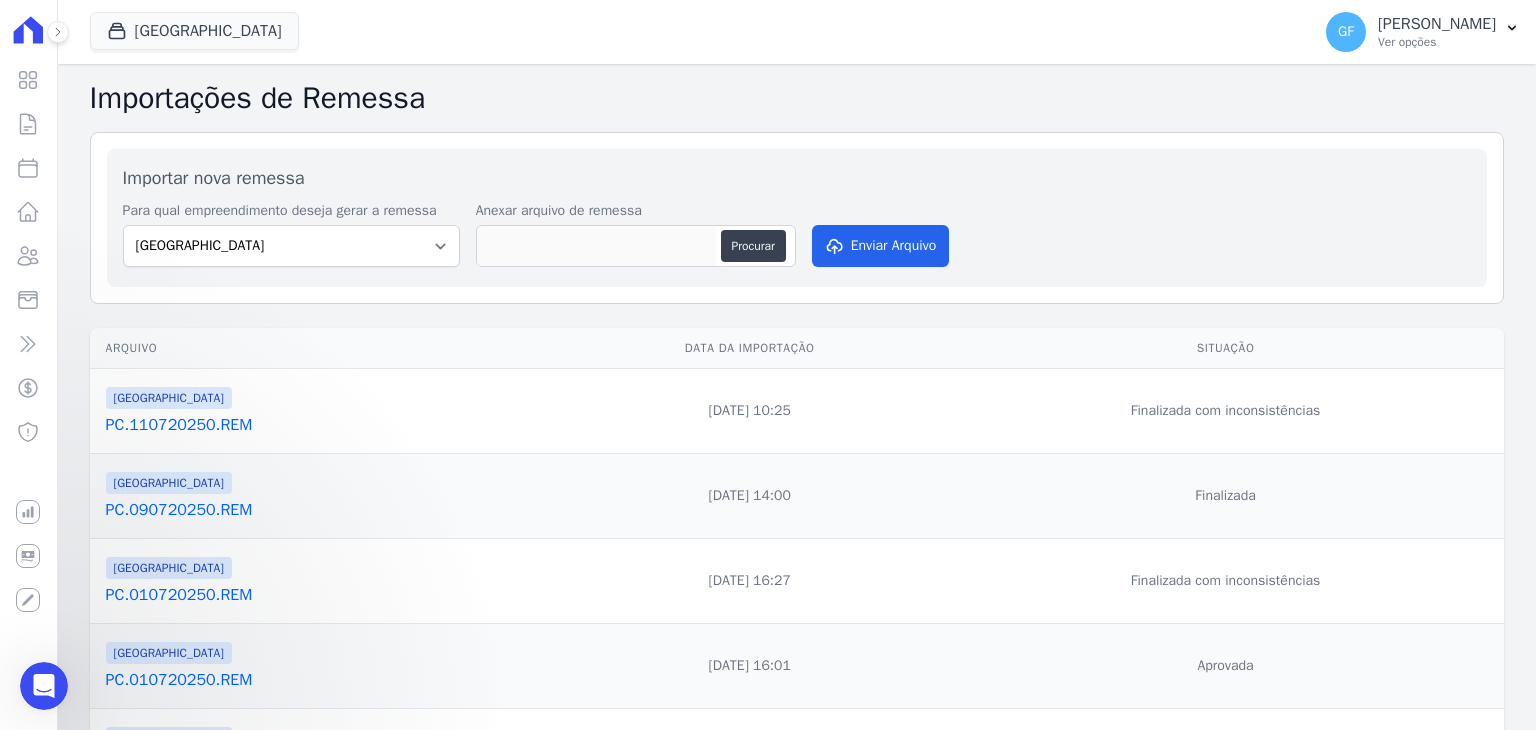 scroll, scrollTop: 0, scrollLeft: 0, axis: both 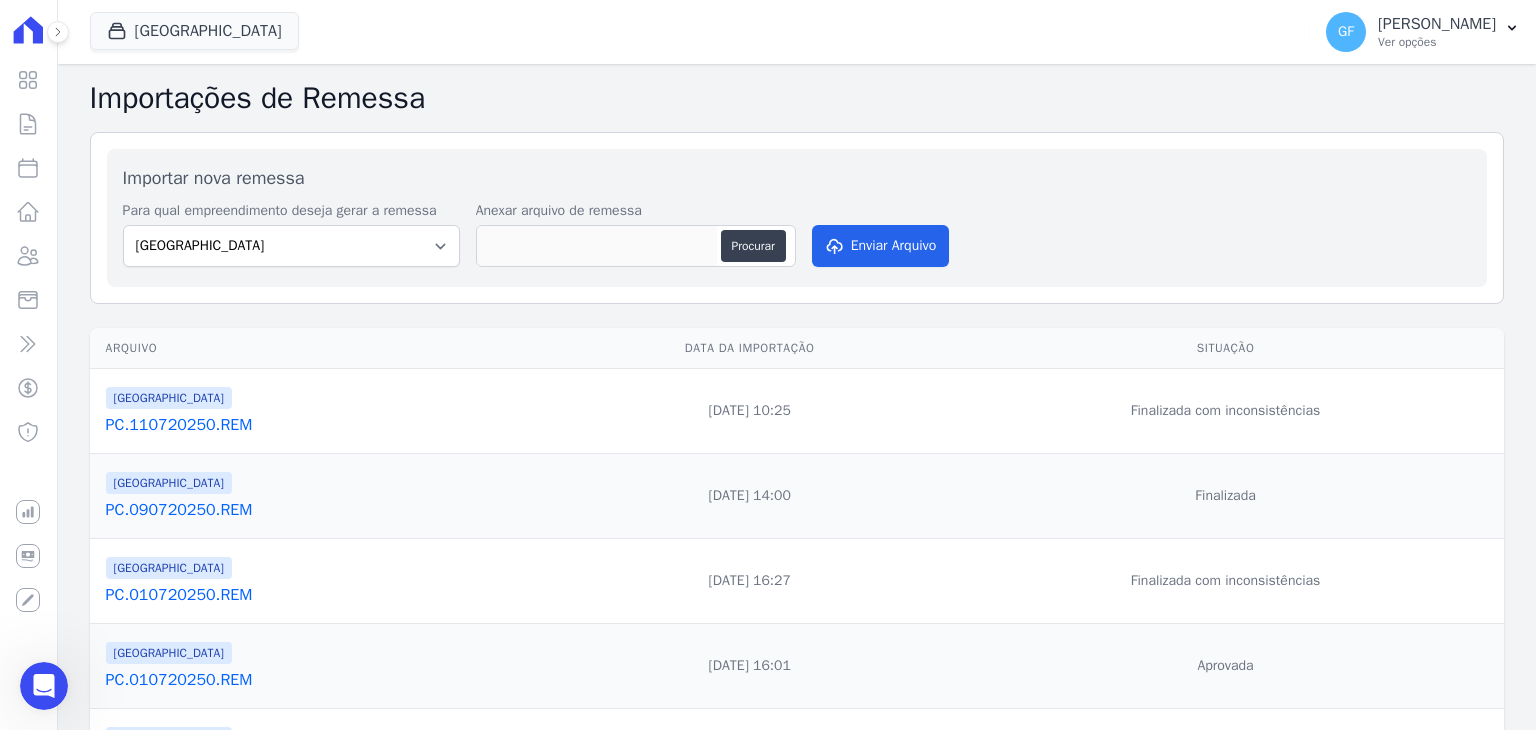 click on "PC.110720250.REM" at bounding box center (325, 425) 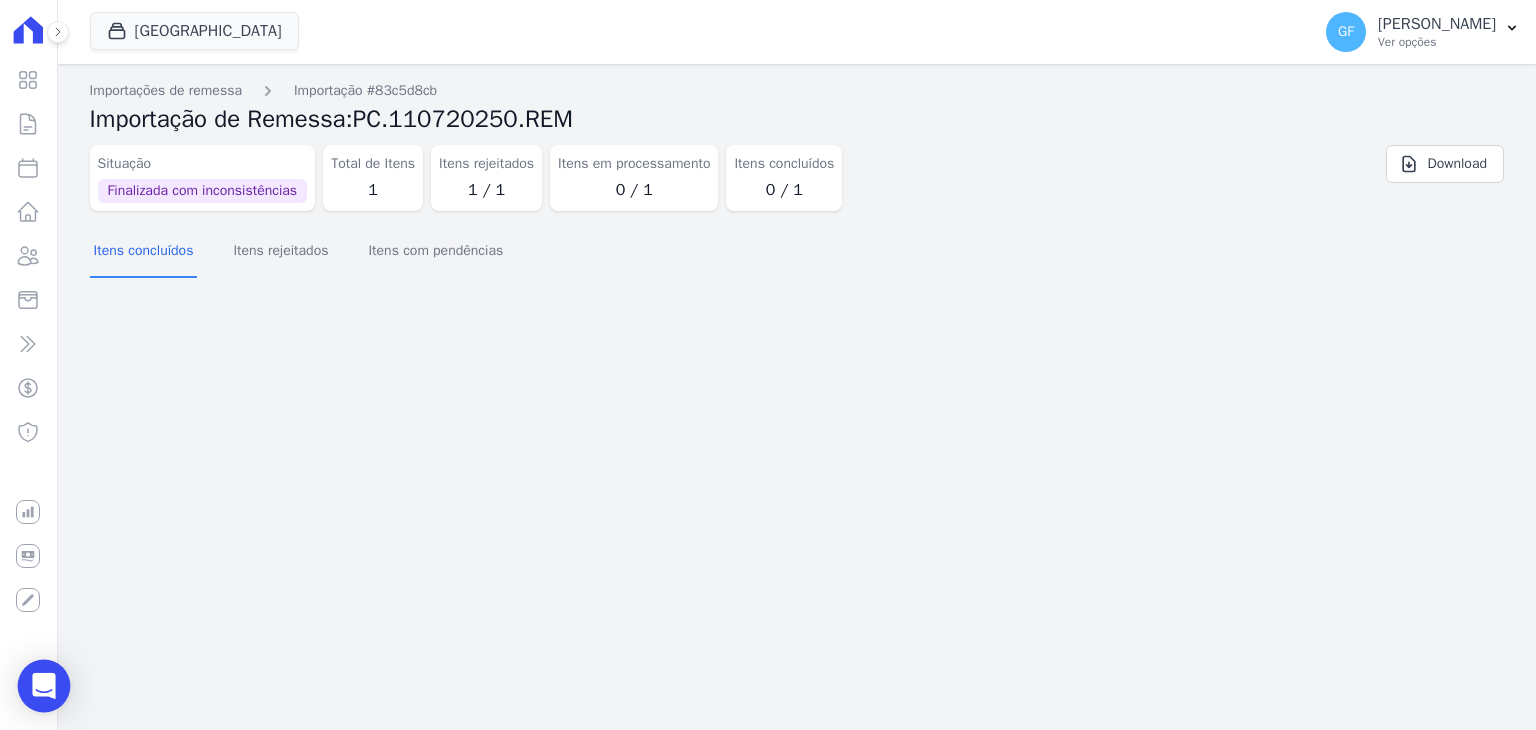 click at bounding box center [44, 686] 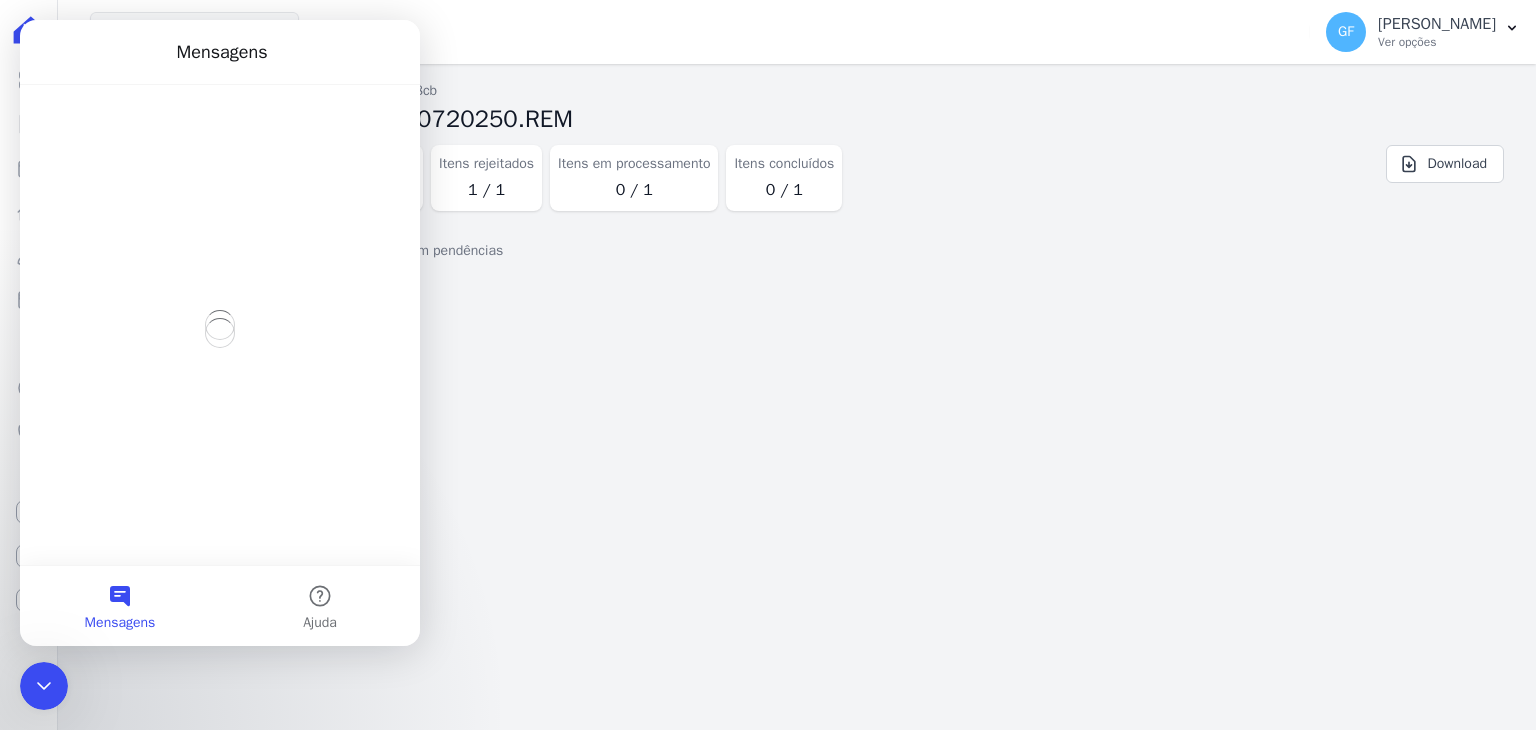 scroll, scrollTop: 0, scrollLeft: 0, axis: both 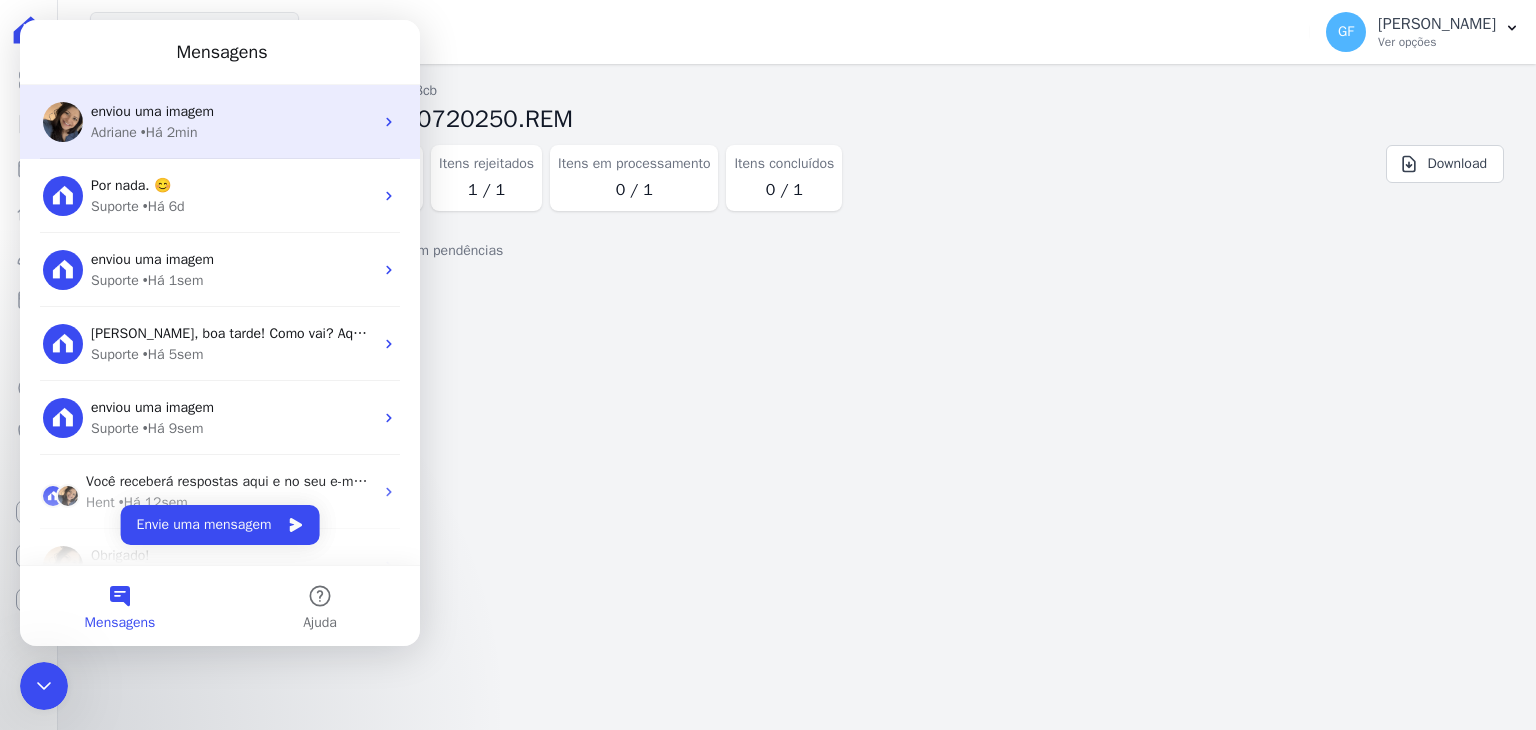 click on "•  Há 2min" at bounding box center [169, 132] 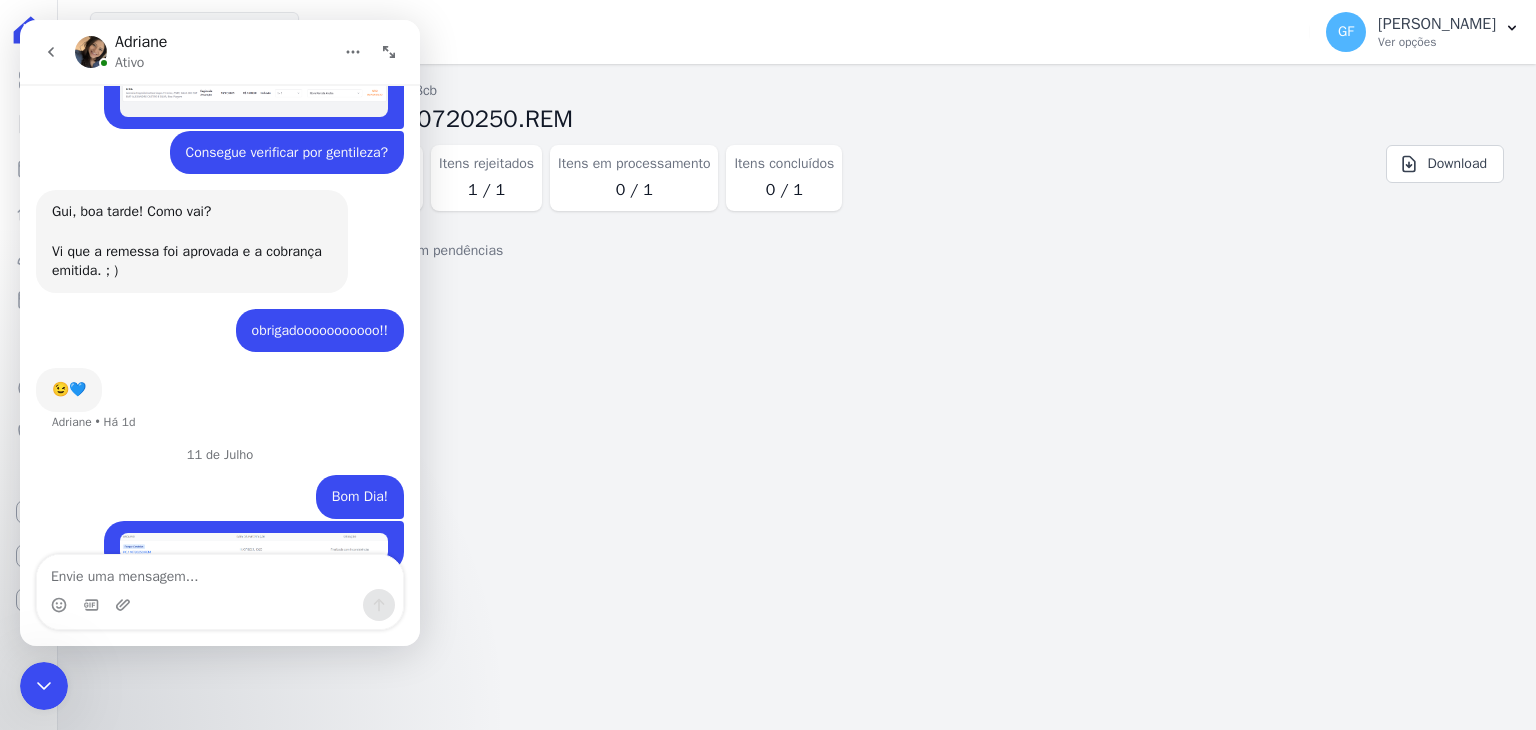 scroll, scrollTop: 13733, scrollLeft: 0, axis: vertical 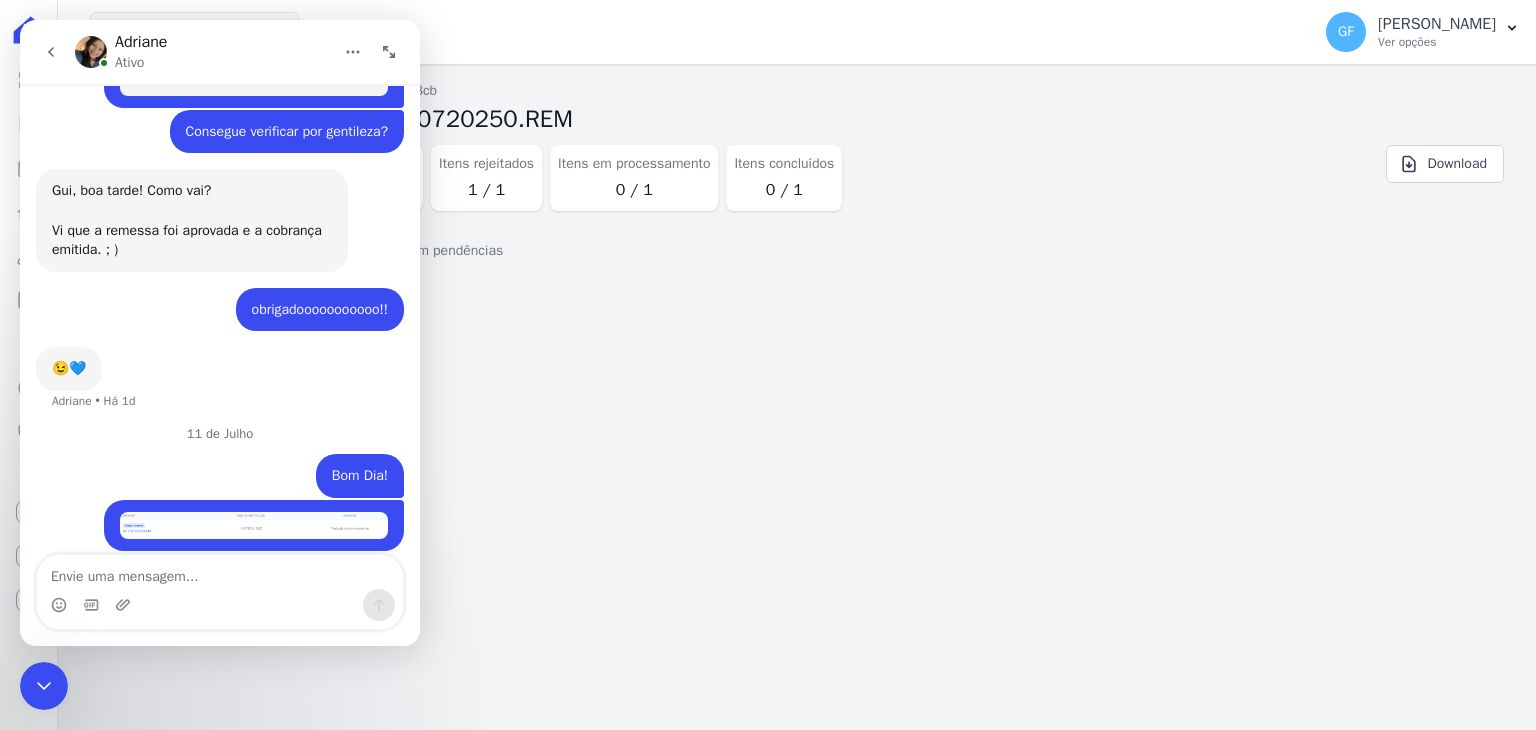 click at bounding box center (220, 572) 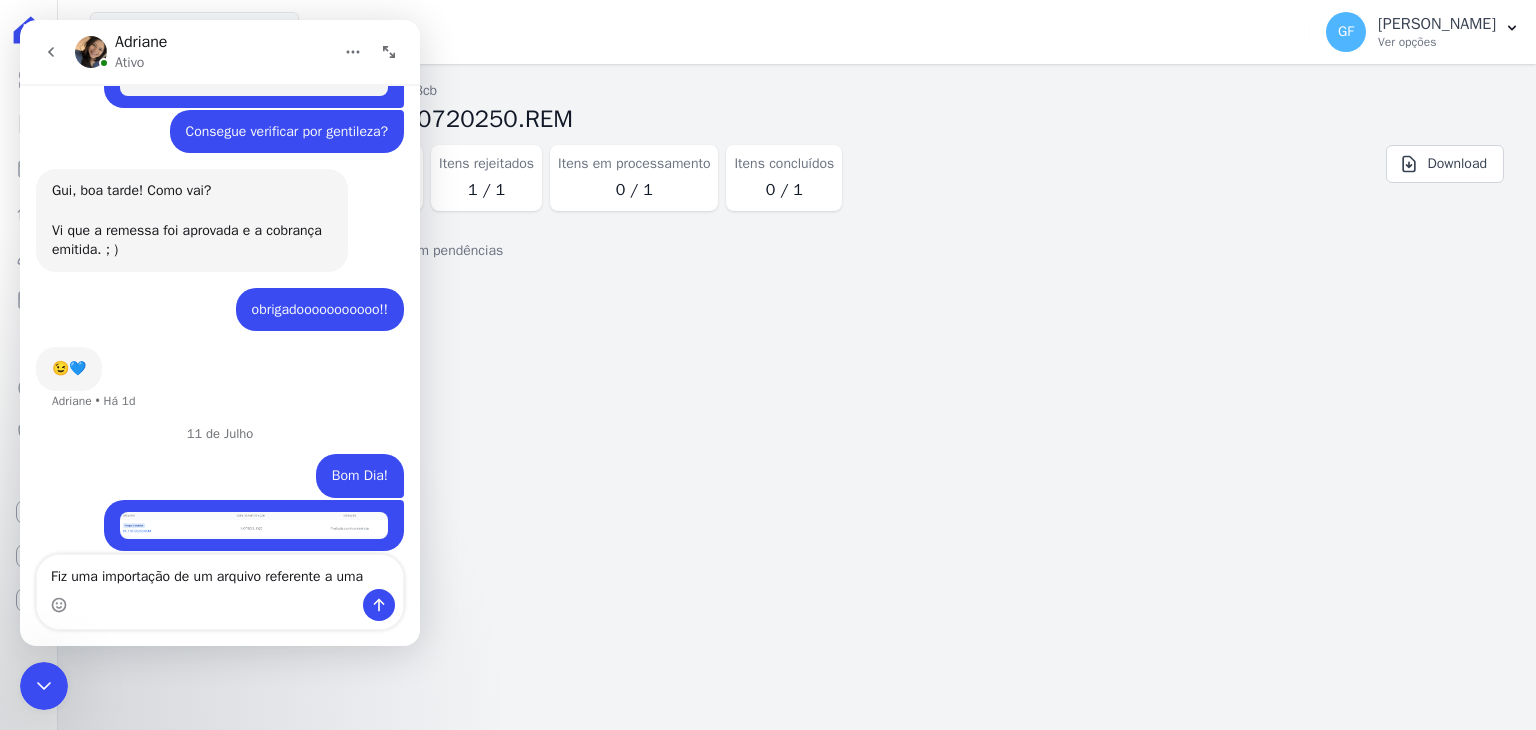 scroll, scrollTop: 13753, scrollLeft: 0, axis: vertical 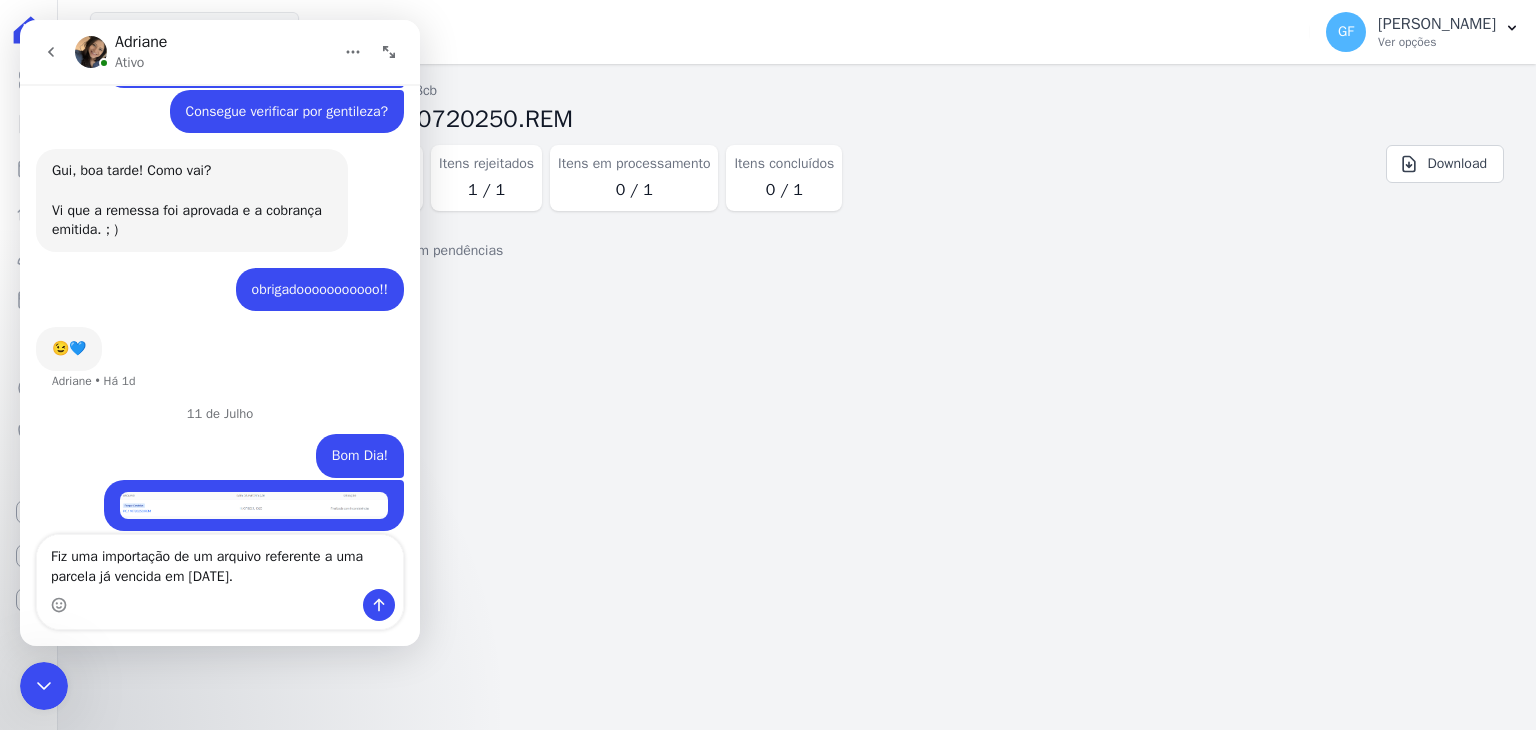 type on "Fiz uma importação de um arquivo referente a uma parcela já vencida em 21/05/2025." 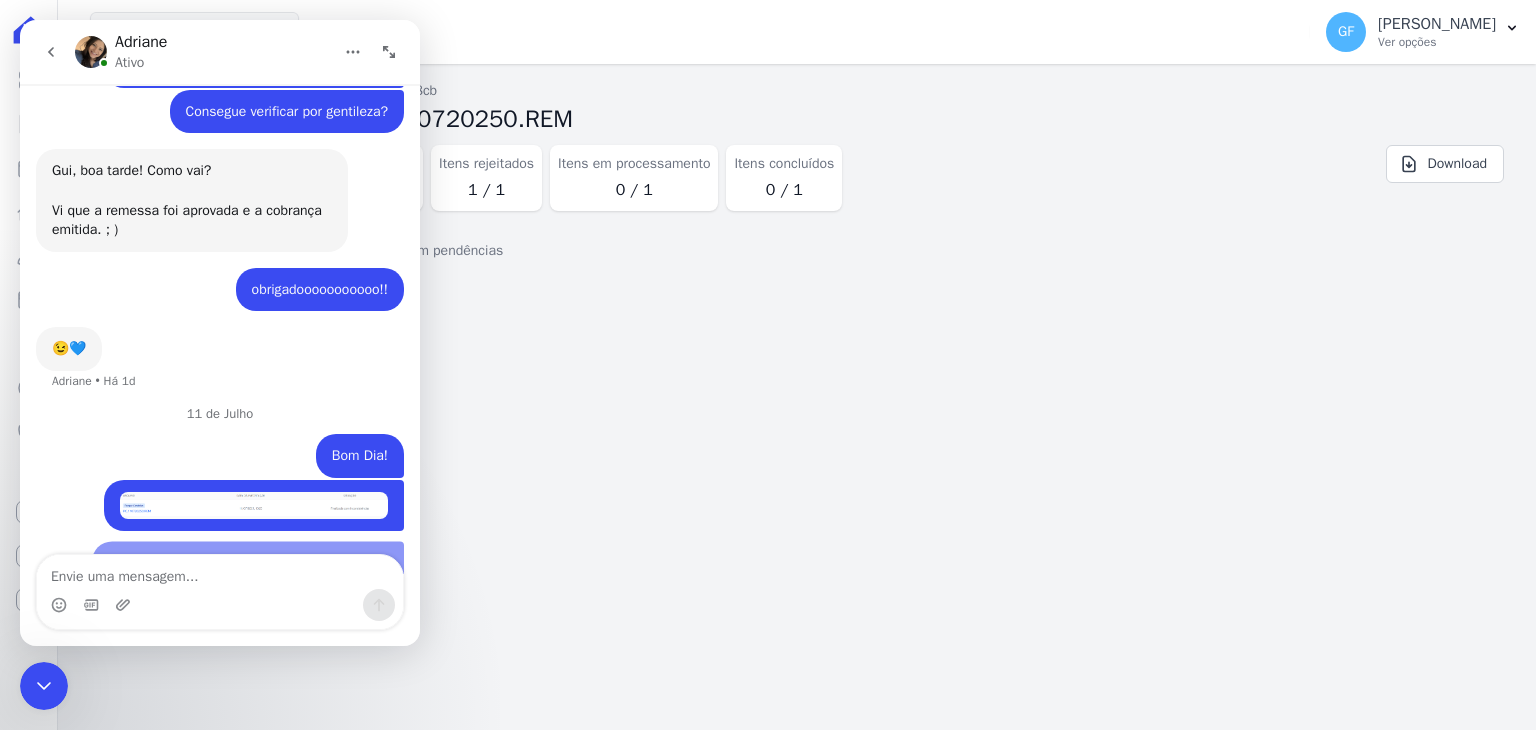scroll, scrollTop: 13798, scrollLeft: 0, axis: vertical 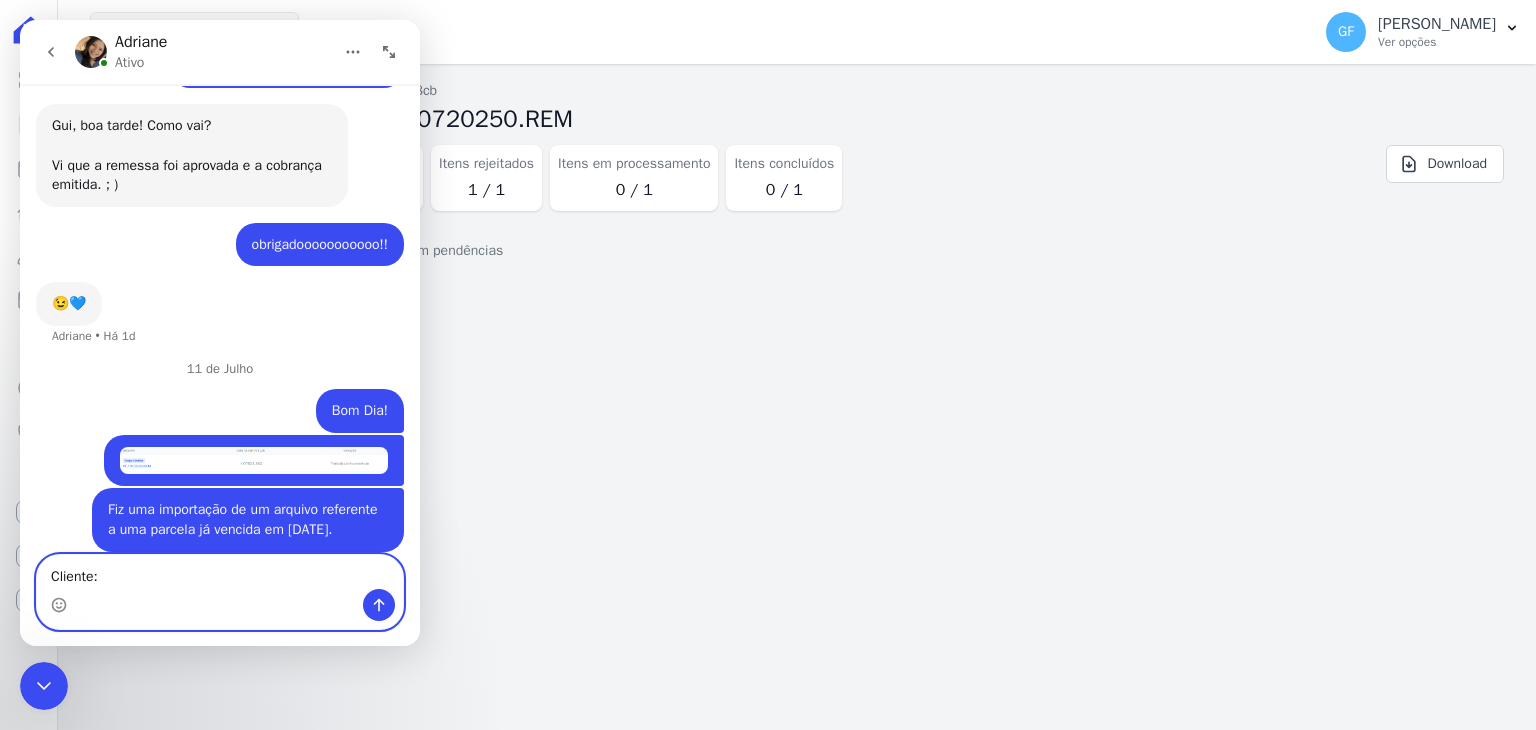 paste on "ALEXANDRE JOSE DA SILVA" 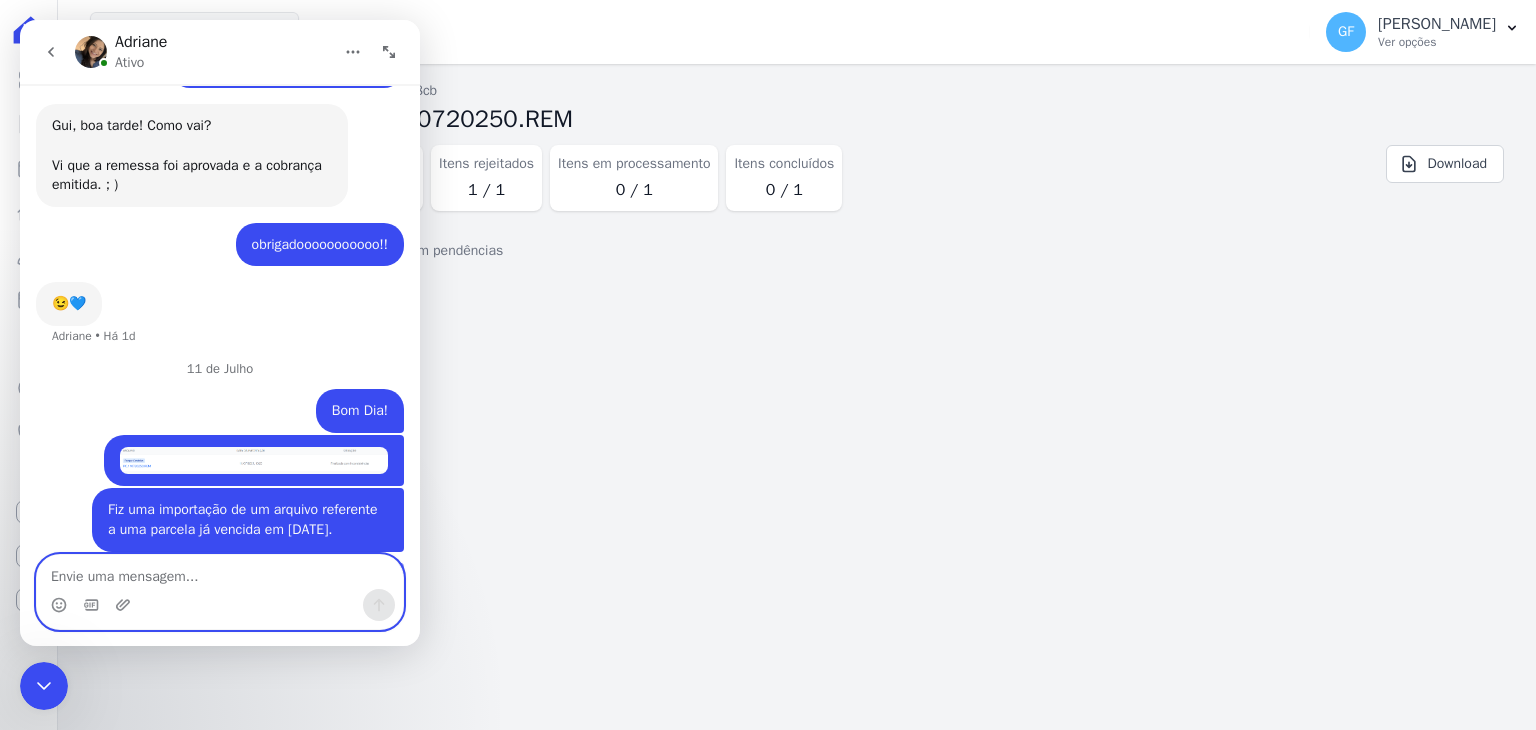 scroll, scrollTop: 13844, scrollLeft: 0, axis: vertical 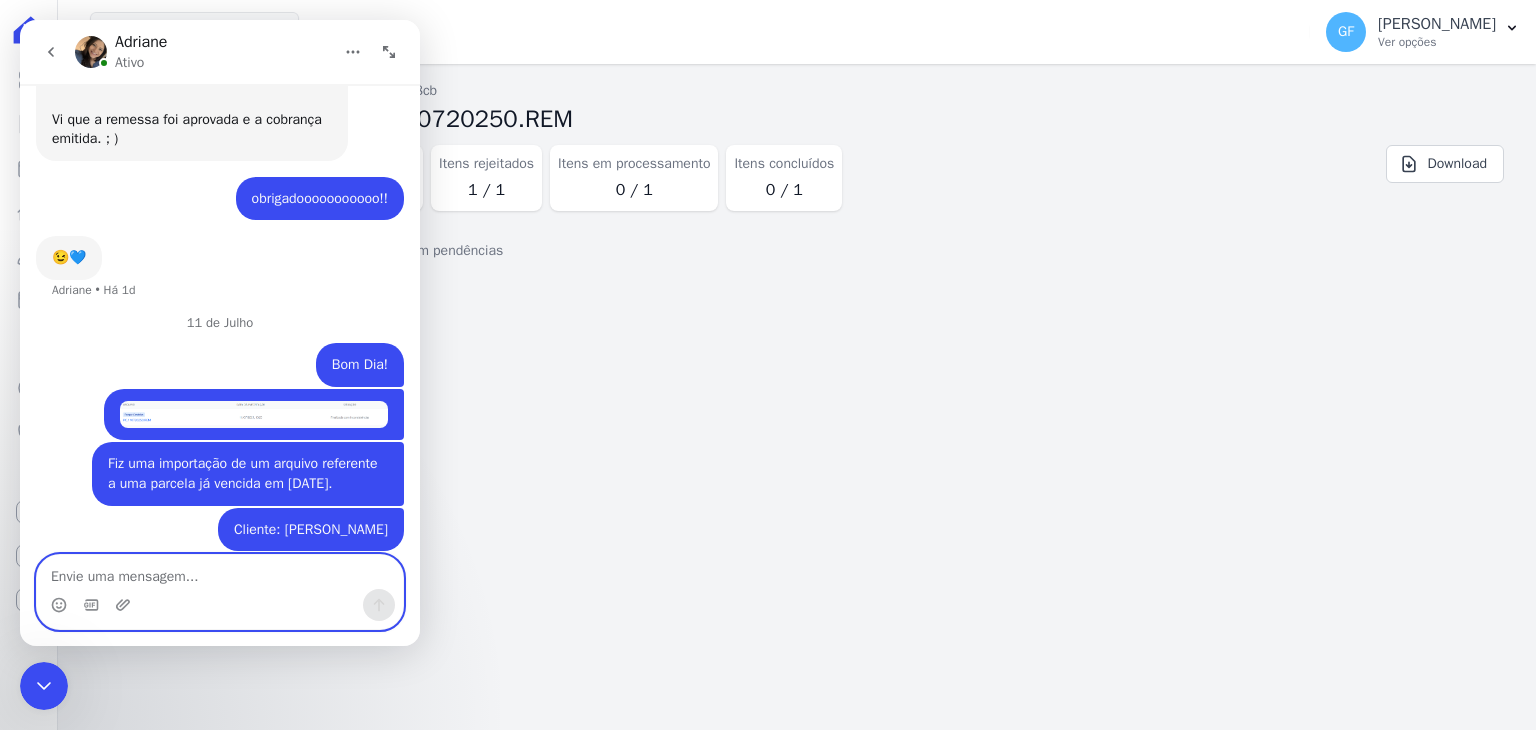 type 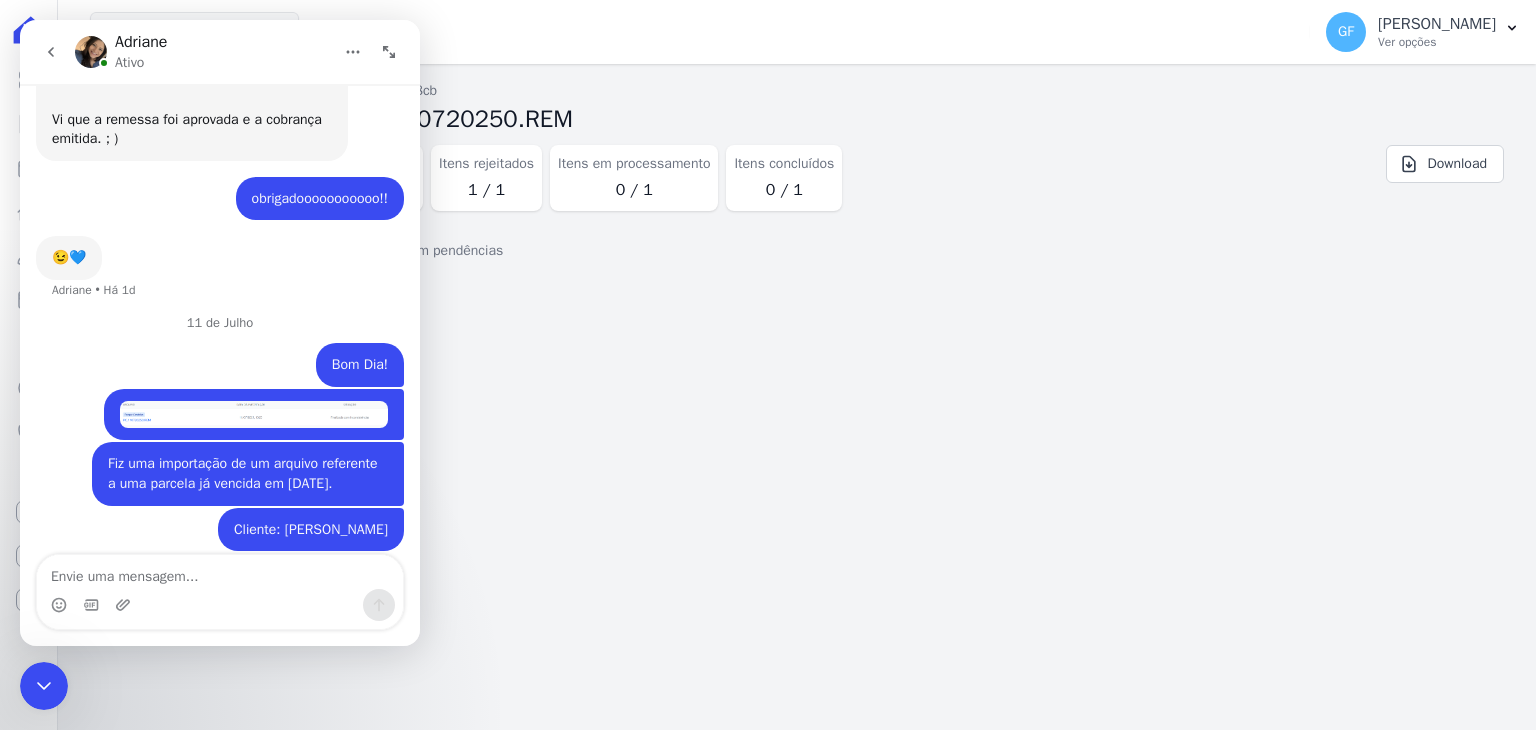 click on "Importações de remessa
Importação
#83c5d8cb
Importação de Remessa:  PC.110720250.REM
Situação
Finalizada com inconsistências
Total de Itens
1
Itens rejeitados
1 / 1
Itens em processamento
0 / 1
Itens concluídos
0 / 1
Download
Itens concluídos" at bounding box center [797, 397] 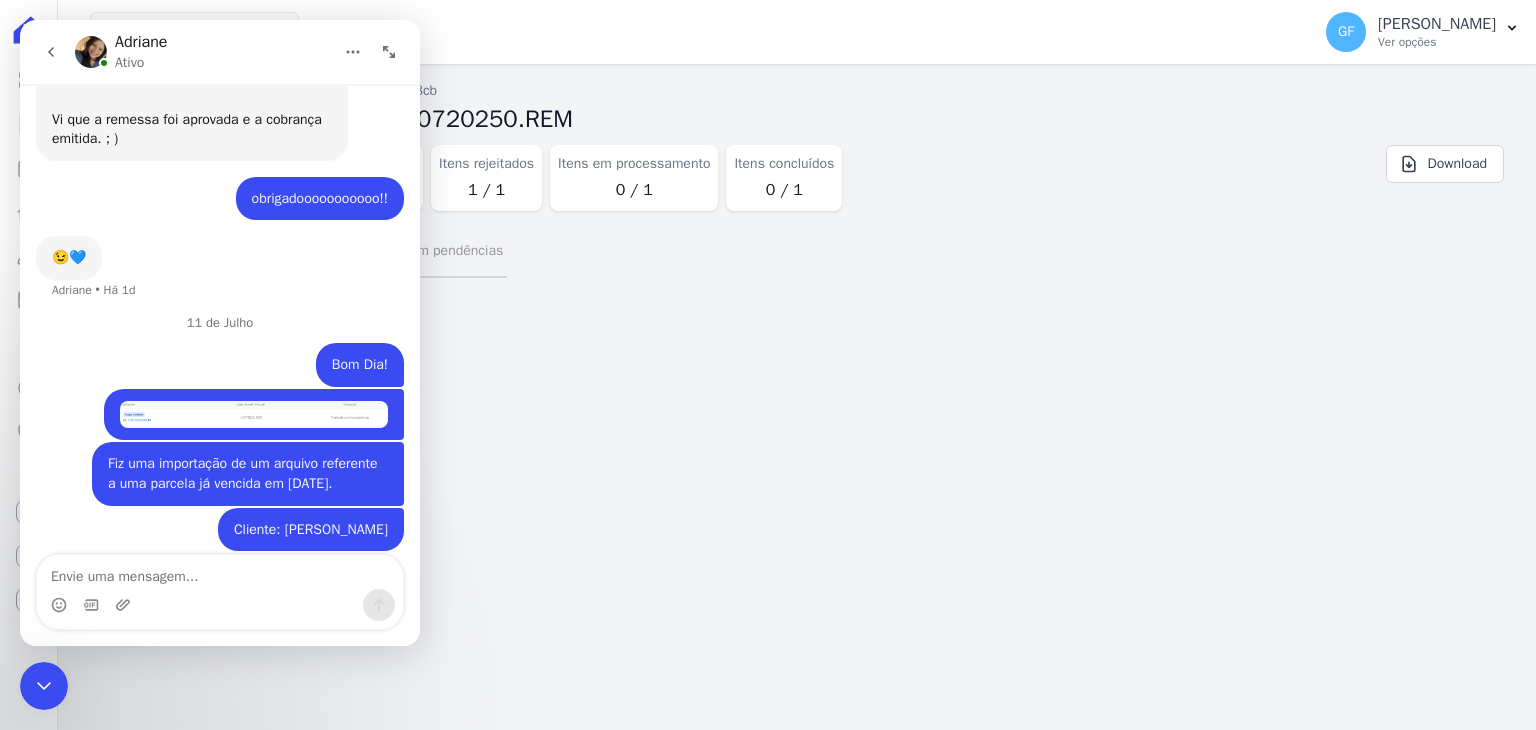 click on "Itens com pendências" at bounding box center (435, 252) 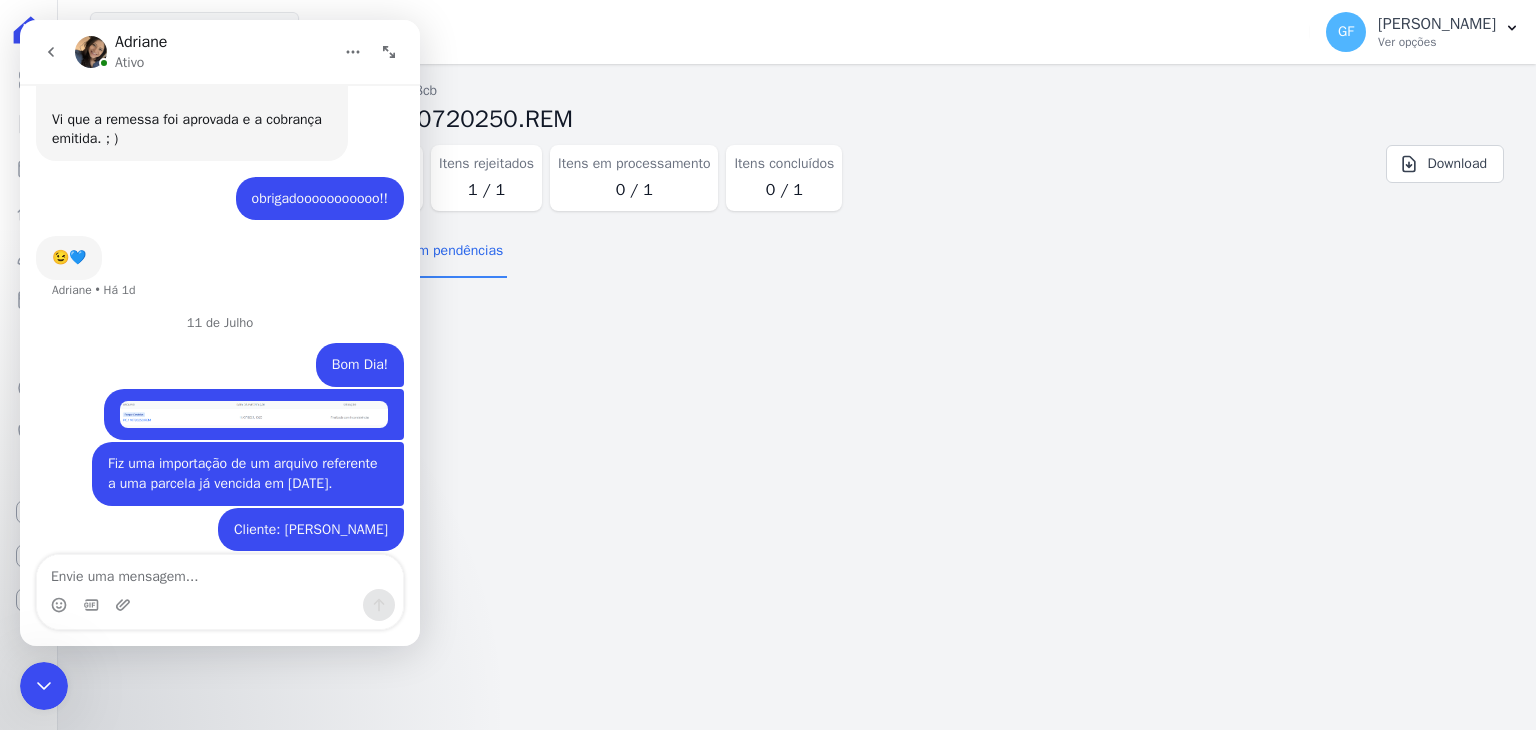 click 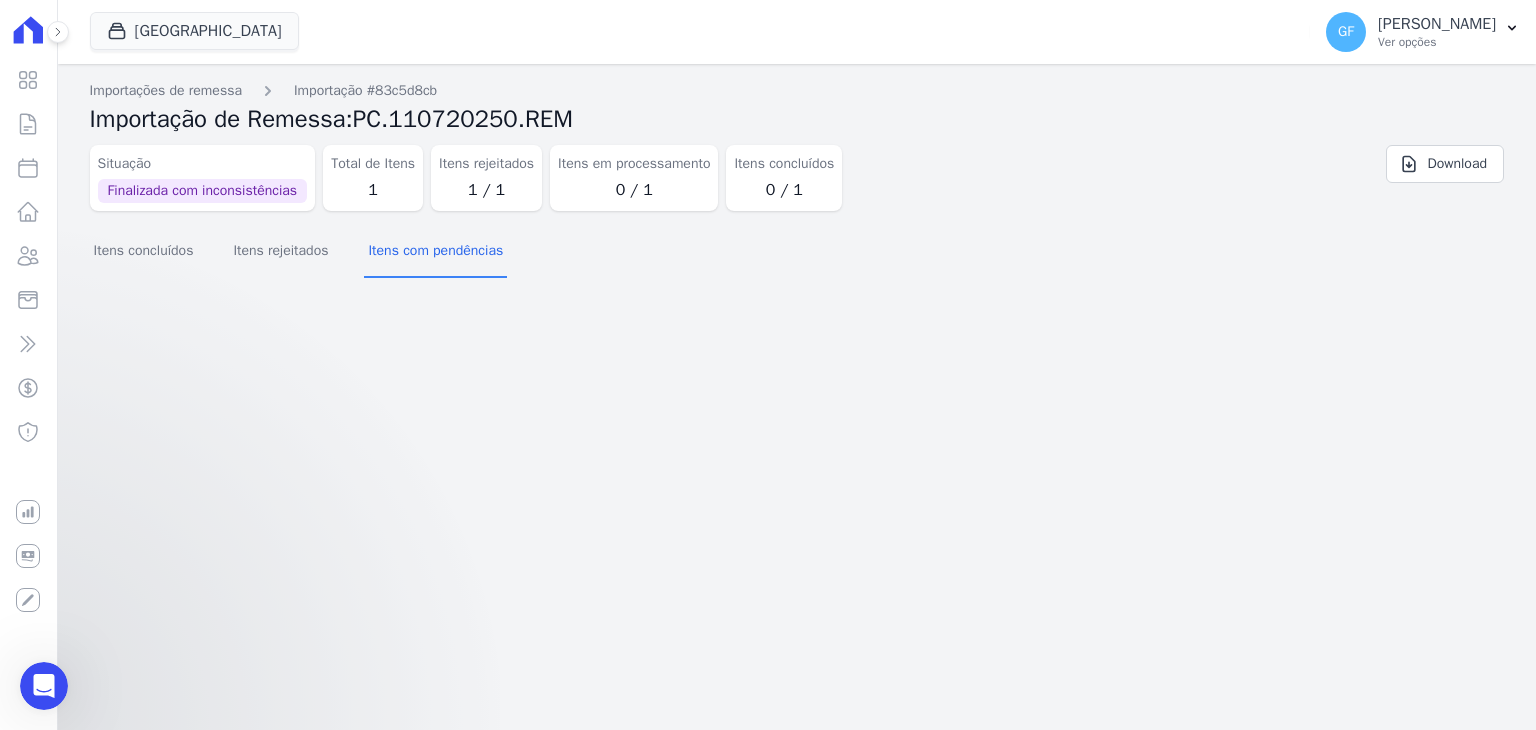 scroll, scrollTop: 0, scrollLeft: 0, axis: both 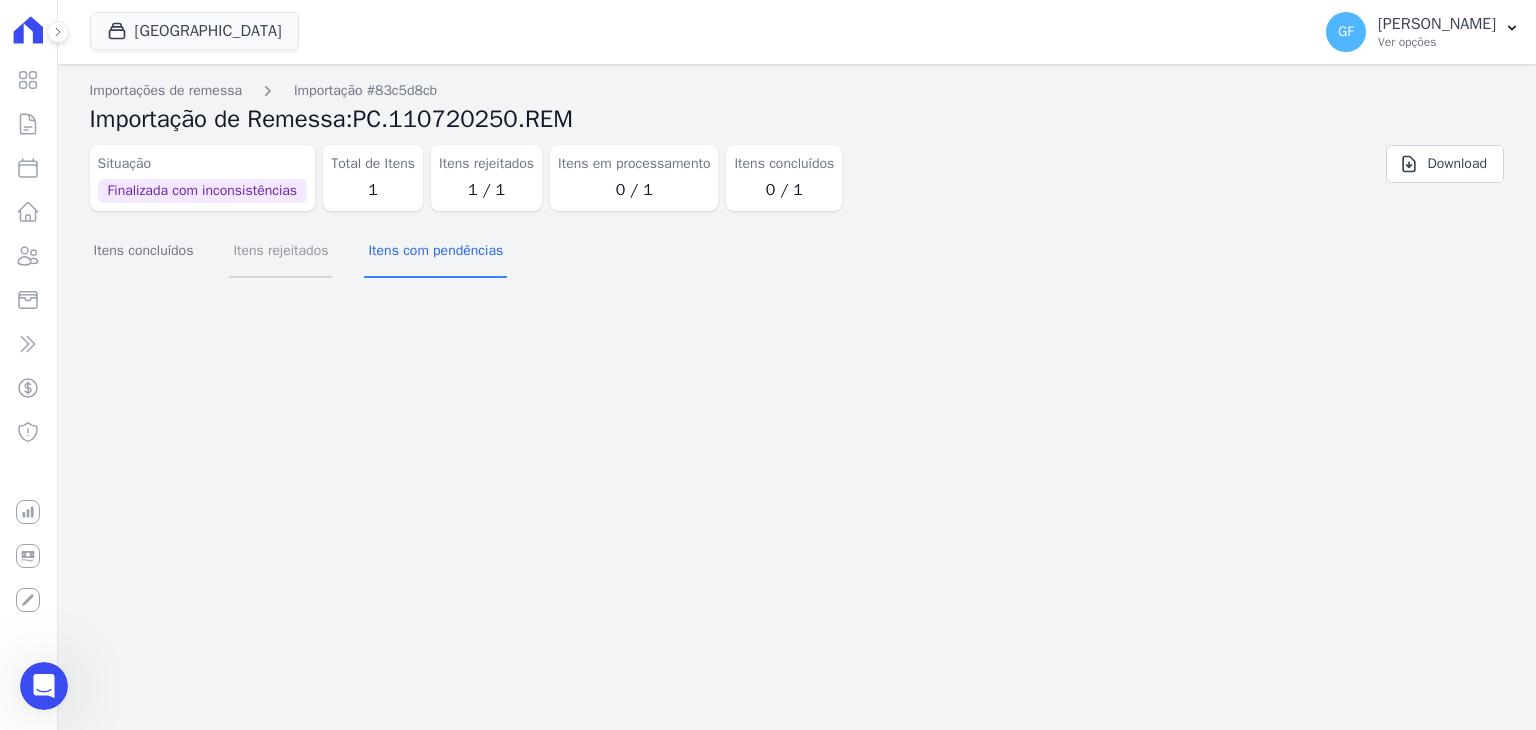 drag, startPoint x: 292, startPoint y: 255, endPoint x: 263, endPoint y: 314, distance: 65.74192 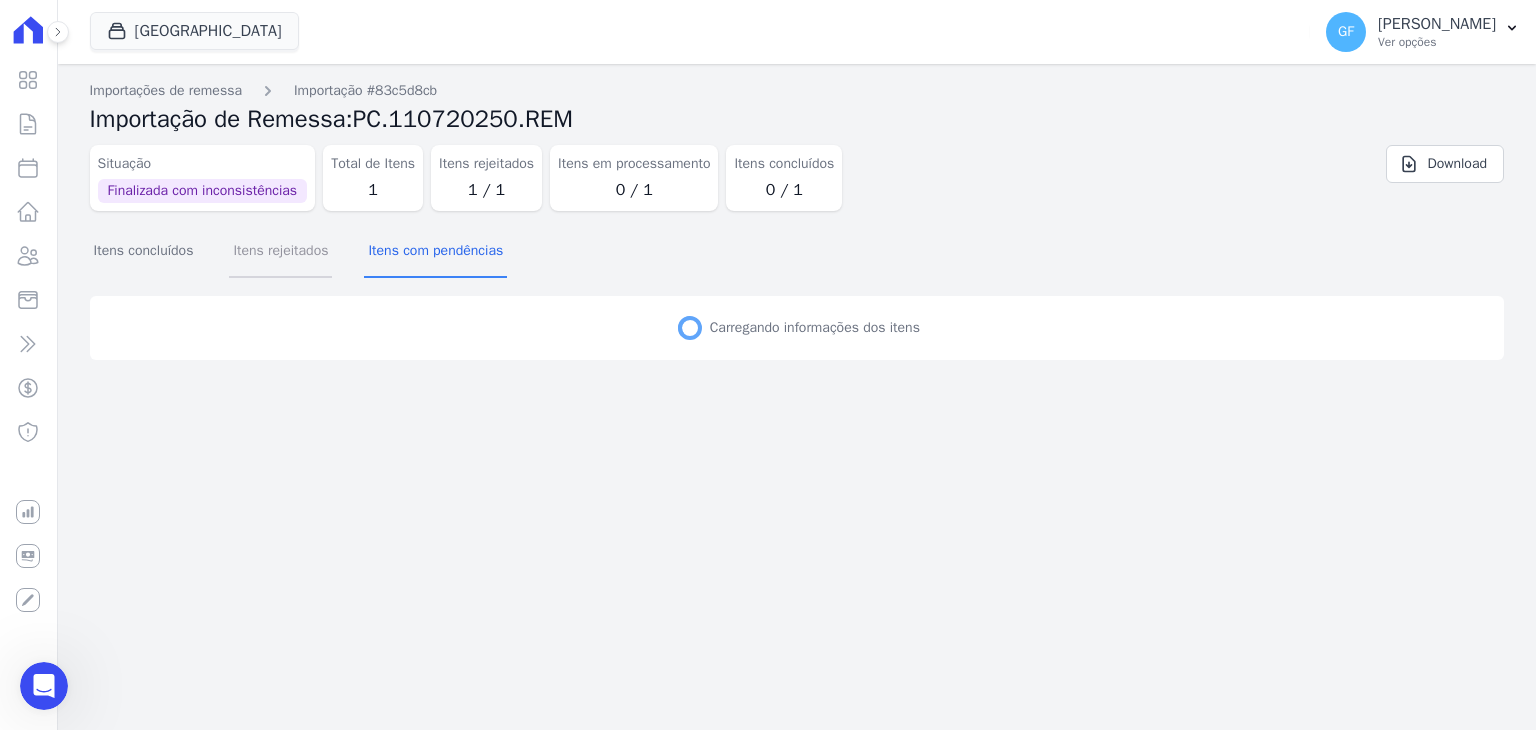 scroll, scrollTop: 13844, scrollLeft: 0, axis: vertical 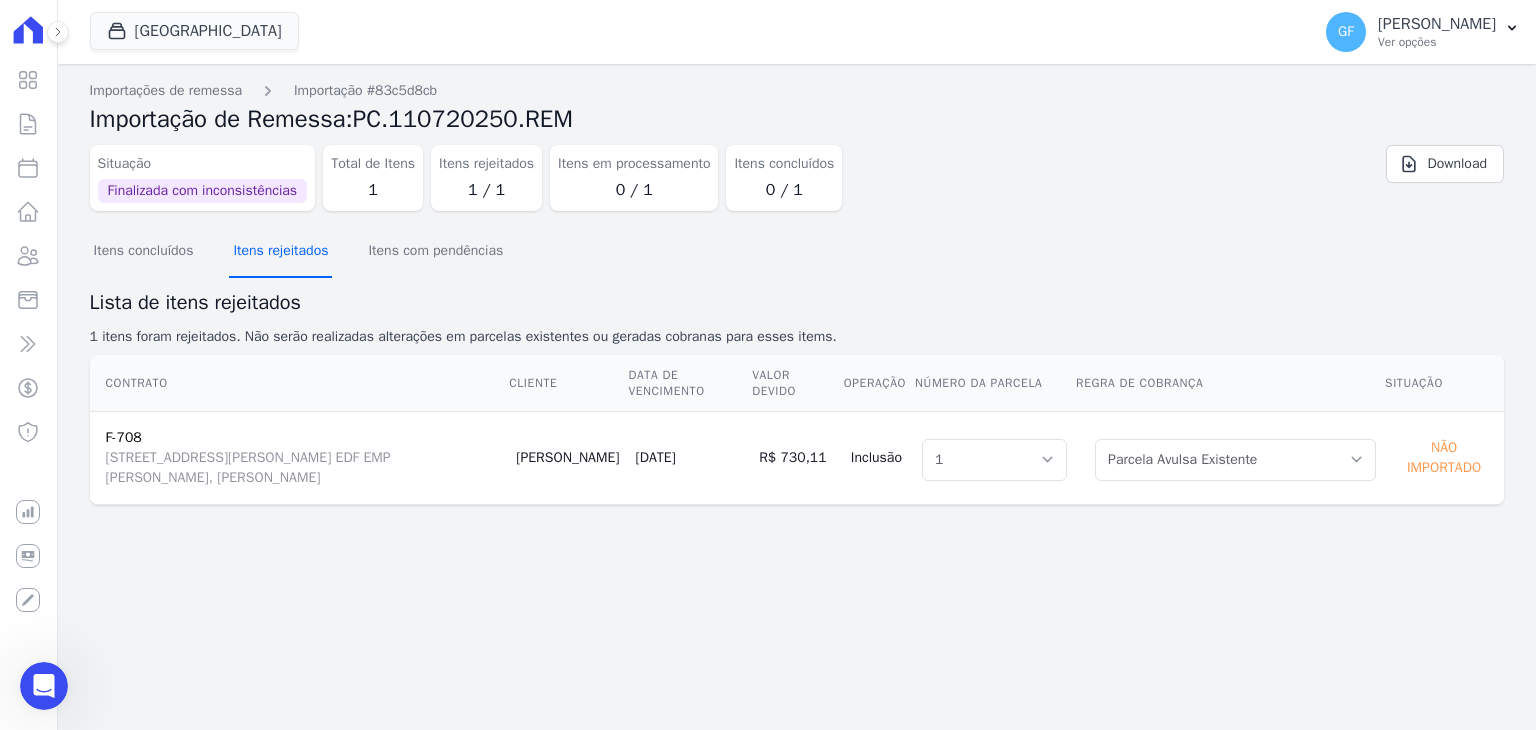 type 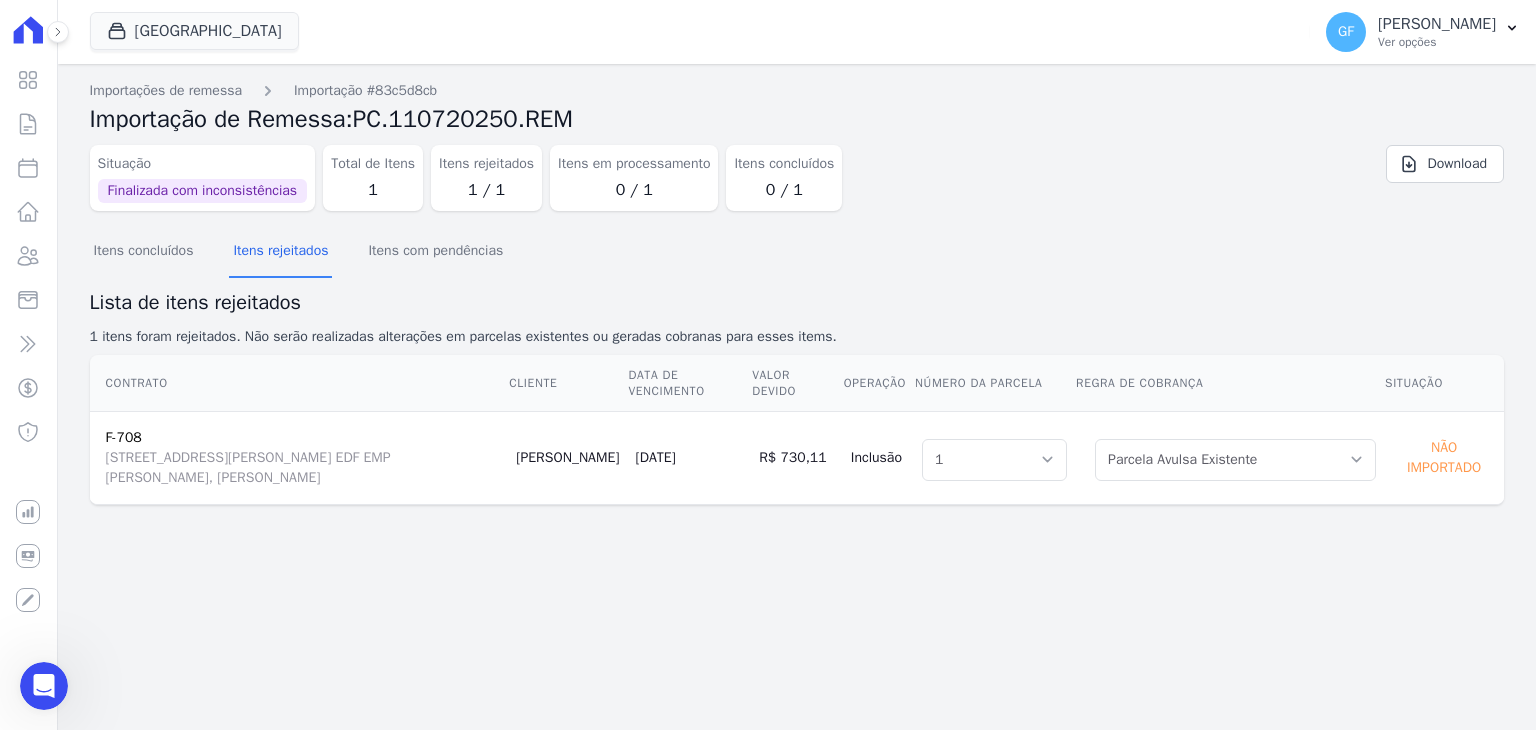 click 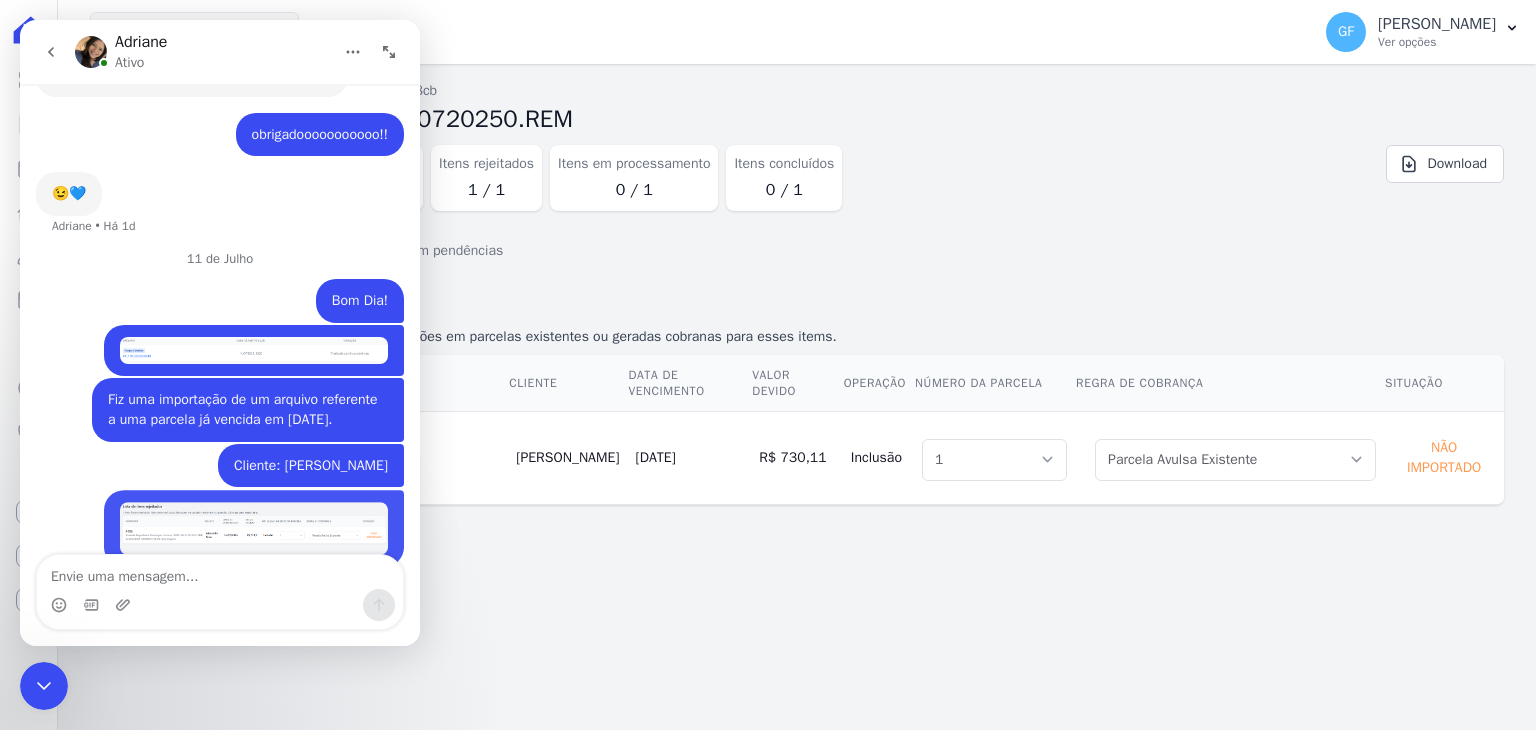 scroll, scrollTop: 13923, scrollLeft: 0, axis: vertical 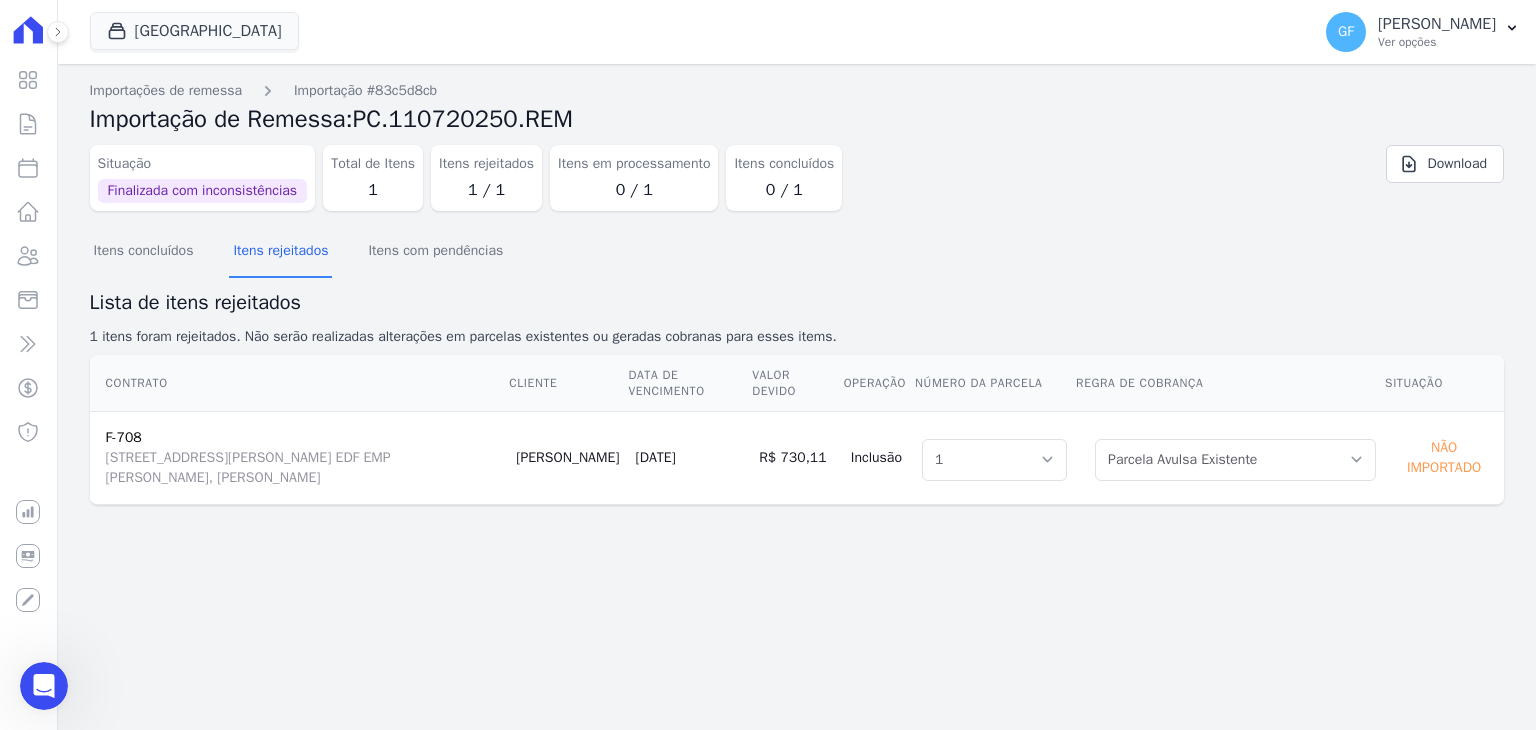click 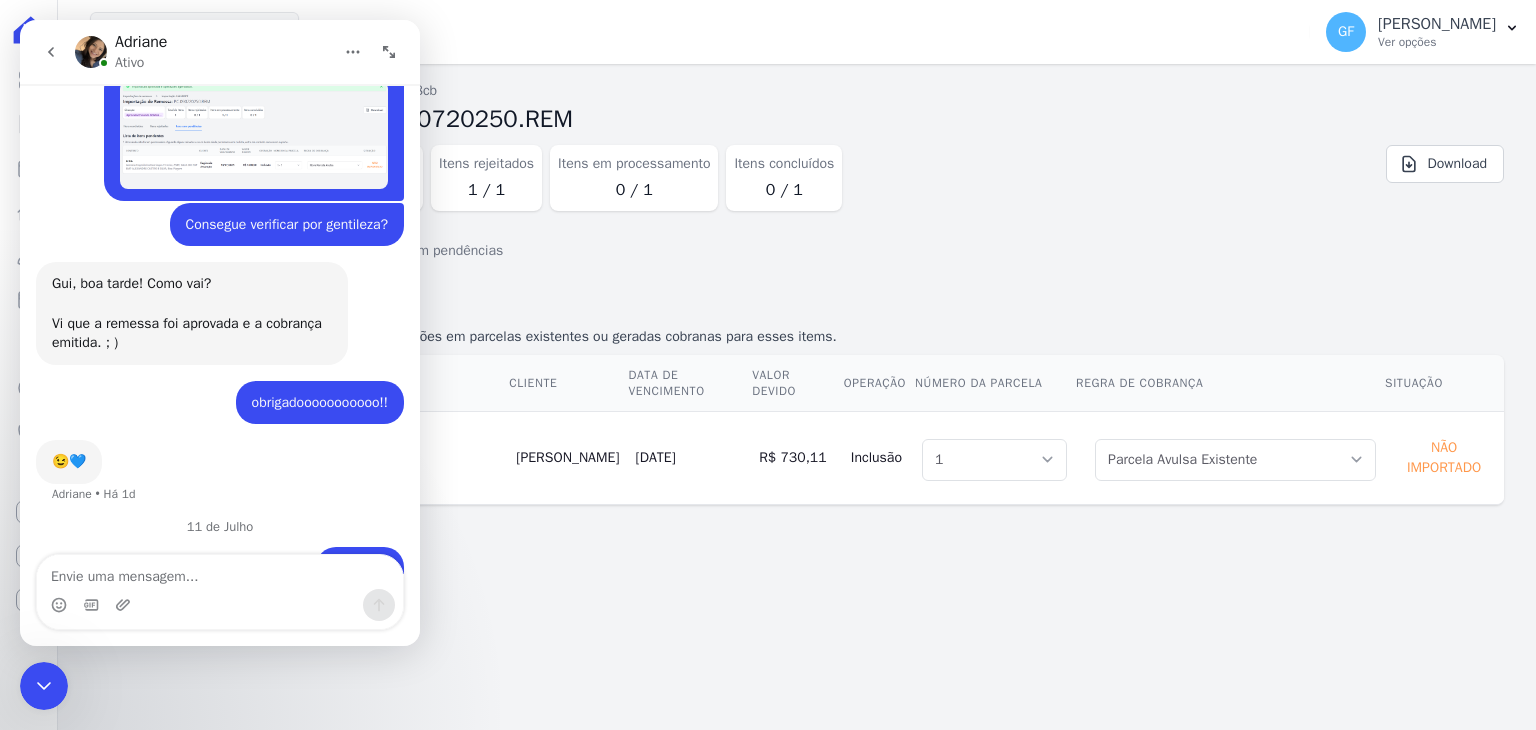 click at bounding box center (44, 686) 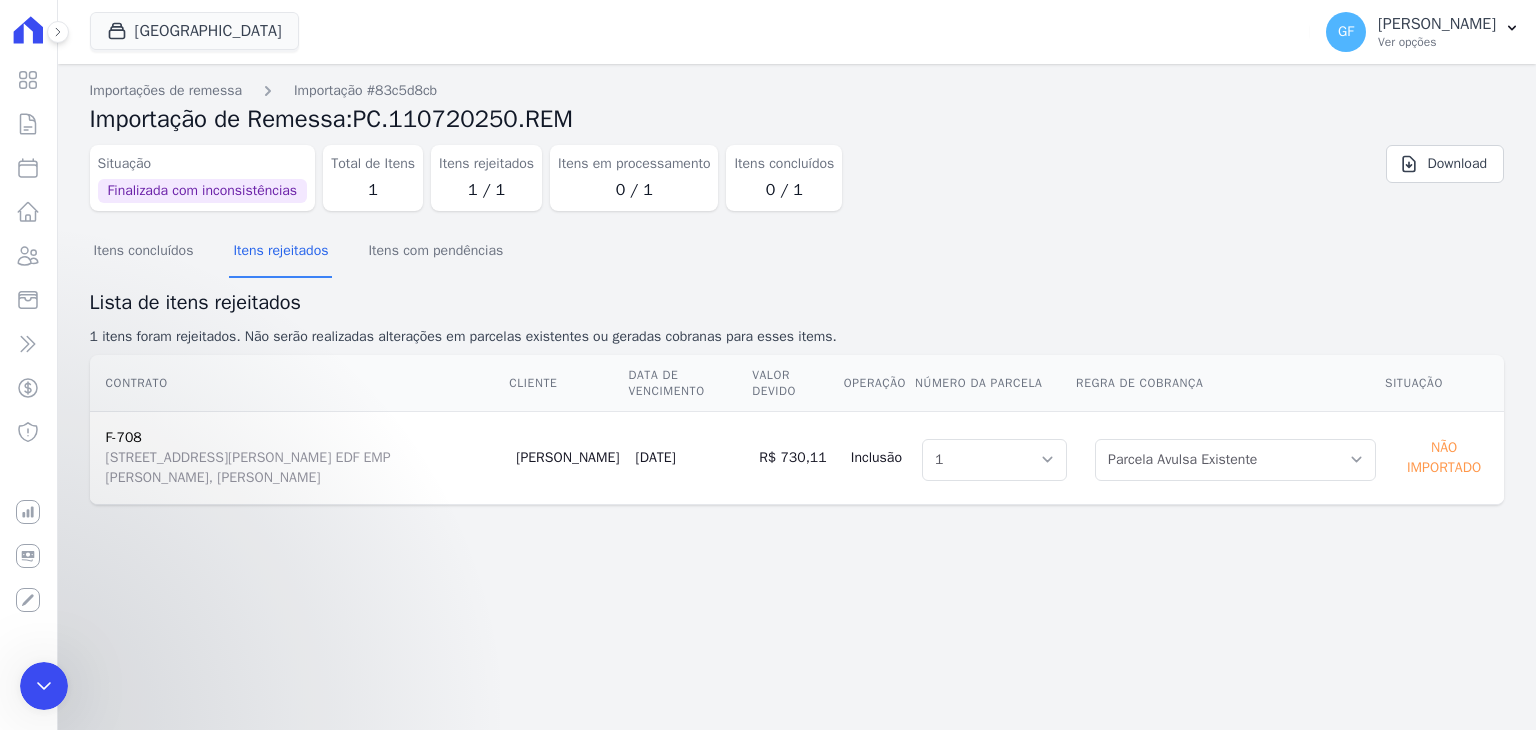 scroll, scrollTop: 13923, scrollLeft: 0, axis: vertical 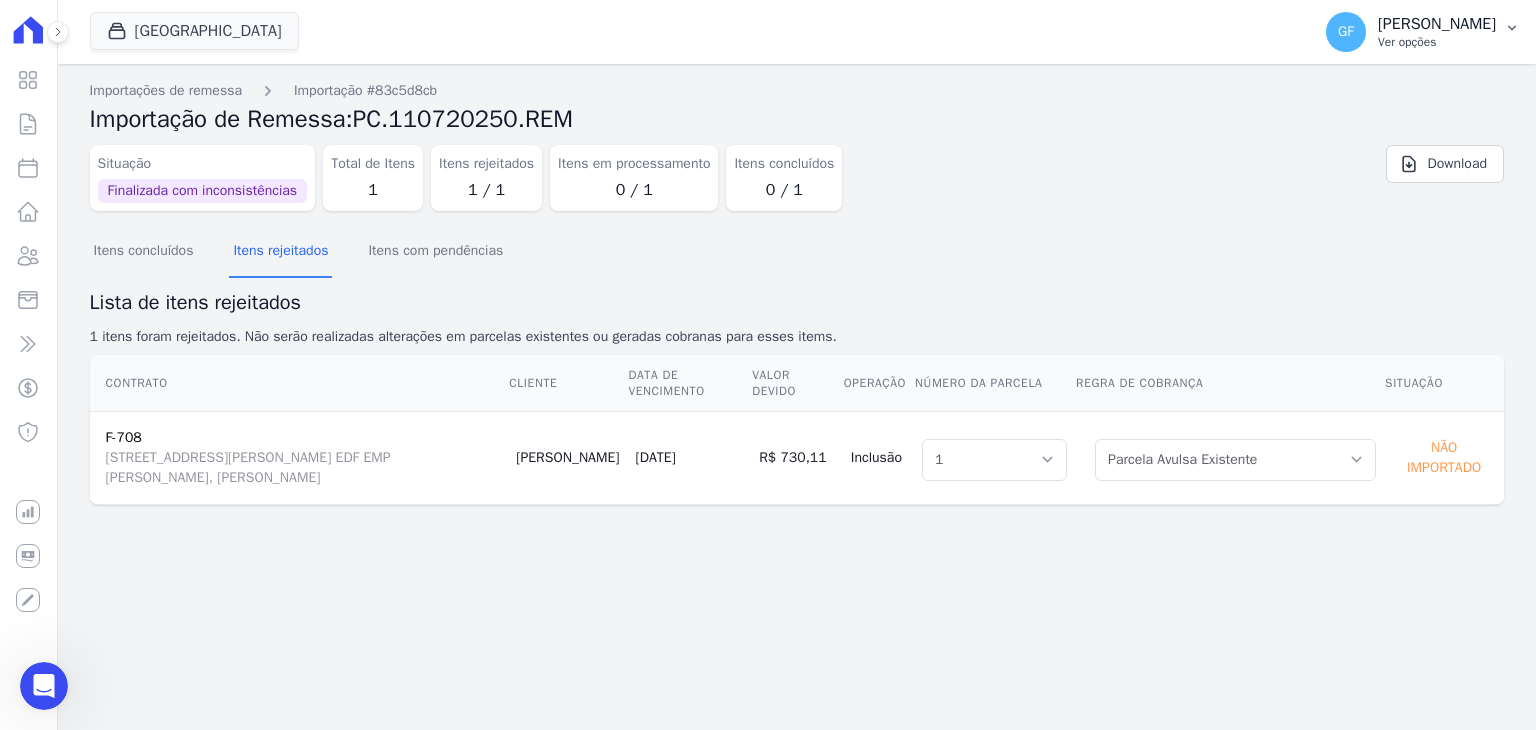 click on "Ver opções" at bounding box center (1437, 42) 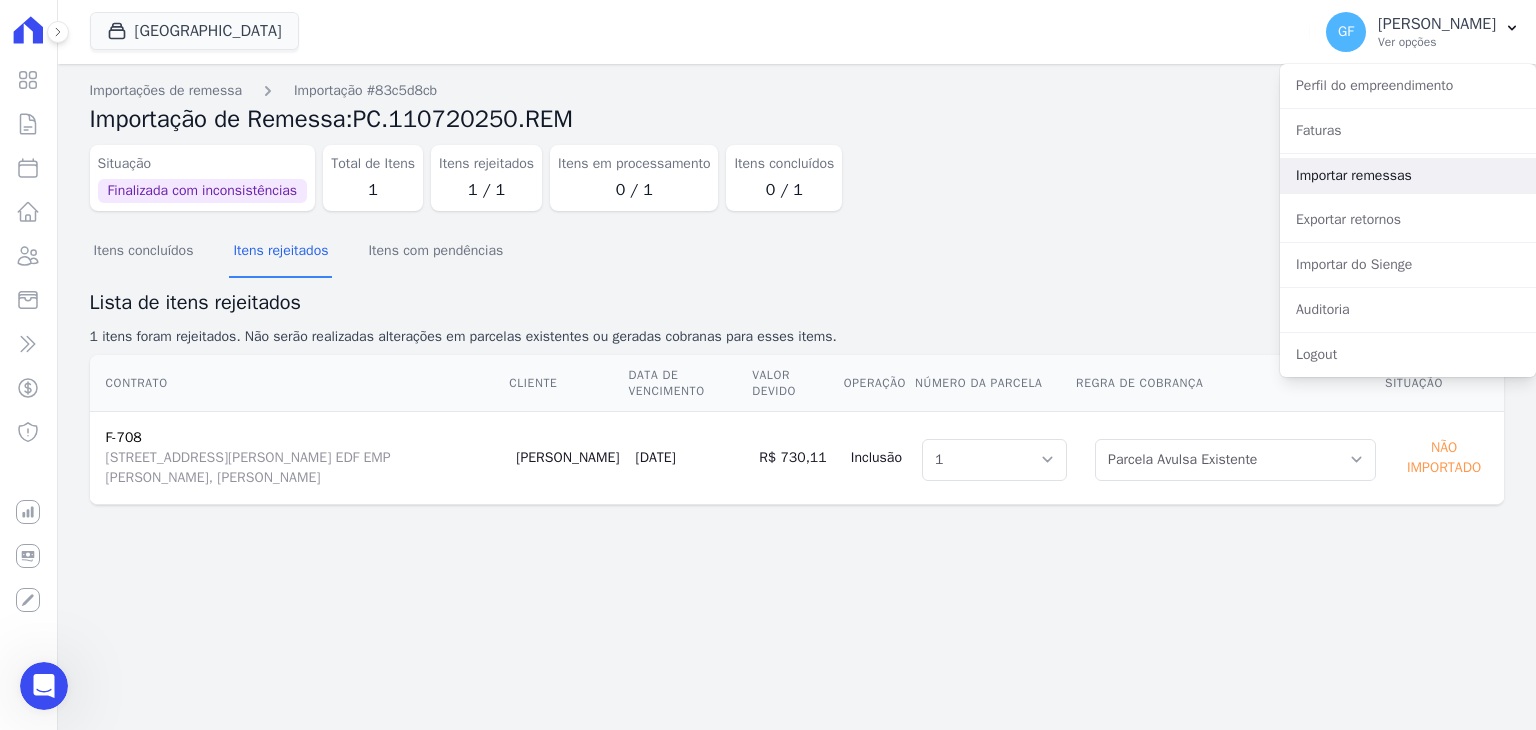 click on "Importar remessas" at bounding box center [1408, 176] 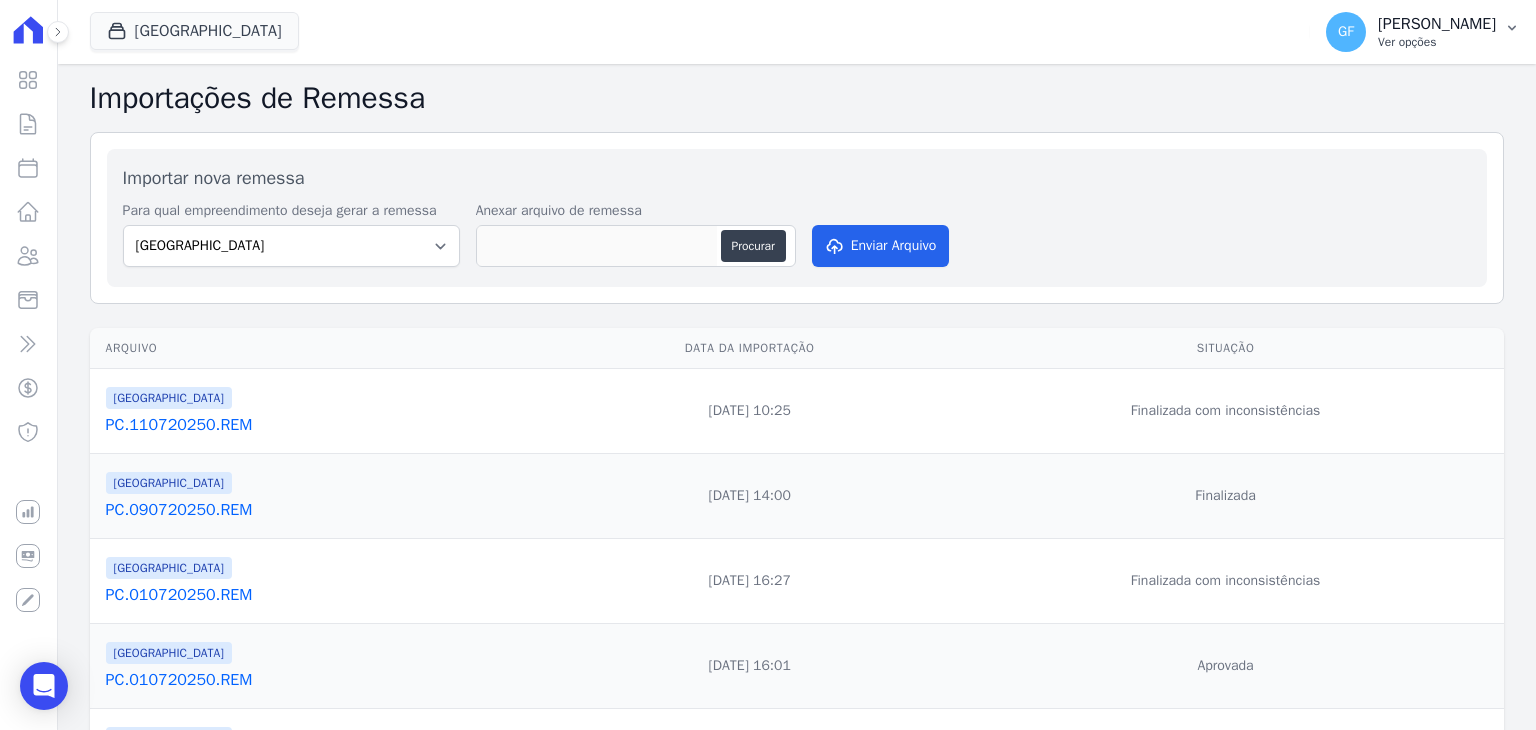 click on "Ver opções" at bounding box center (1437, 42) 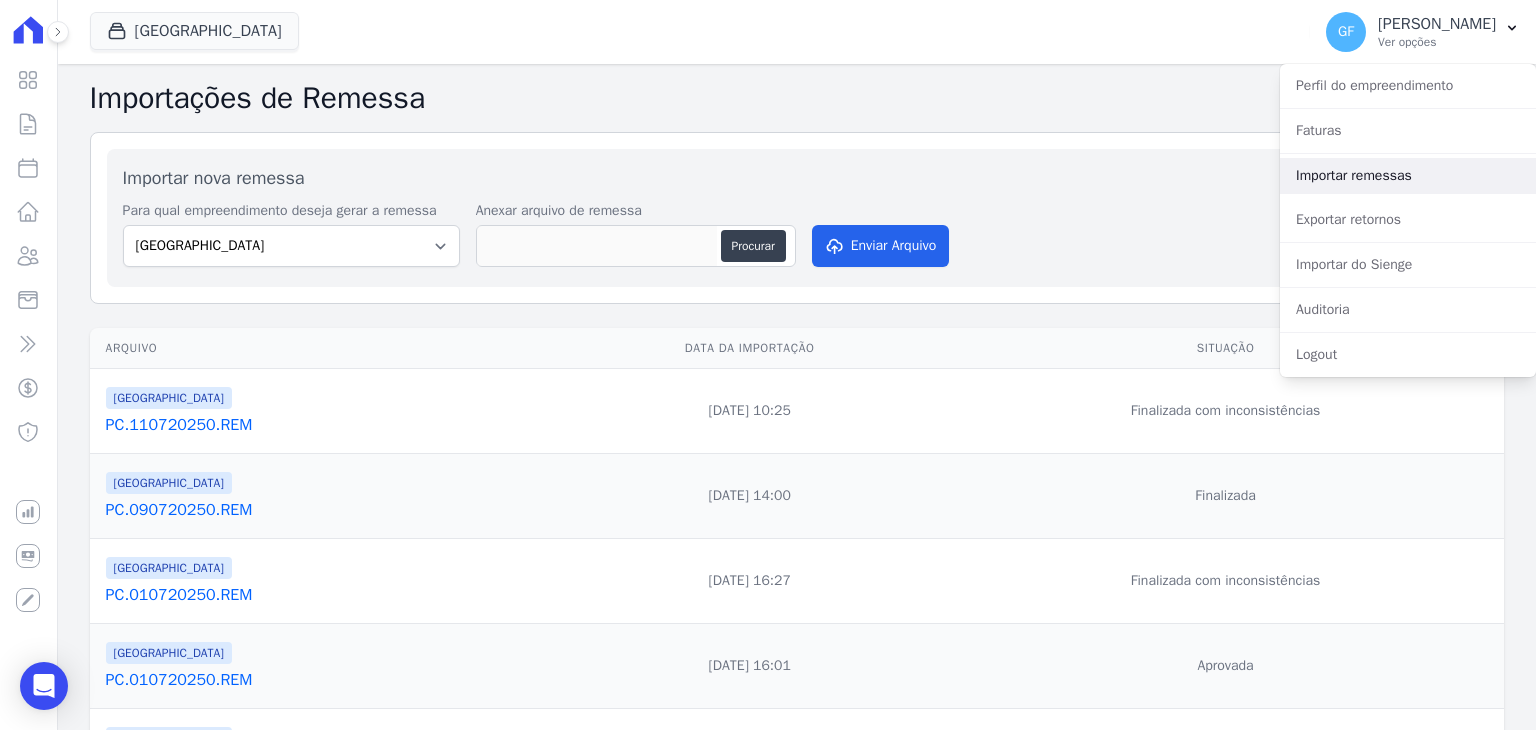 click on "Importar remessas" at bounding box center (1408, 176) 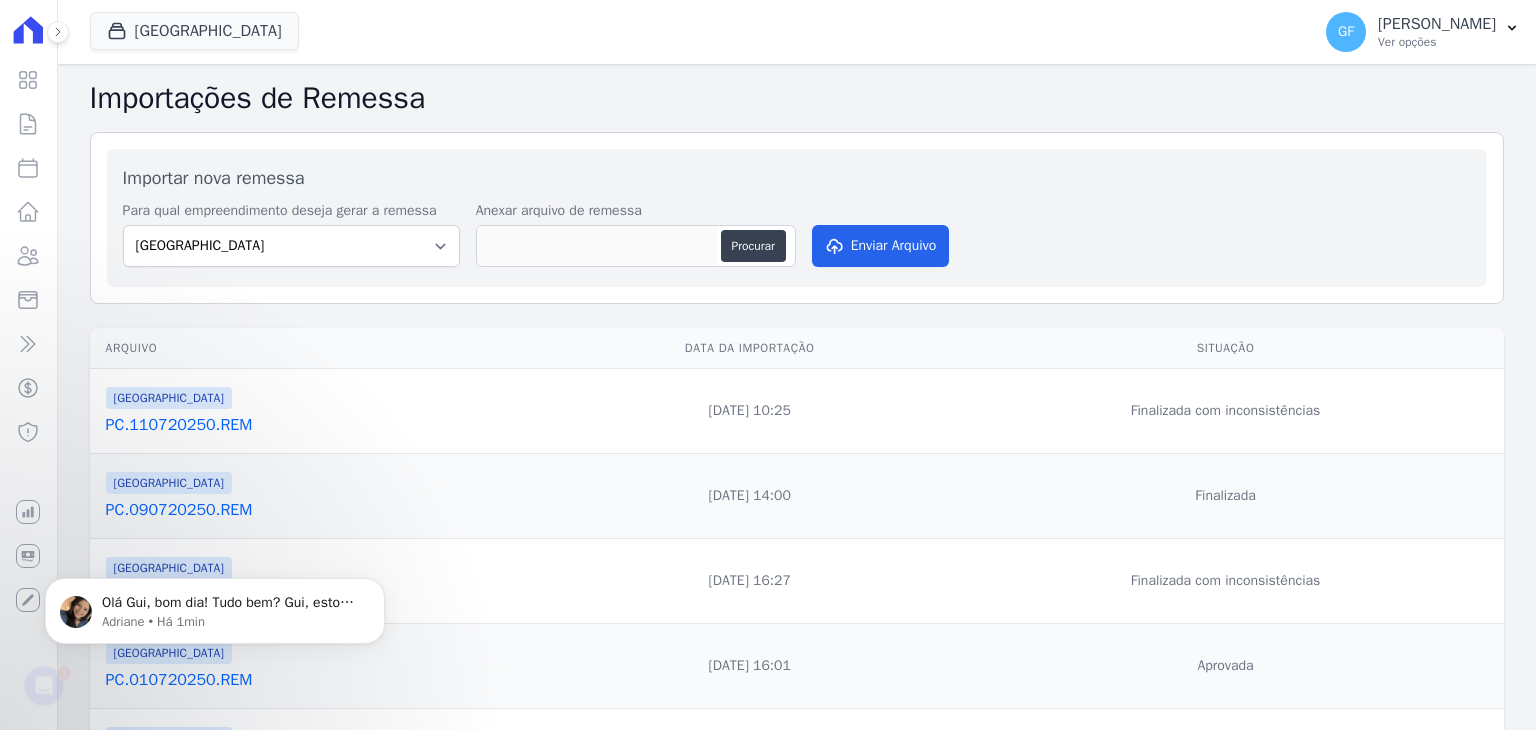 scroll, scrollTop: 0, scrollLeft: 0, axis: both 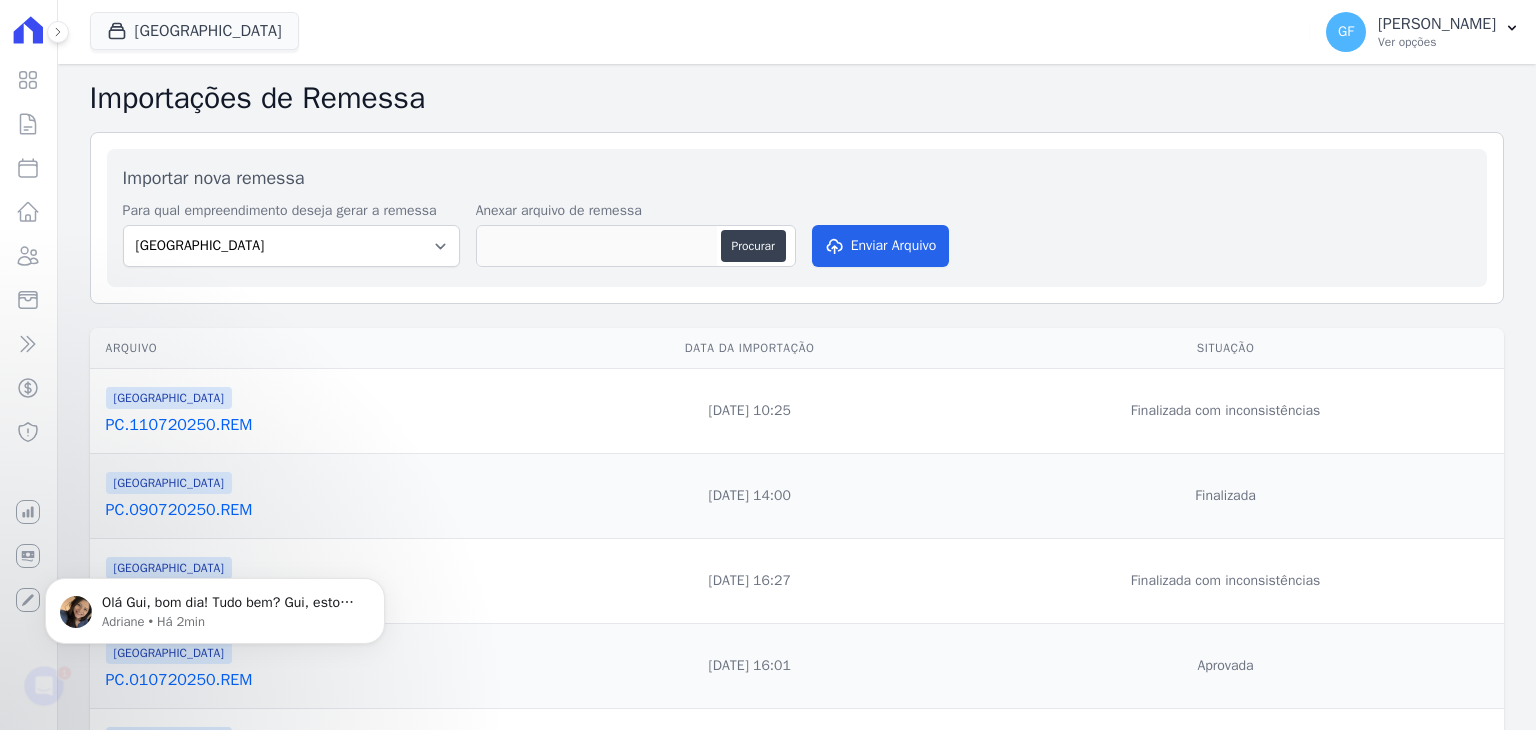 click 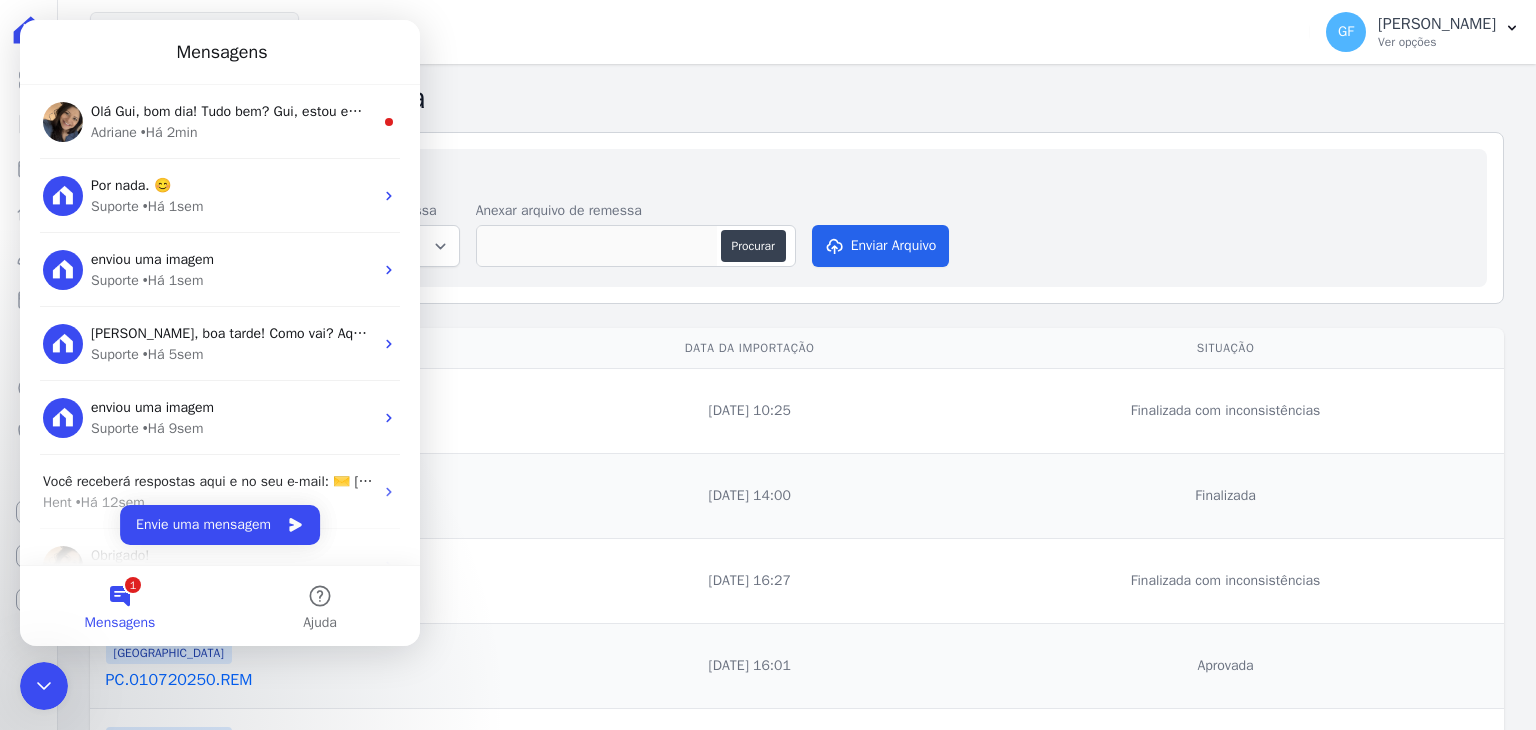 scroll, scrollTop: 0, scrollLeft: 0, axis: both 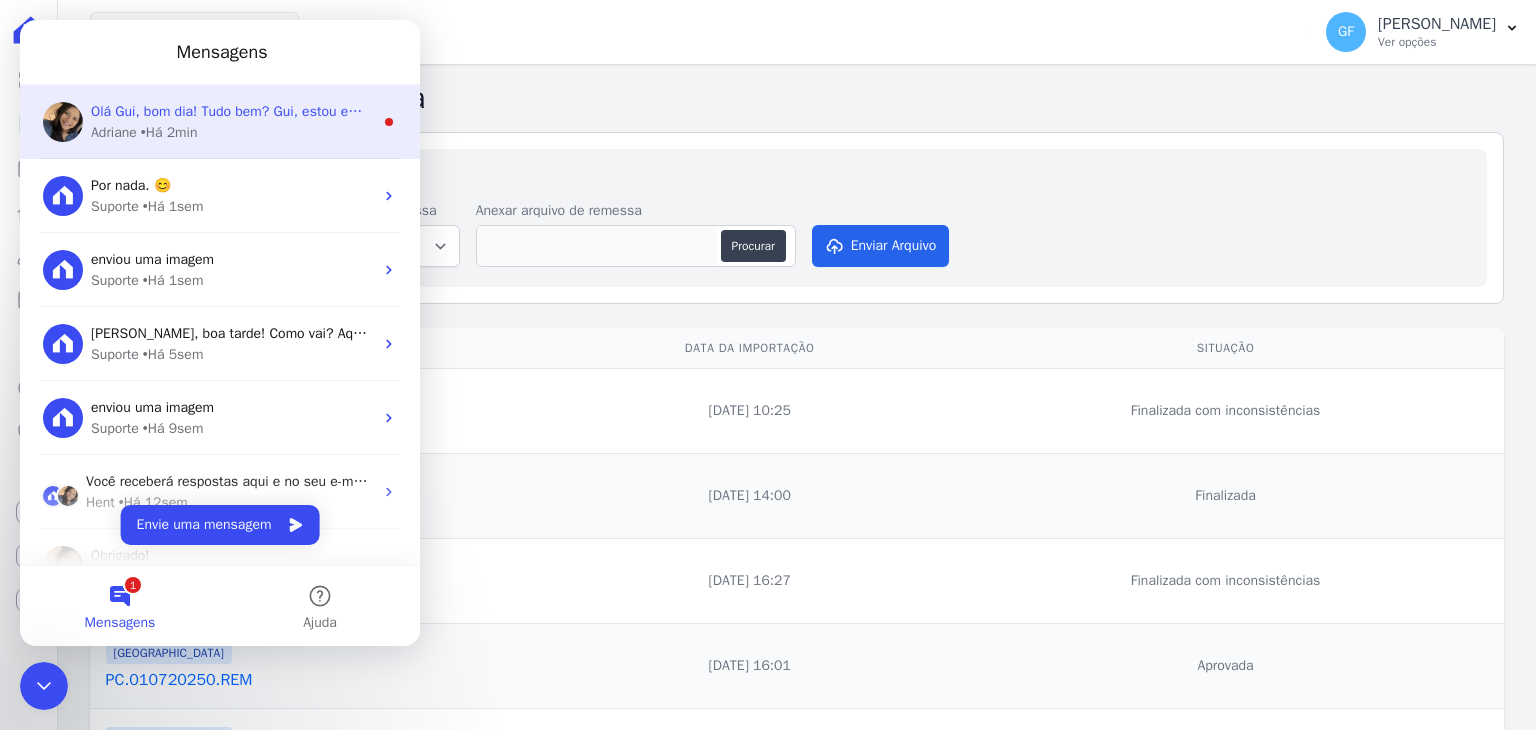 click on "•  Há 2min" at bounding box center [169, 132] 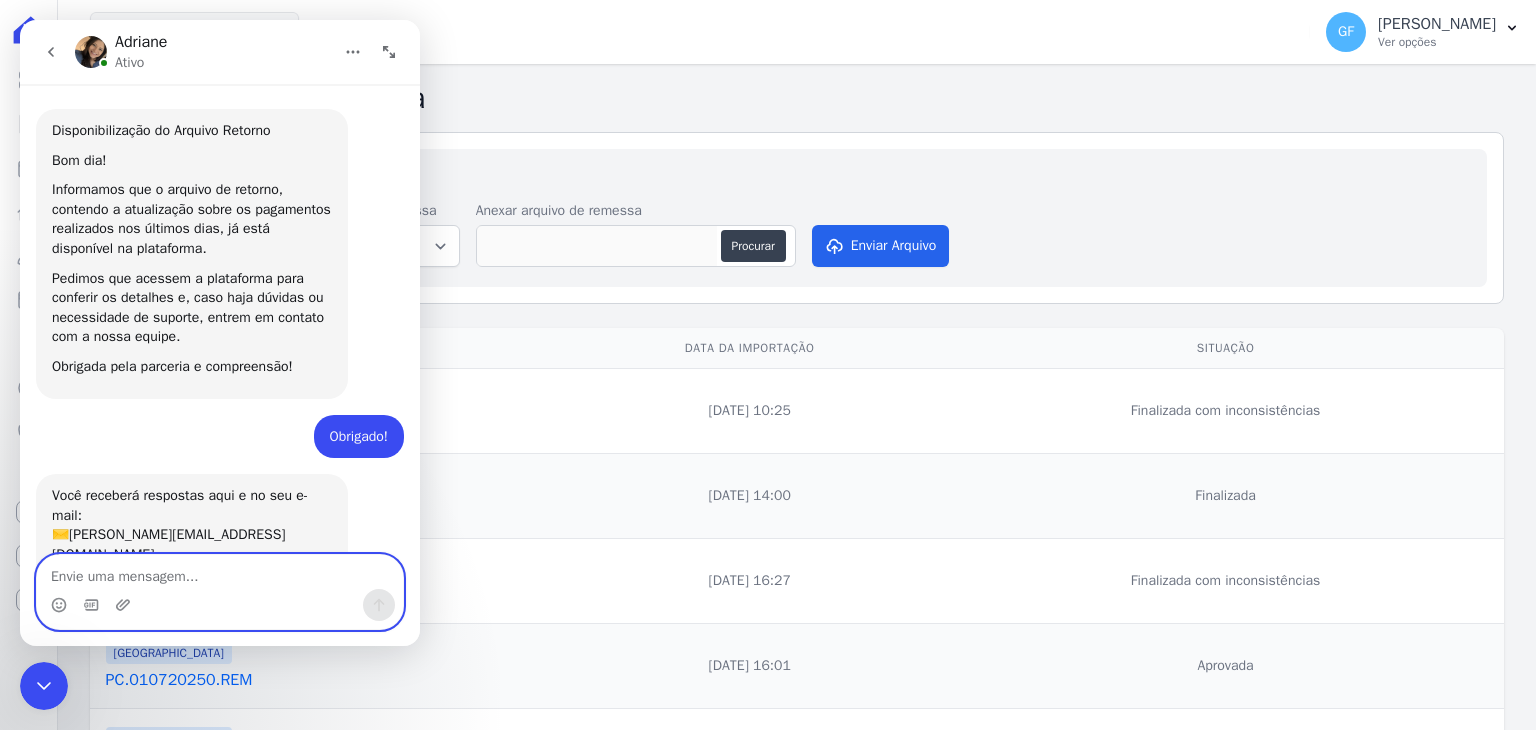 scroll, scrollTop: 3, scrollLeft: 0, axis: vertical 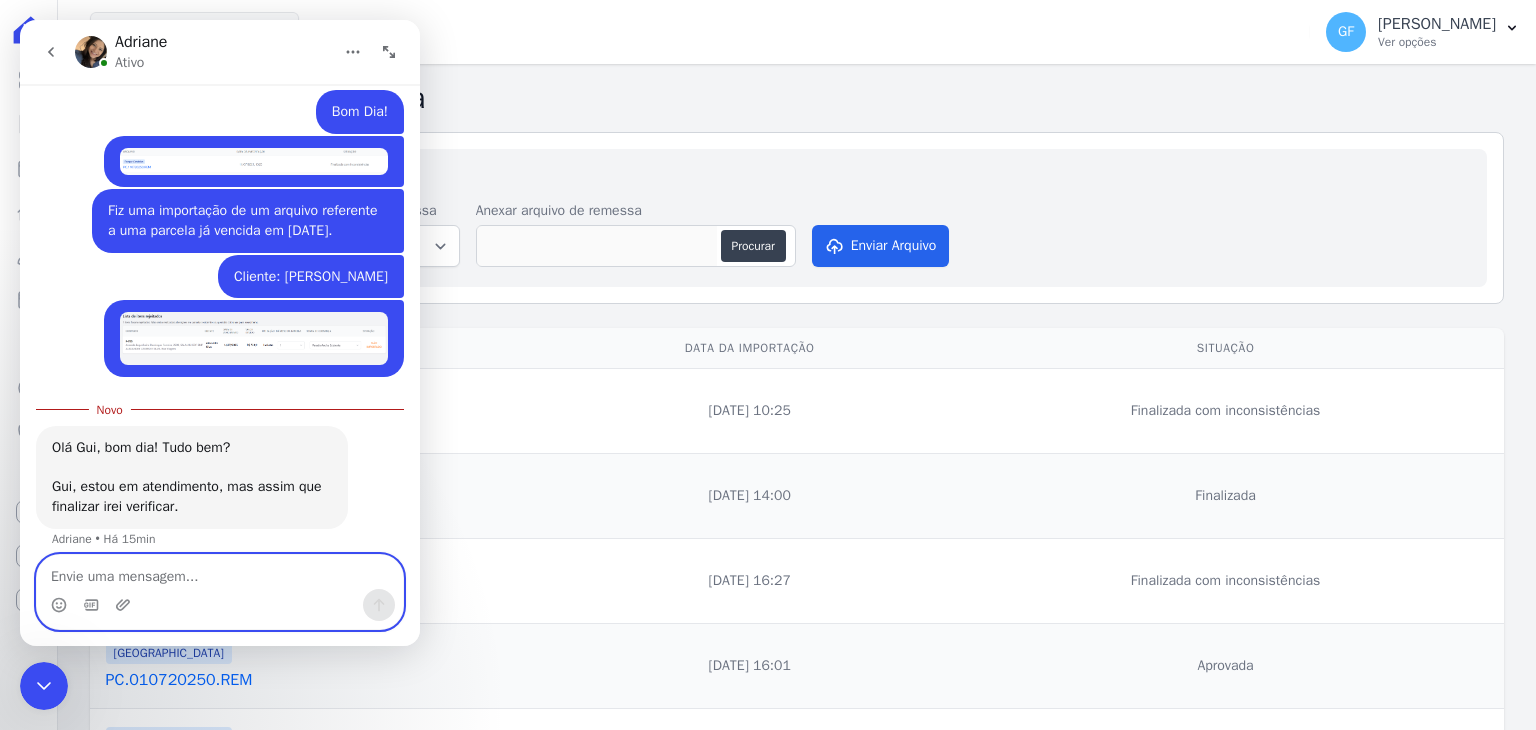 click at bounding box center [220, 572] 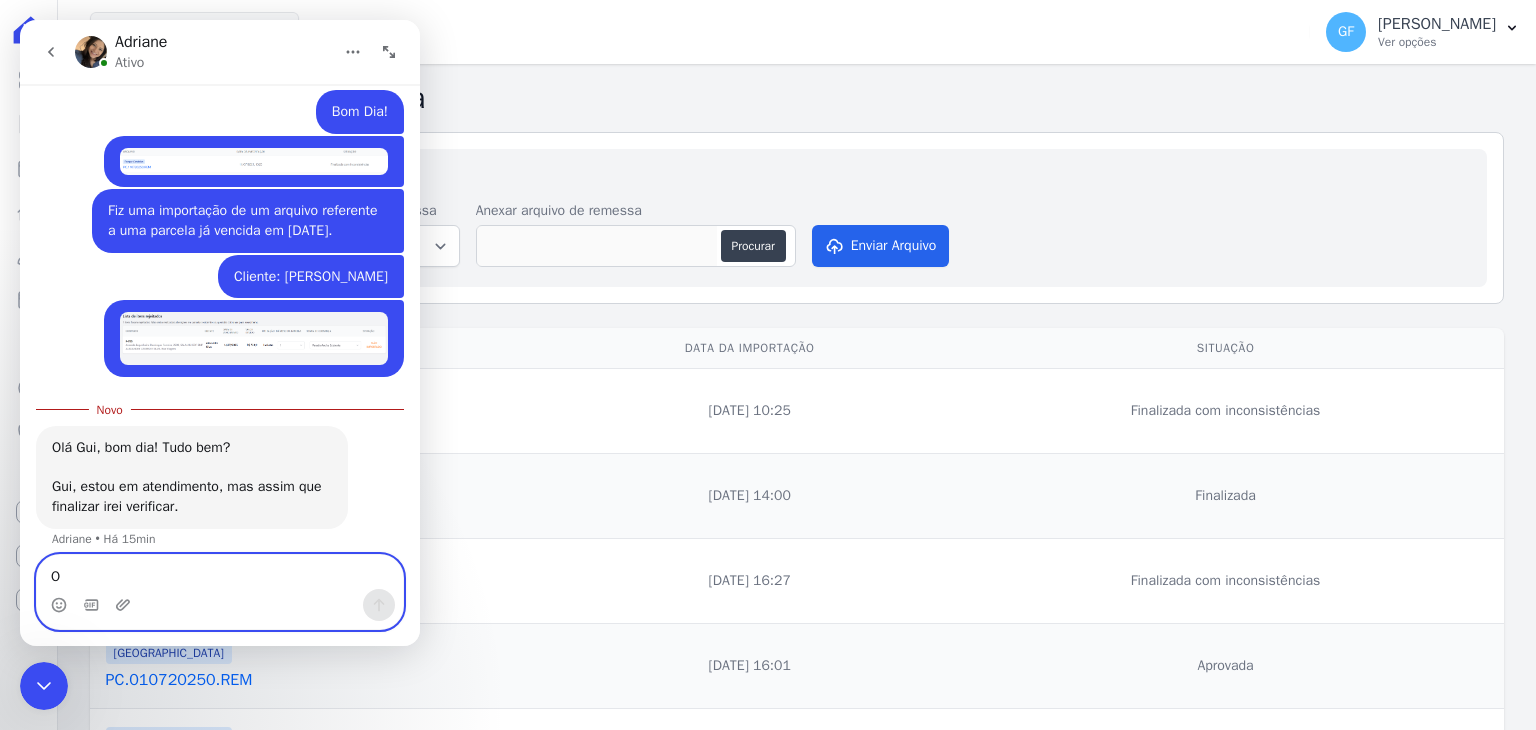 type on "OK" 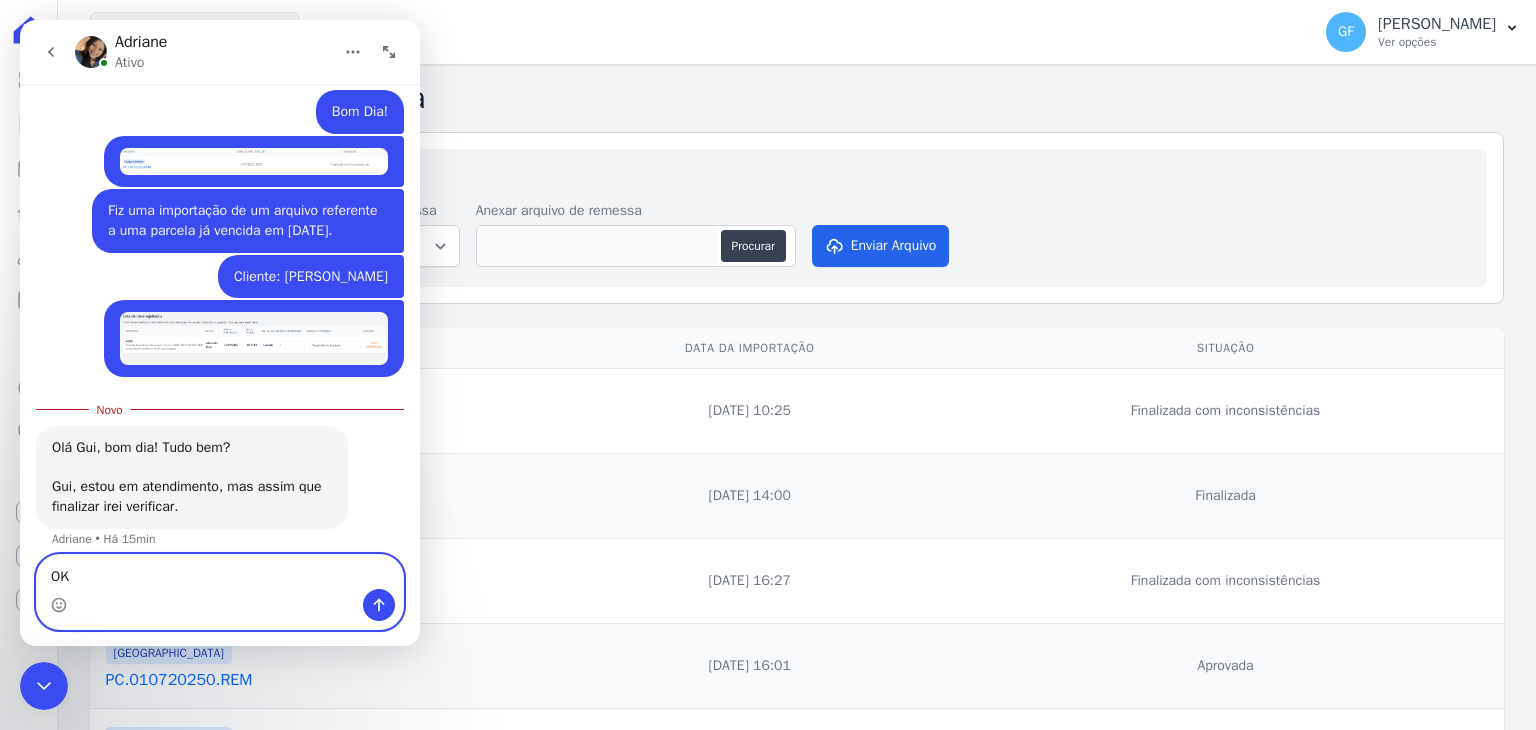 type 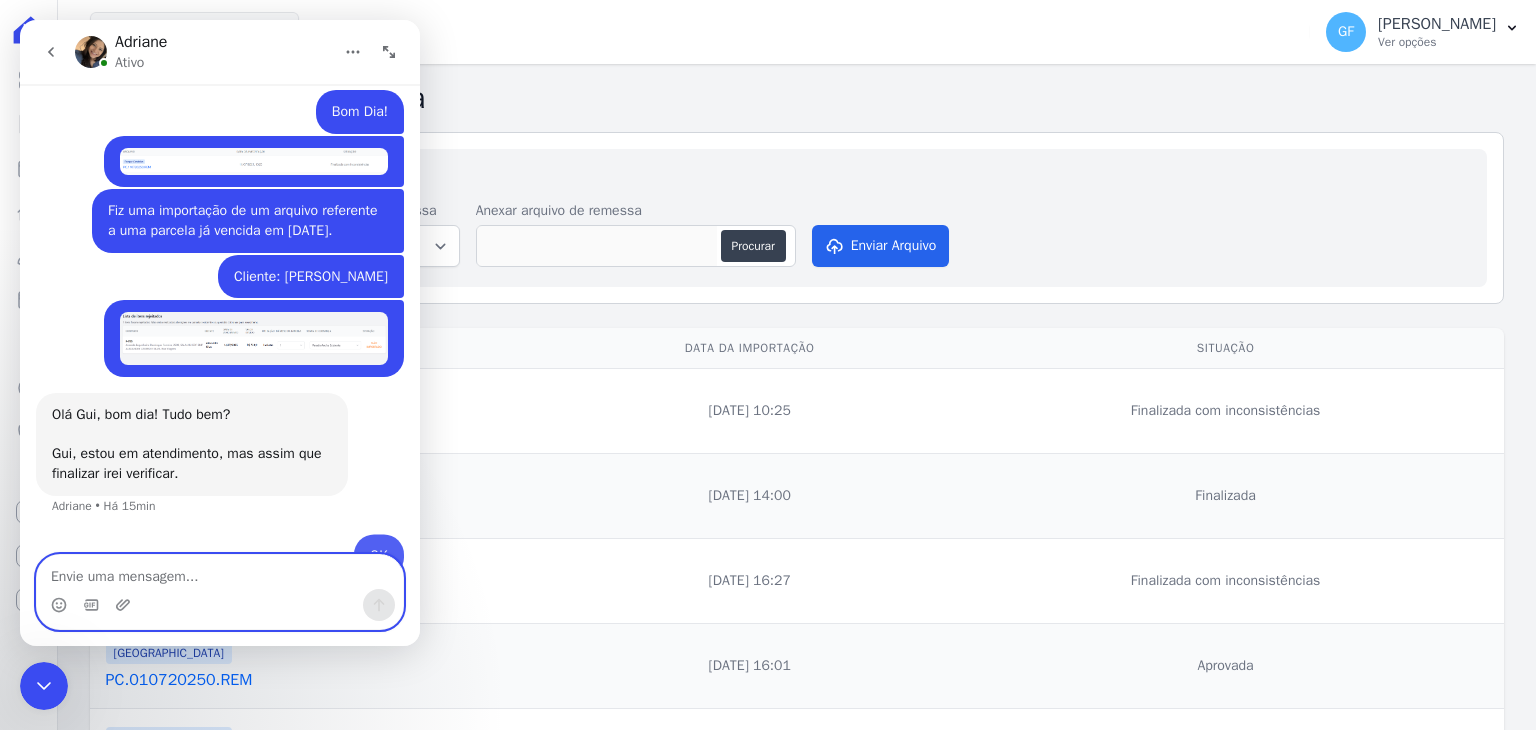 scroll, scrollTop: 14100, scrollLeft: 0, axis: vertical 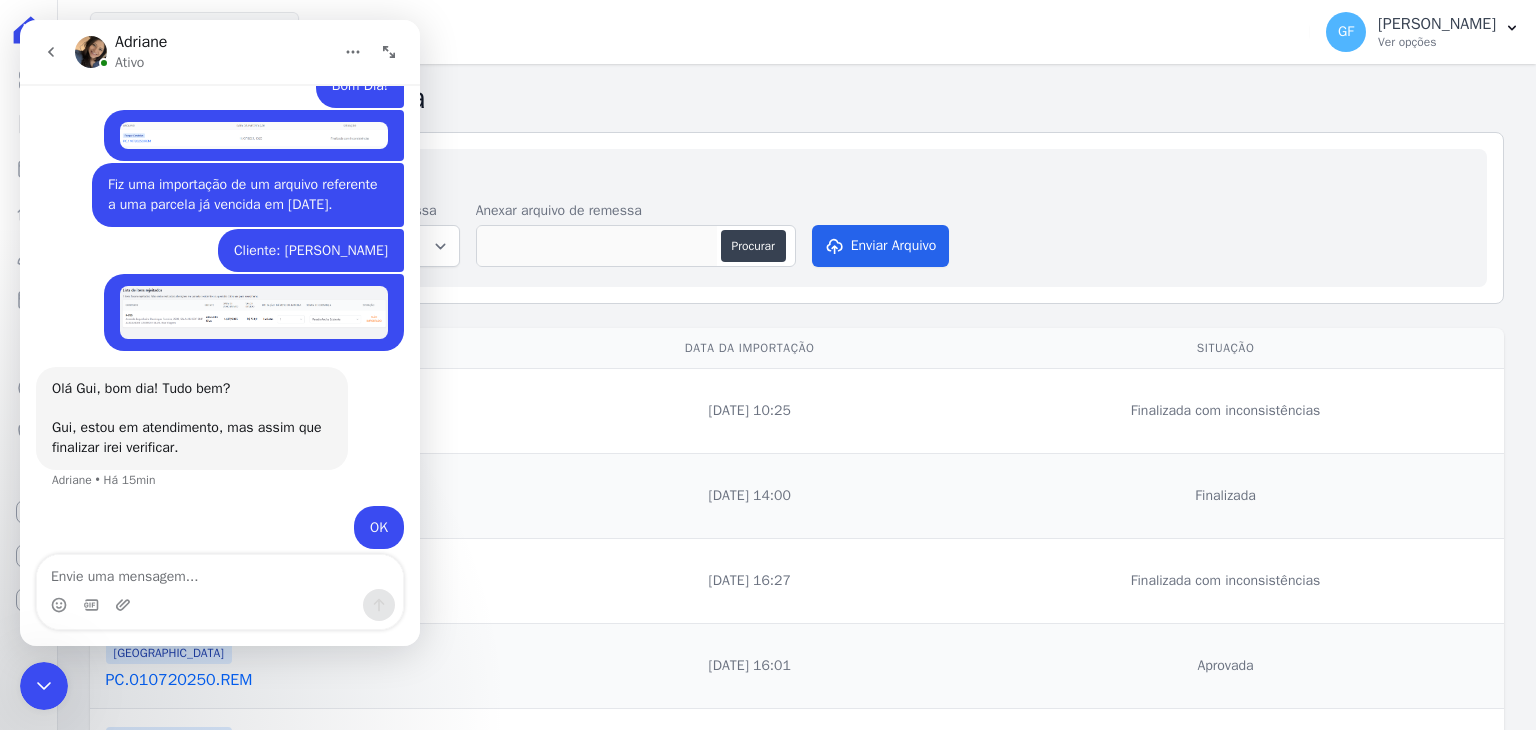 click at bounding box center [44, 686] 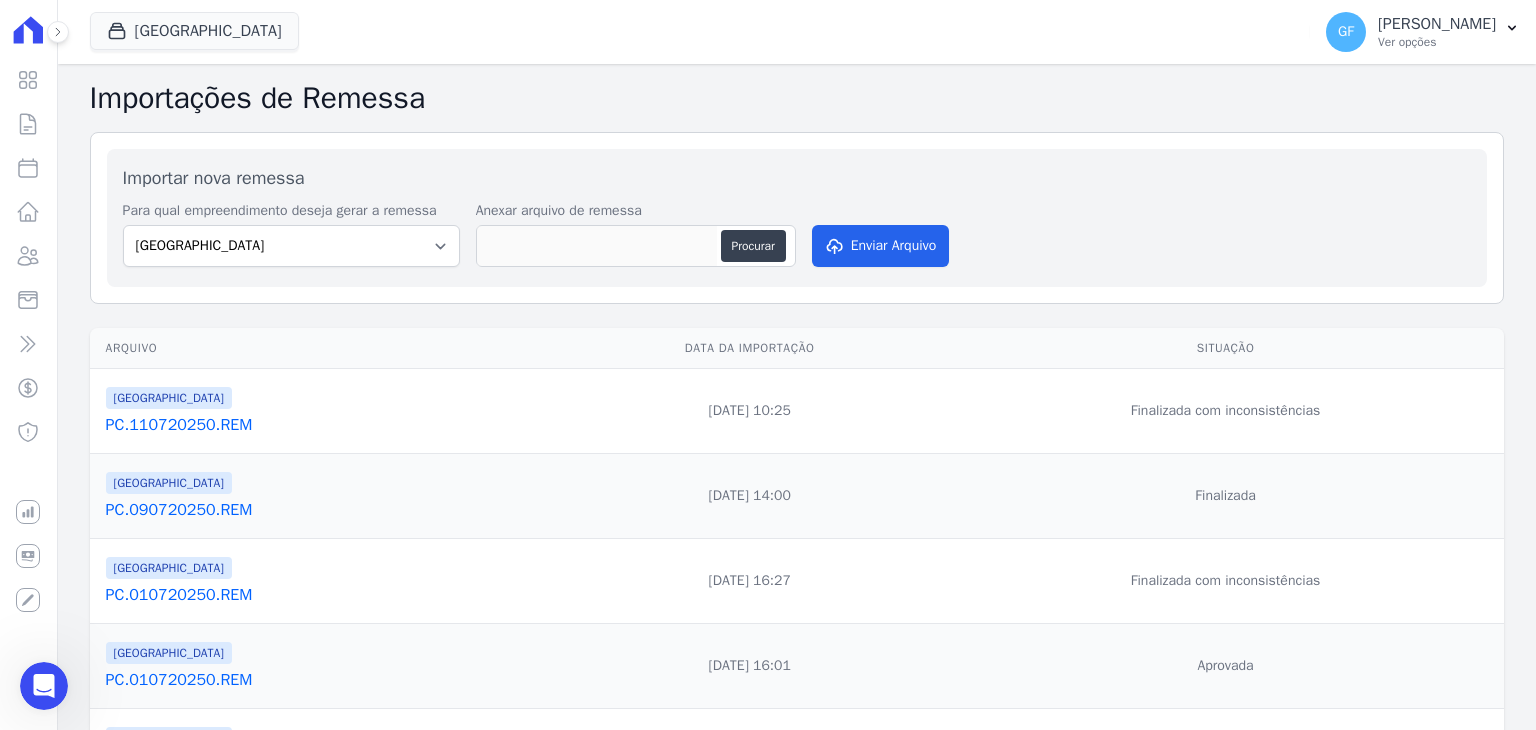 scroll, scrollTop: 0, scrollLeft: 0, axis: both 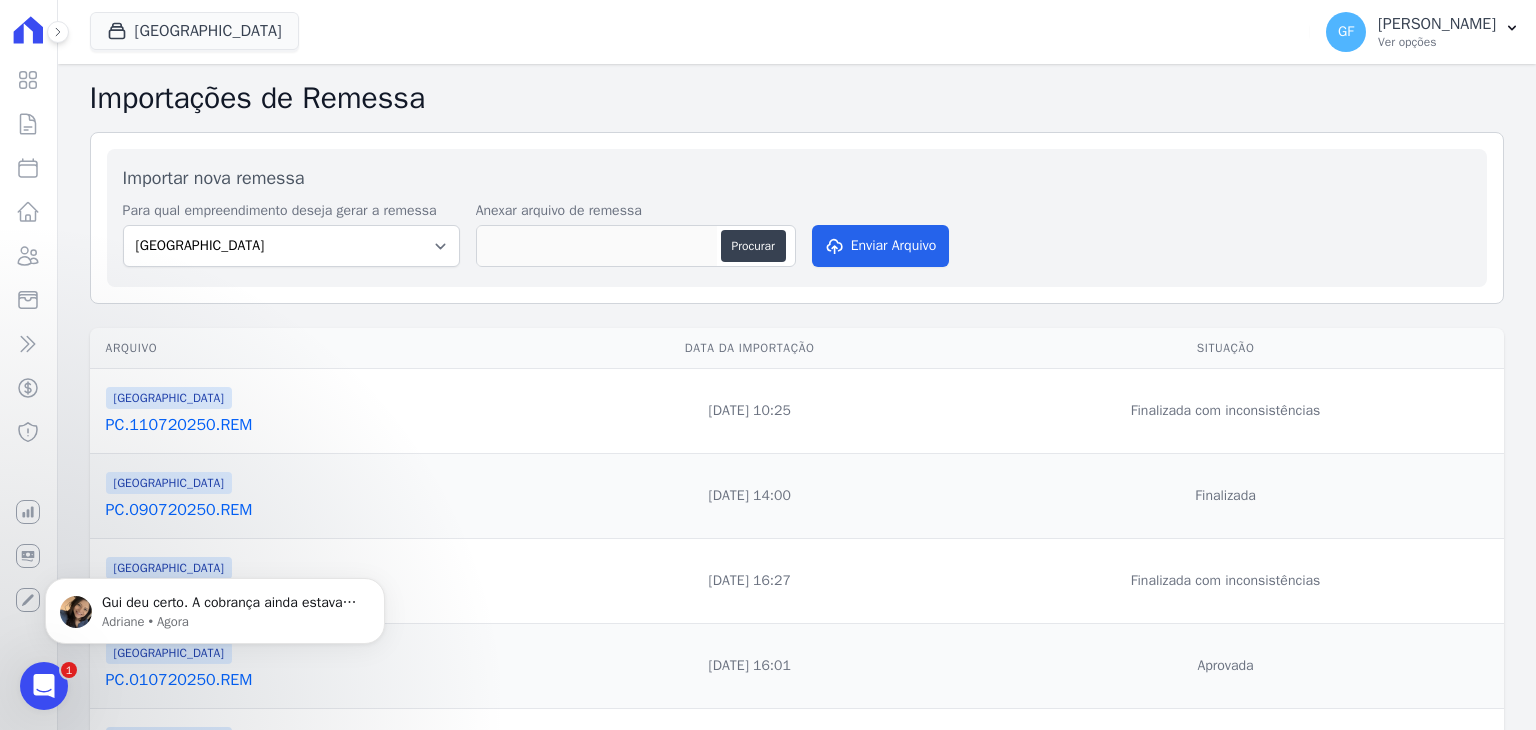 click 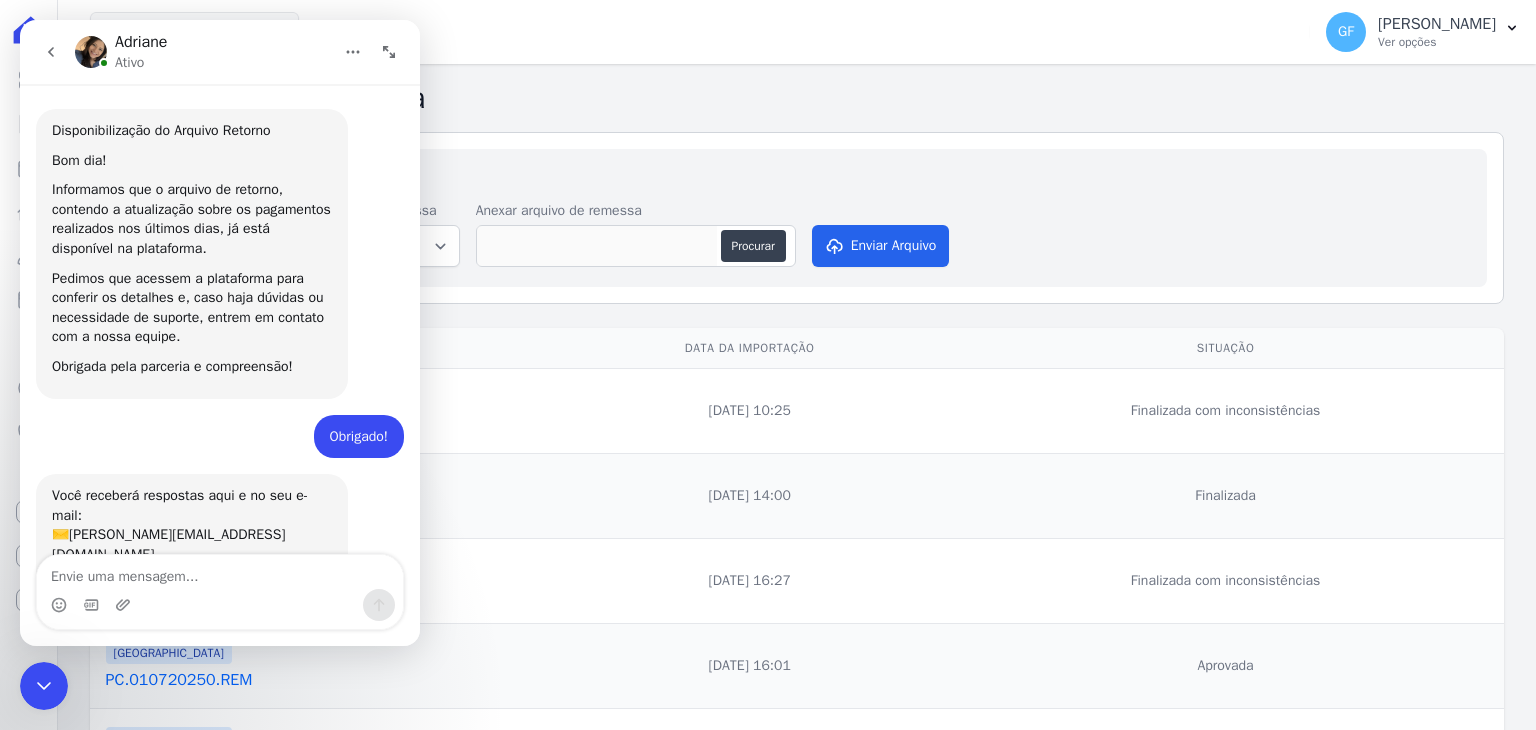 scroll, scrollTop: 3, scrollLeft: 0, axis: vertical 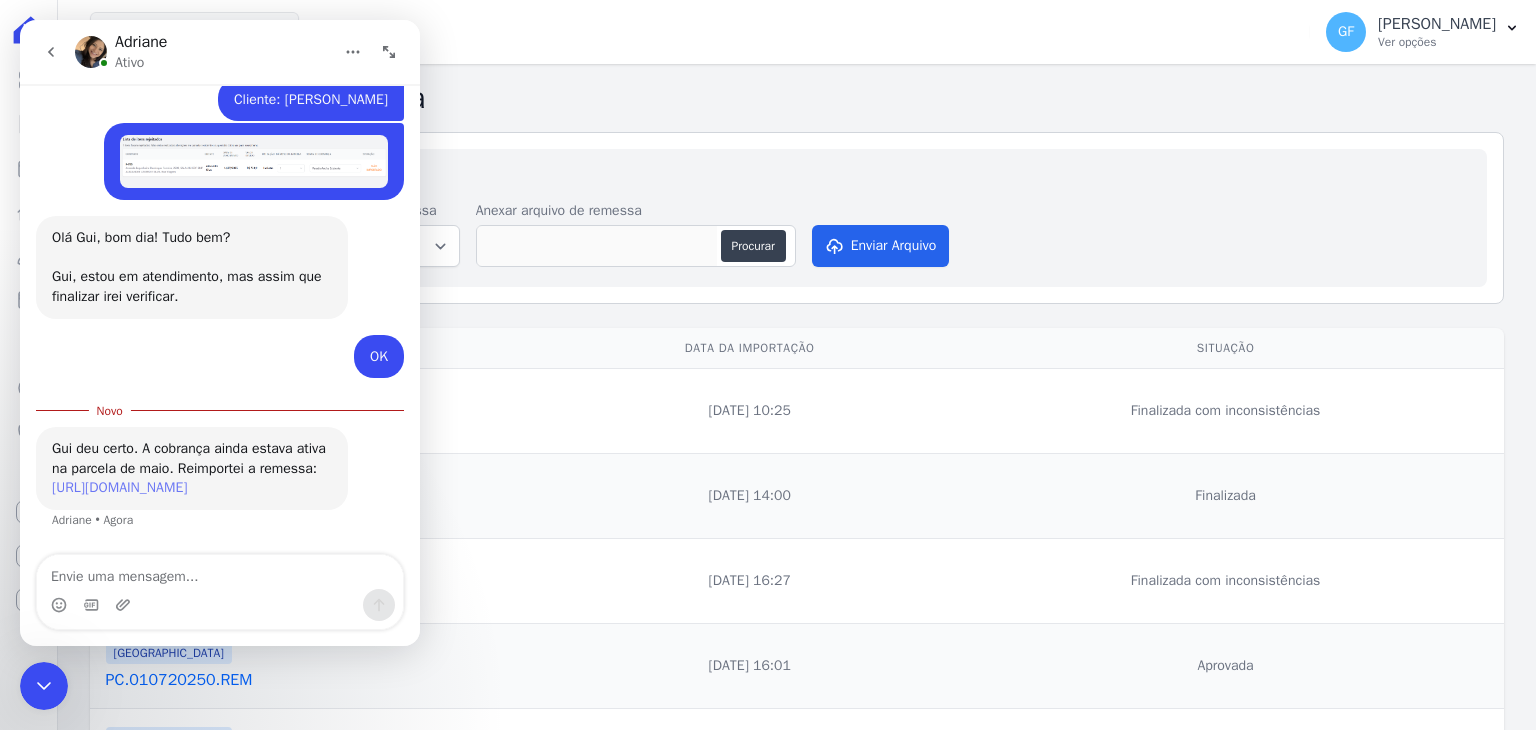 click on "https://app.hent.com.br/integrations/cnab/cobranca_file_imports/f51ad788-f93d-4641-aeb9-cedf6d36dcf5" at bounding box center (119, 487) 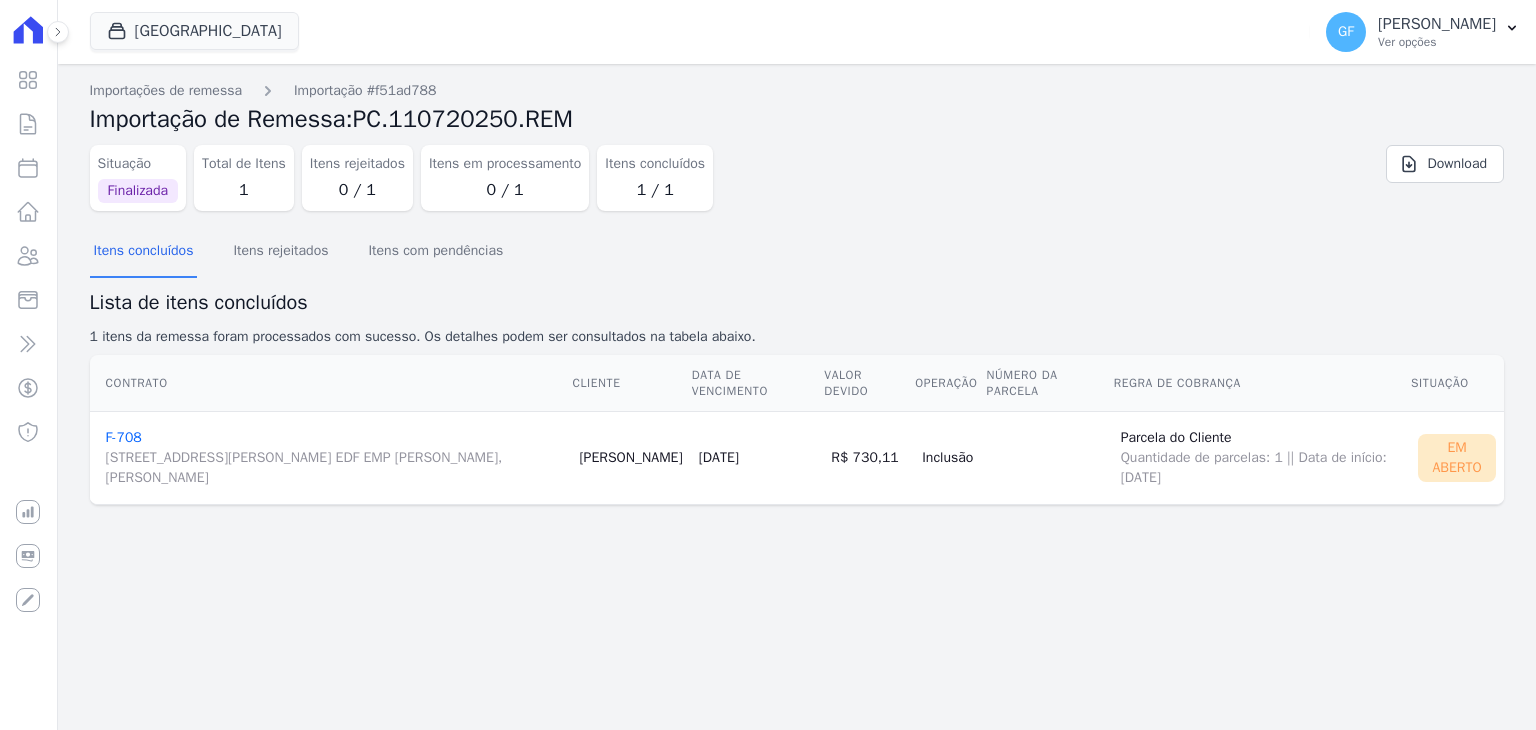 scroll, scrollTop: 0, scrollLeft: 0, axis: both 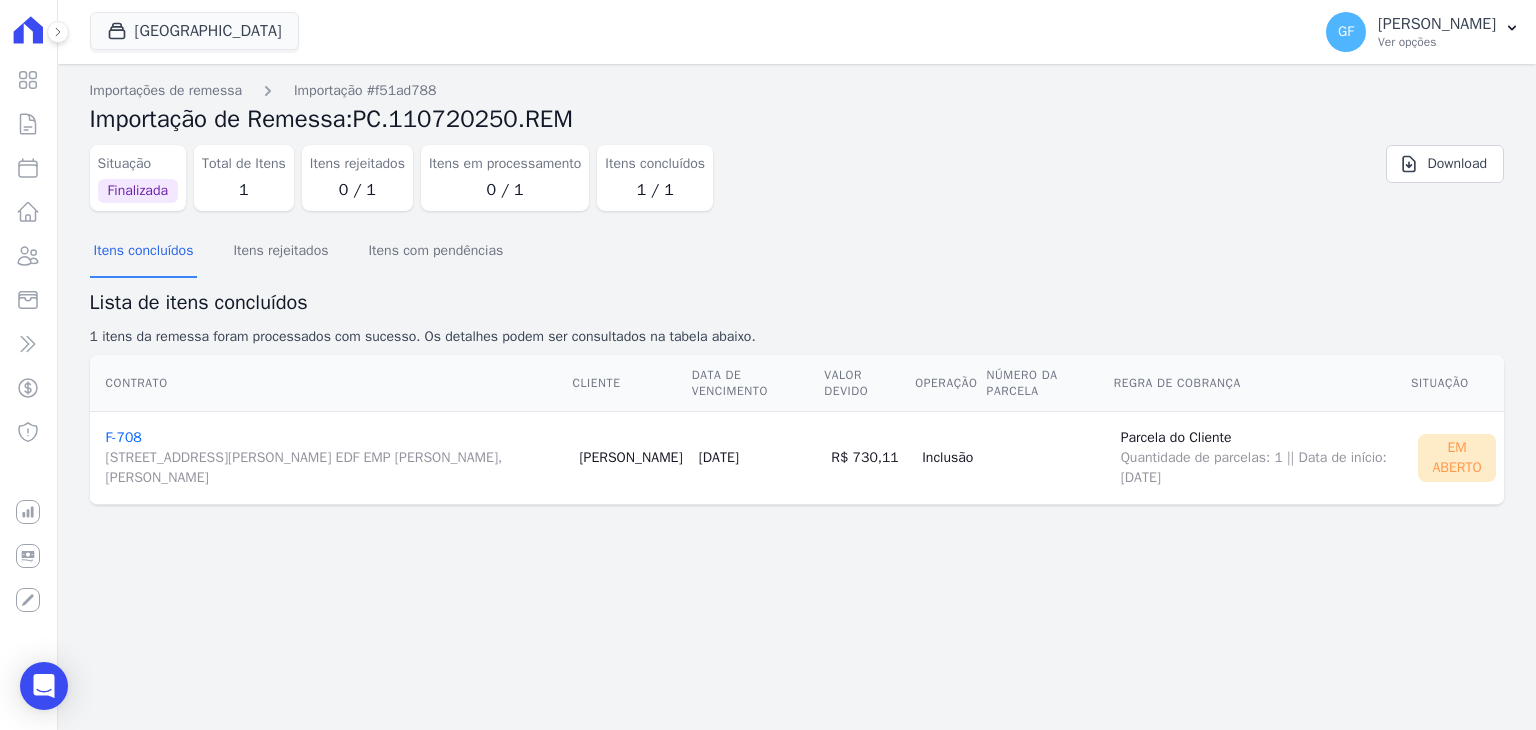 click at bounding box center (1049, 457) 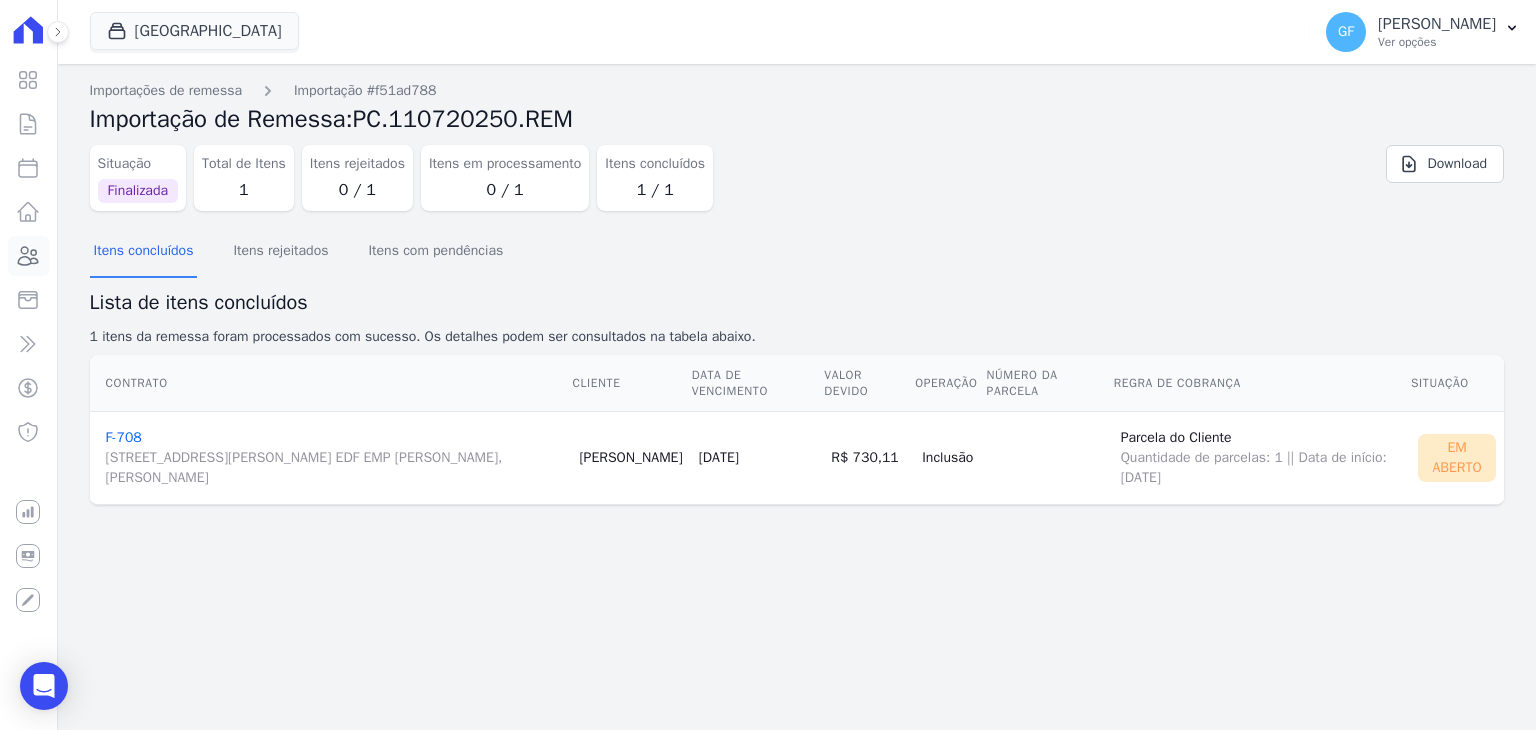 click 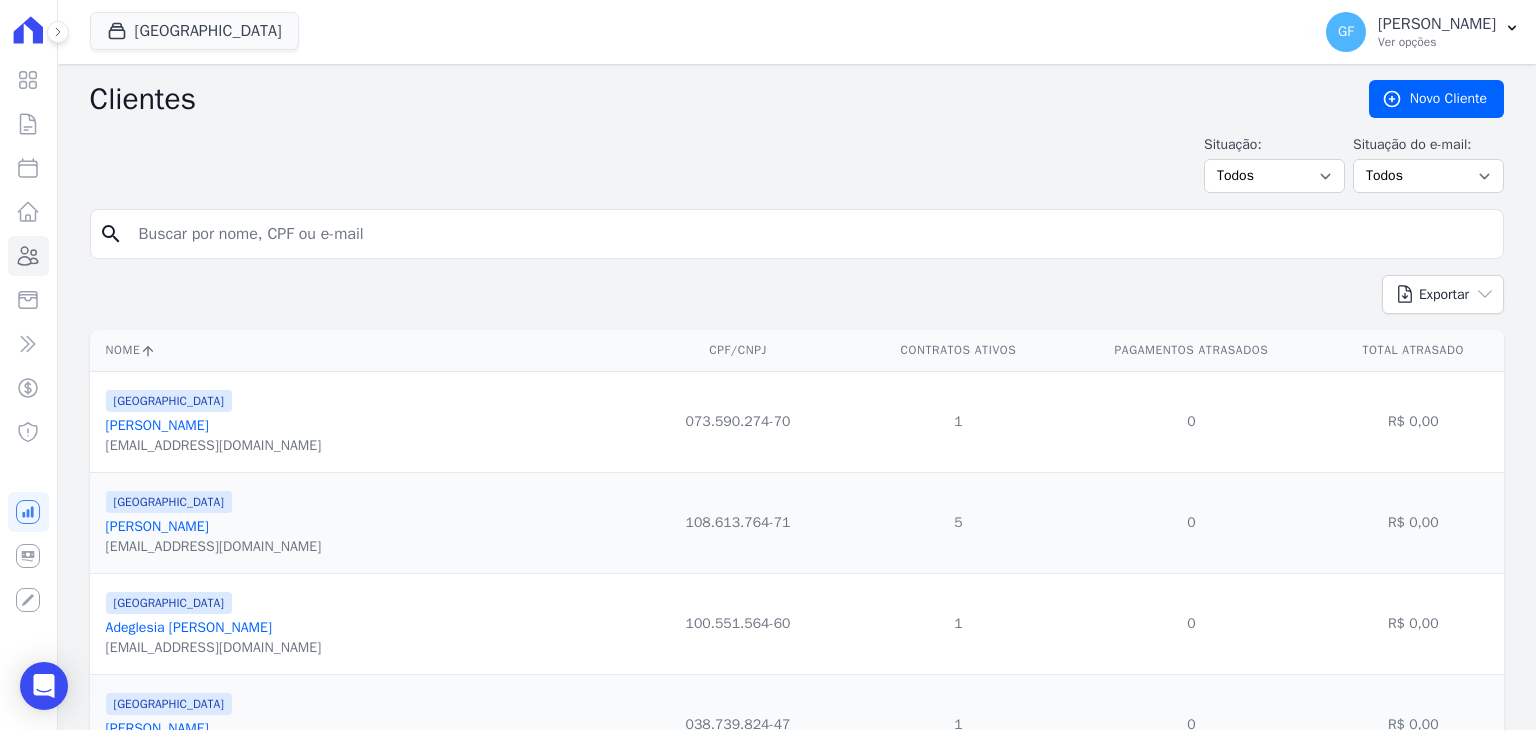 click at bounding box center [811, 234] 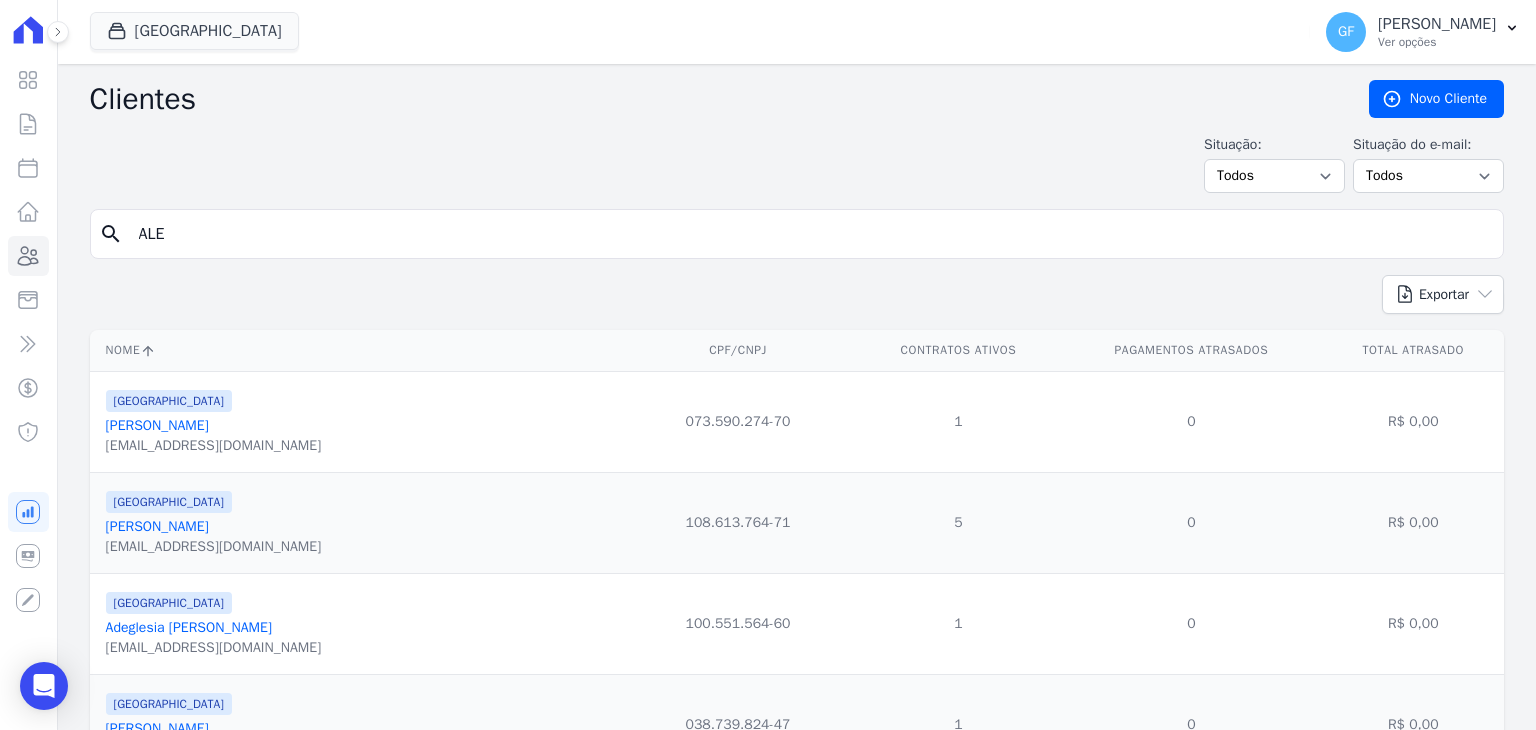 type on "ALEXANDRE JOSE DA SILVA" 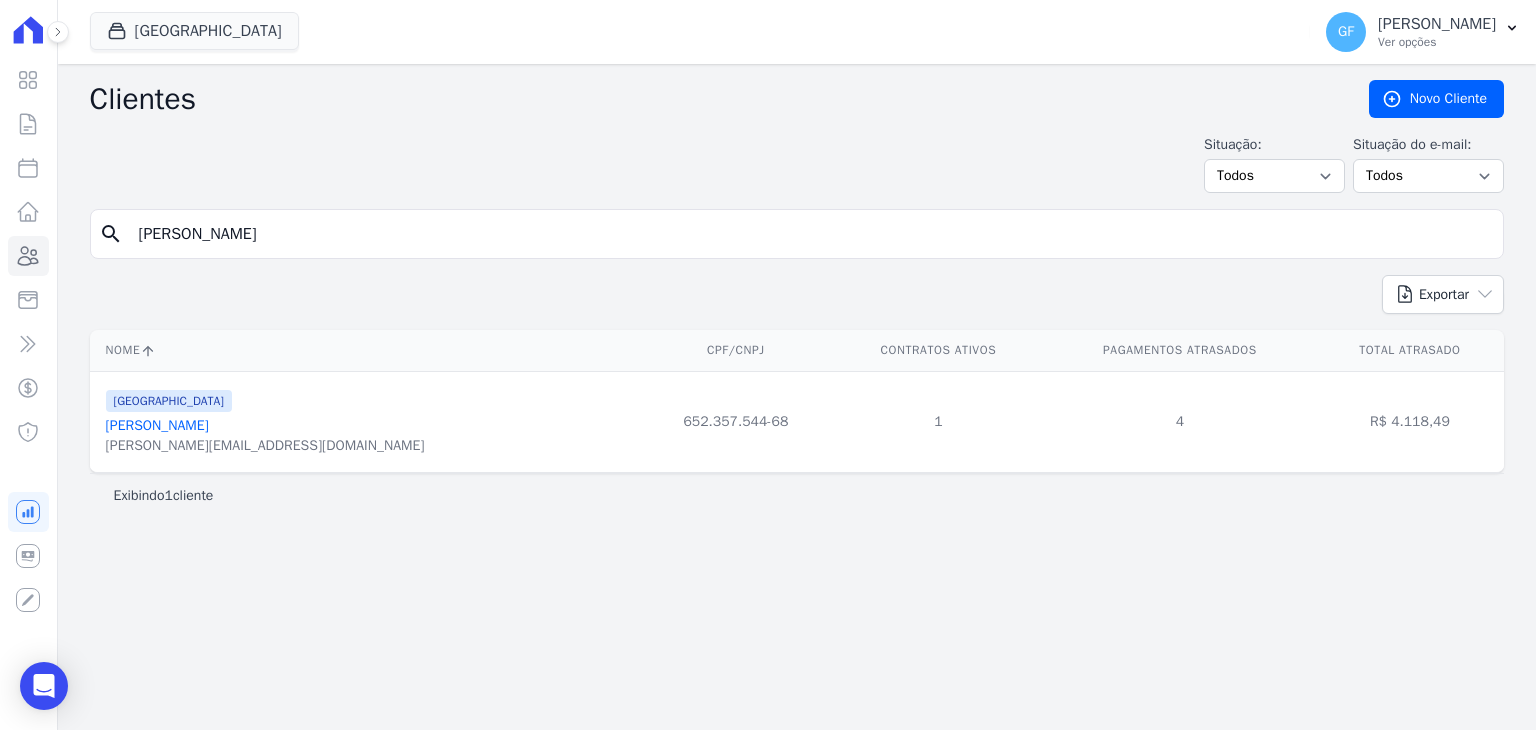 click on "Alexandre Jose Da Silva" at bounding box center [265, 426] 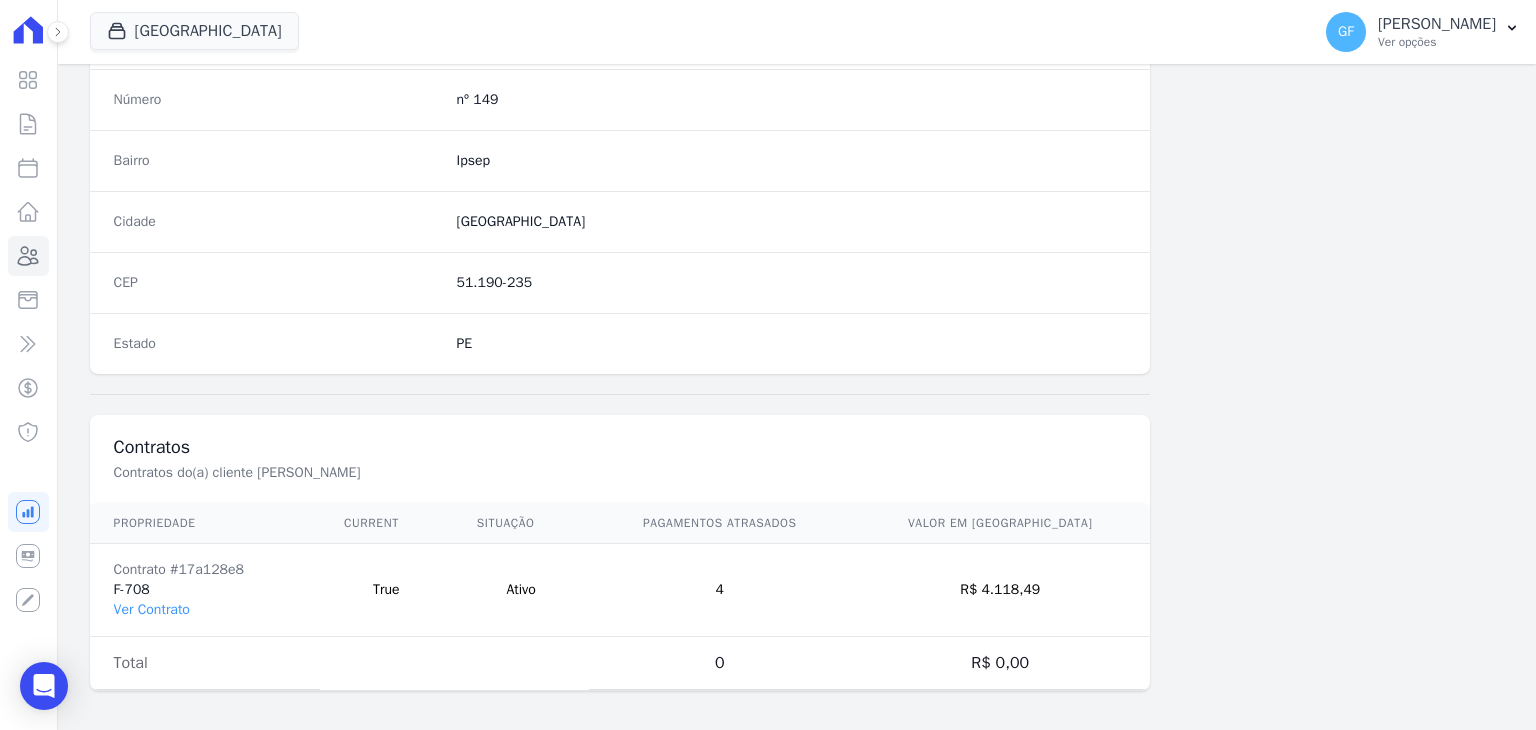scroll, scrollTop: 1135, scrollLeft: 0, axis: vertical 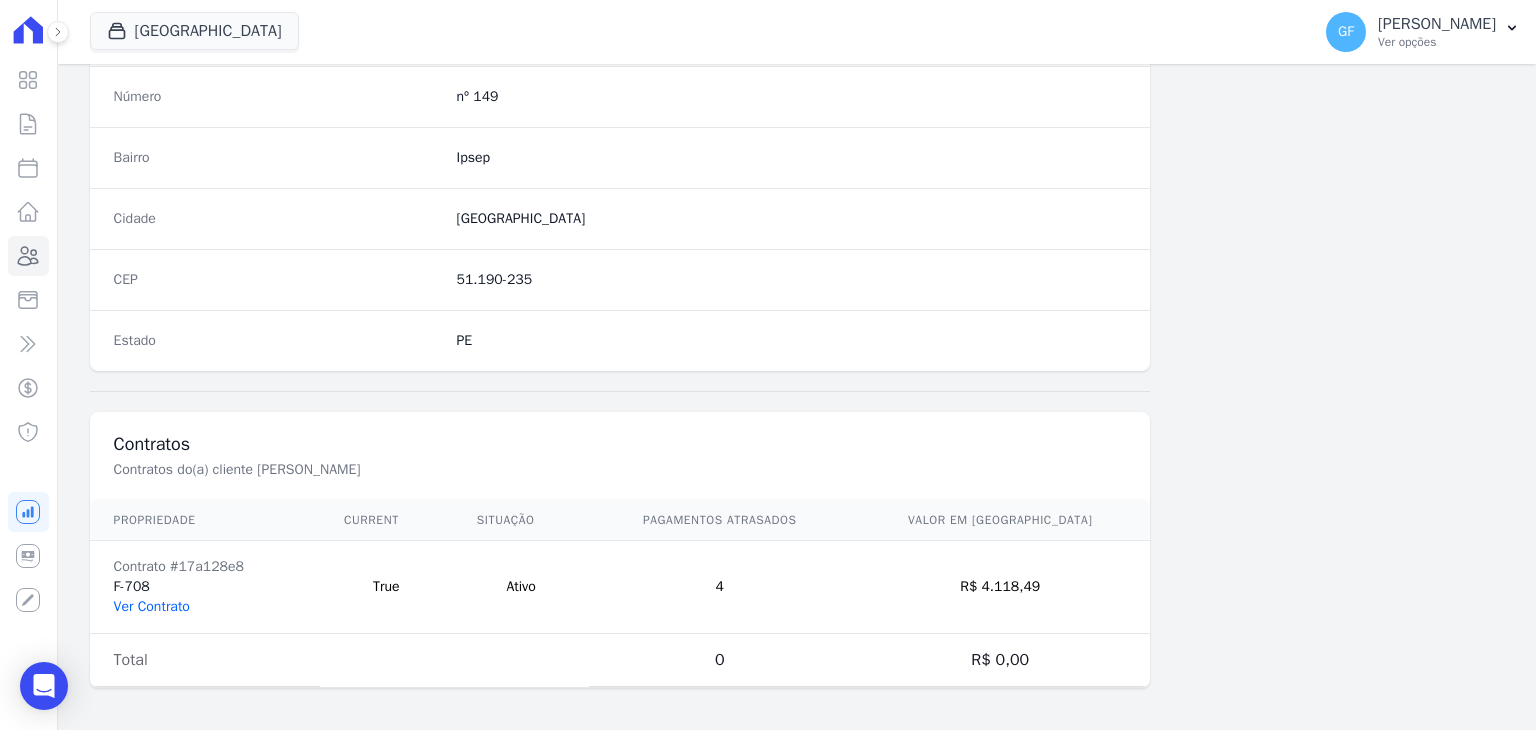 click on "Ver Contrato" at bounding box center [152, 606] 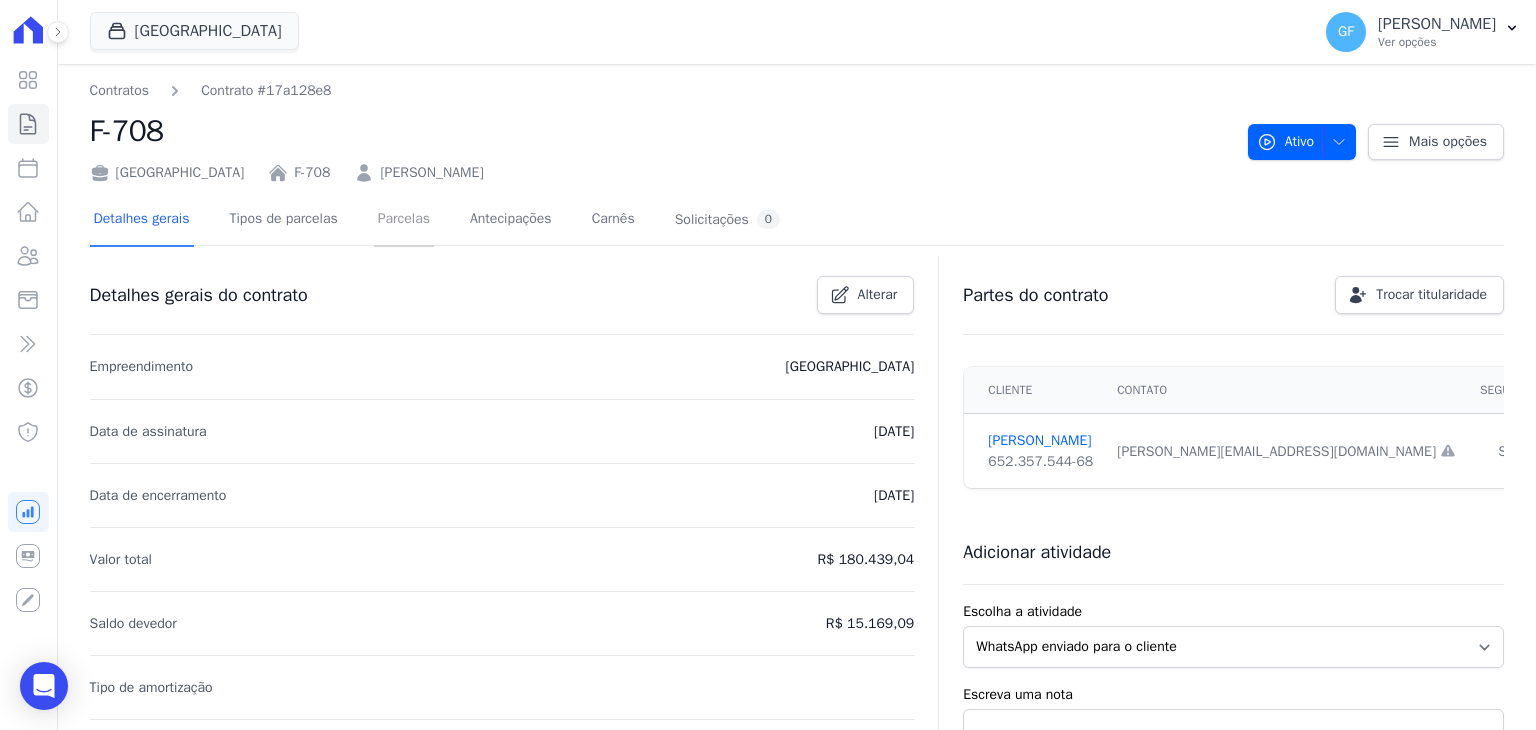 click on "Parcelas" at bounding box center (404, 220) 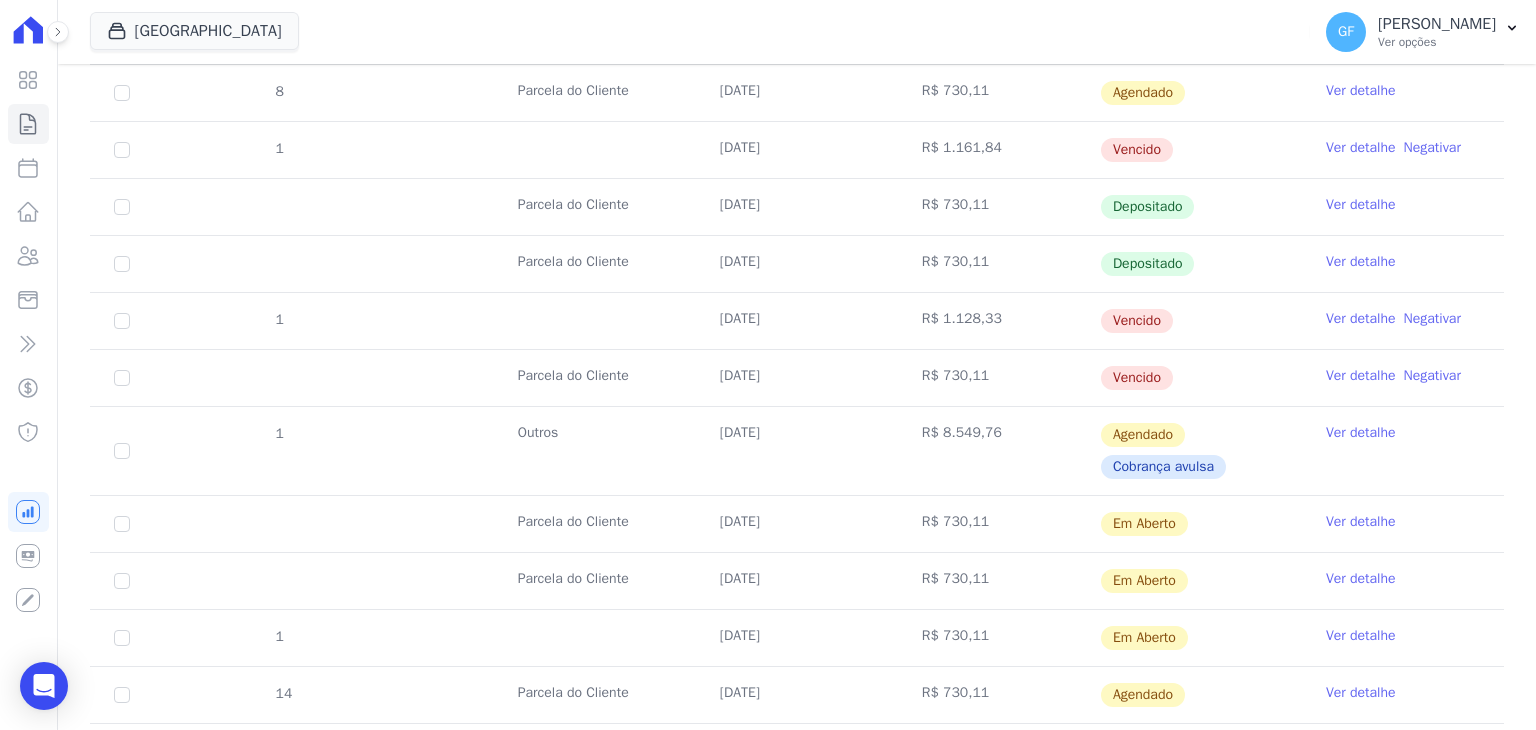 scroll, scrollTop: 700, scrollLeft: 0, axis: vertical 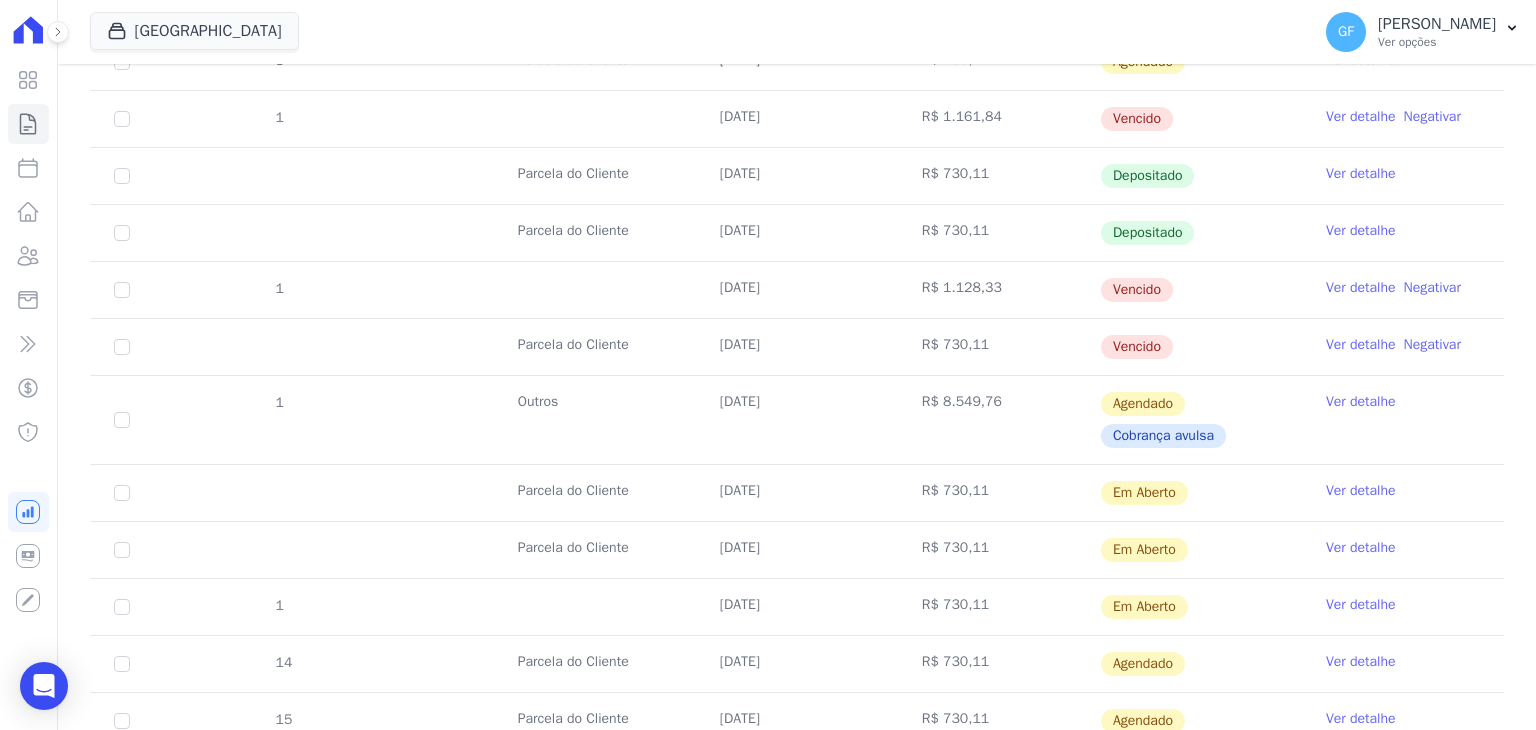 drag, startPoint x: 711, startPoint y: 491, endPoint x: 1165, endPoint y: 501, distance: 454.1101 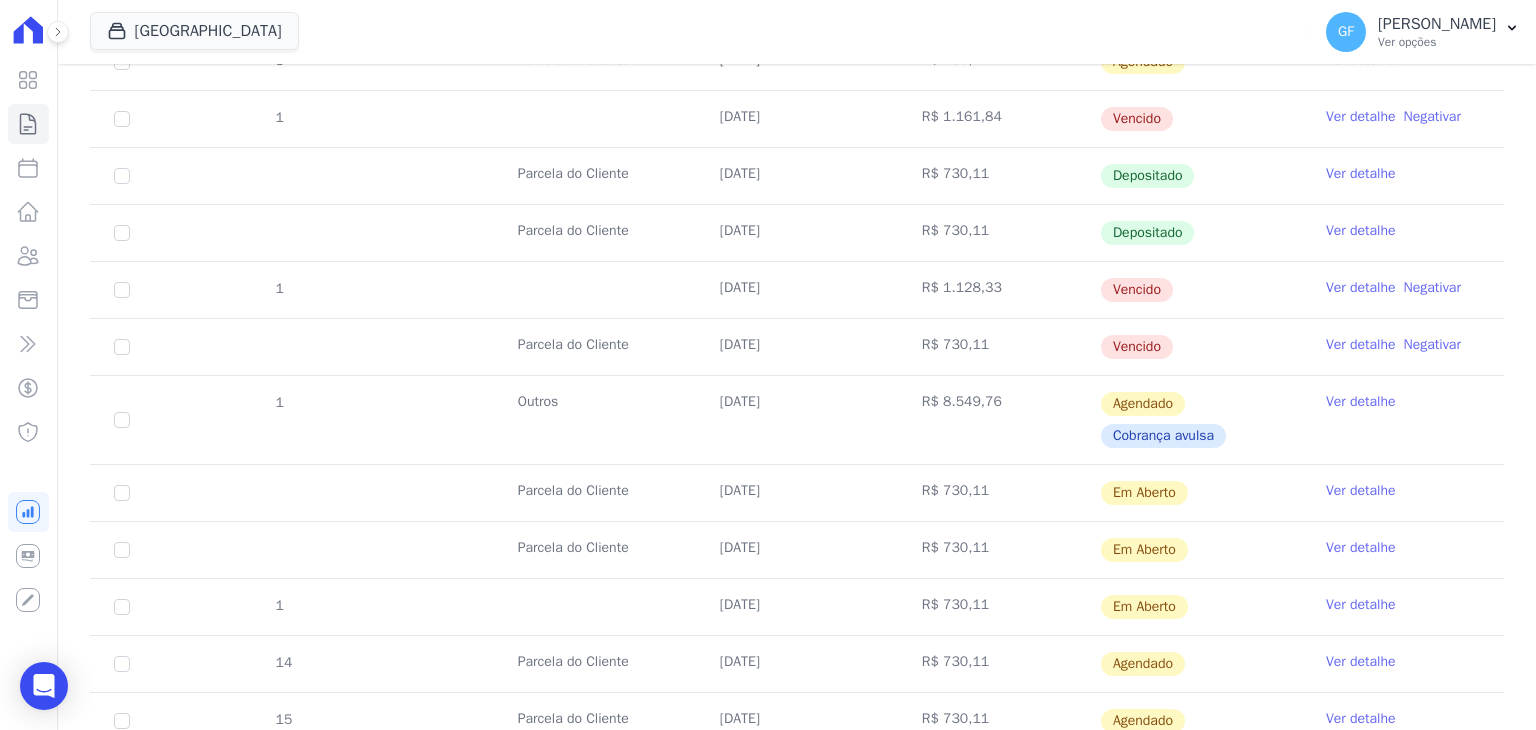 click on "Ver detalhe" at bounding box center (1361, 491) 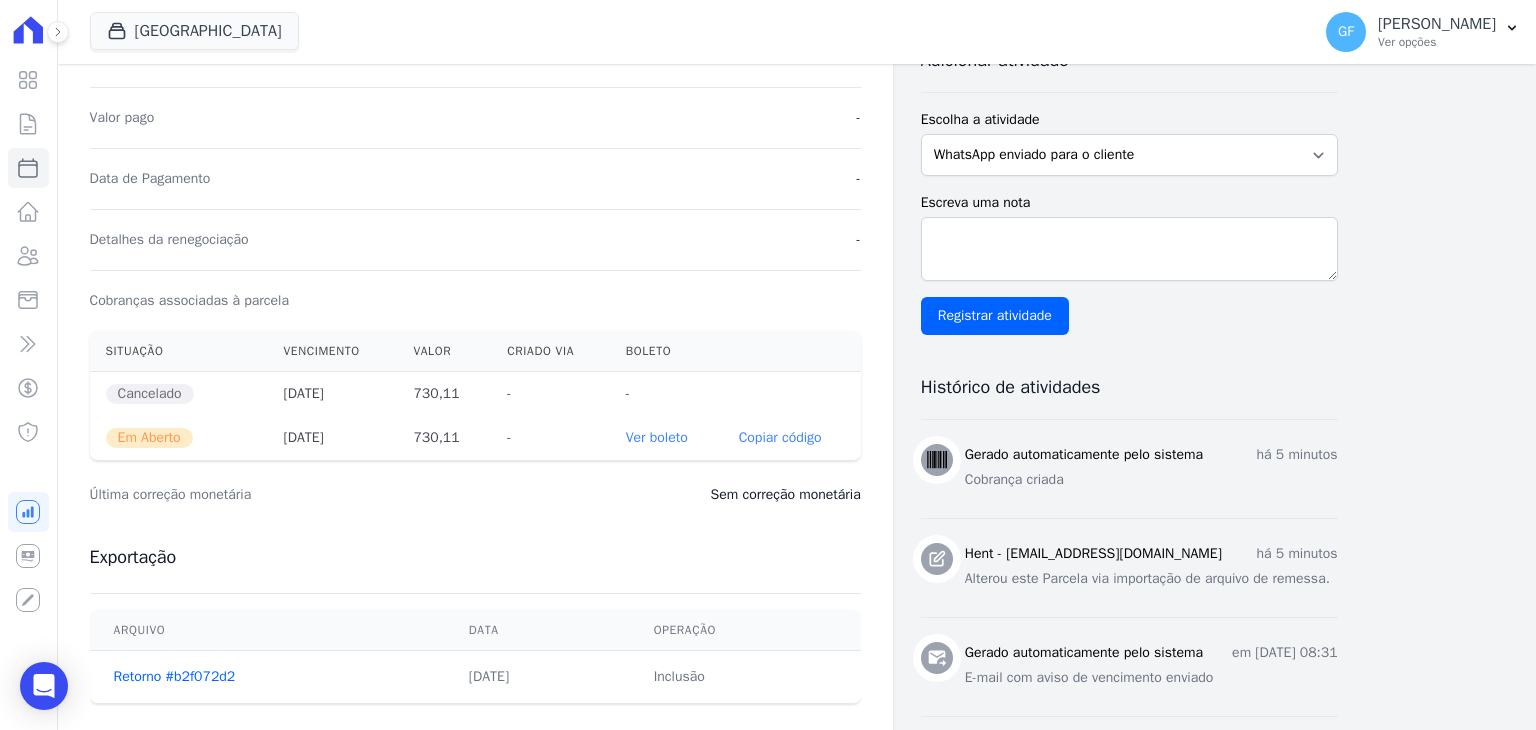 scroll, scrollTop: 500, scrollLeft: 0, axis: vertical 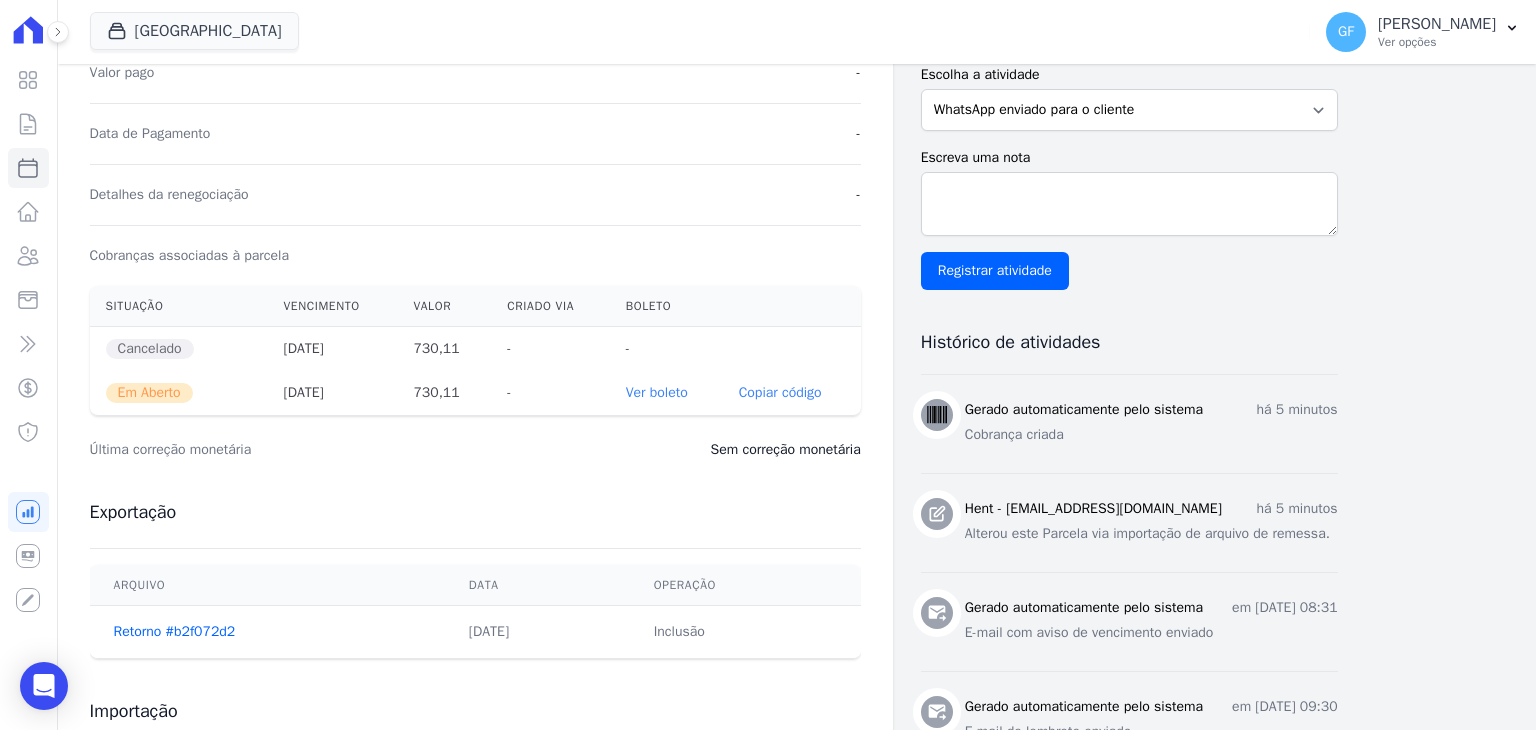 click on "Ver boleto" at bounding box center [657, 392] 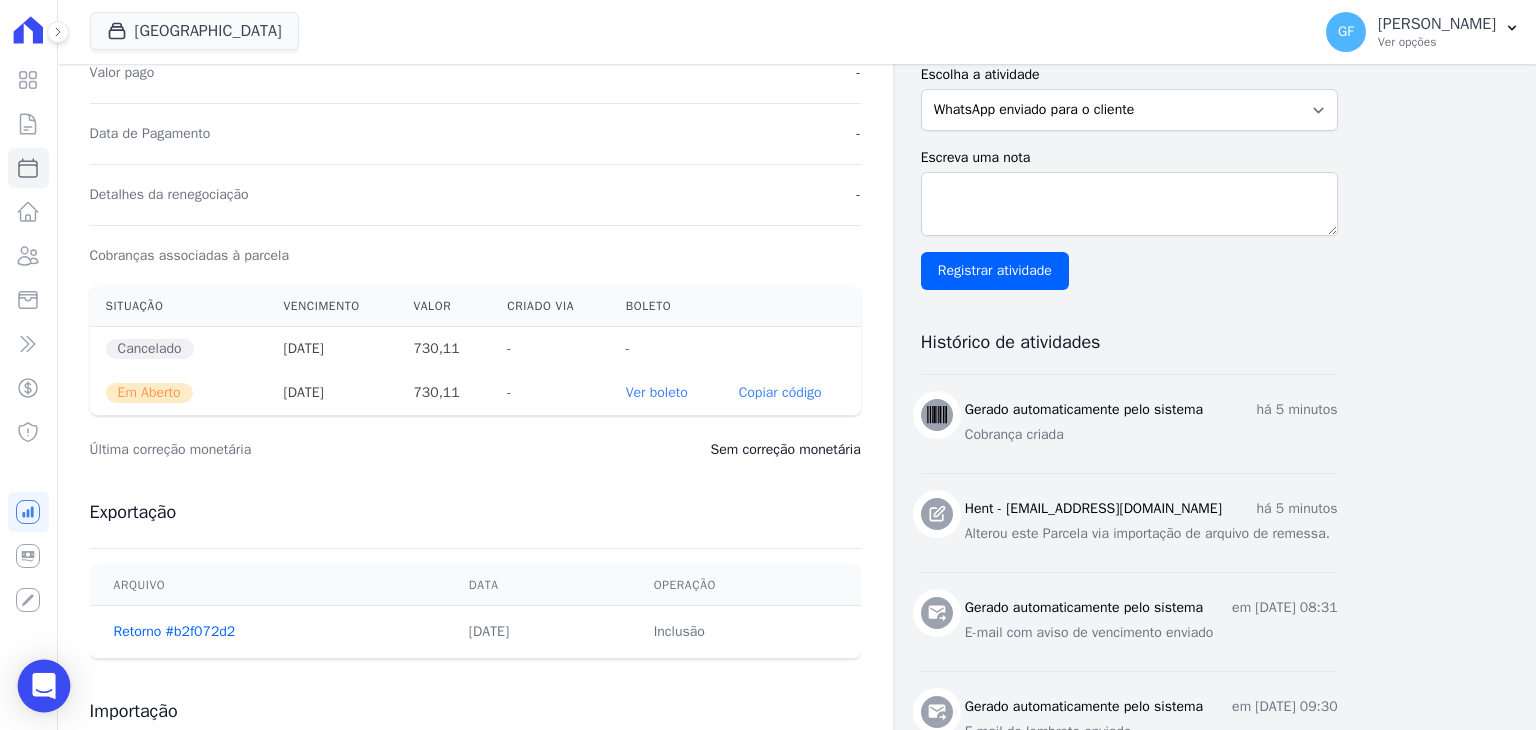 click at bounding box center (44, 686) 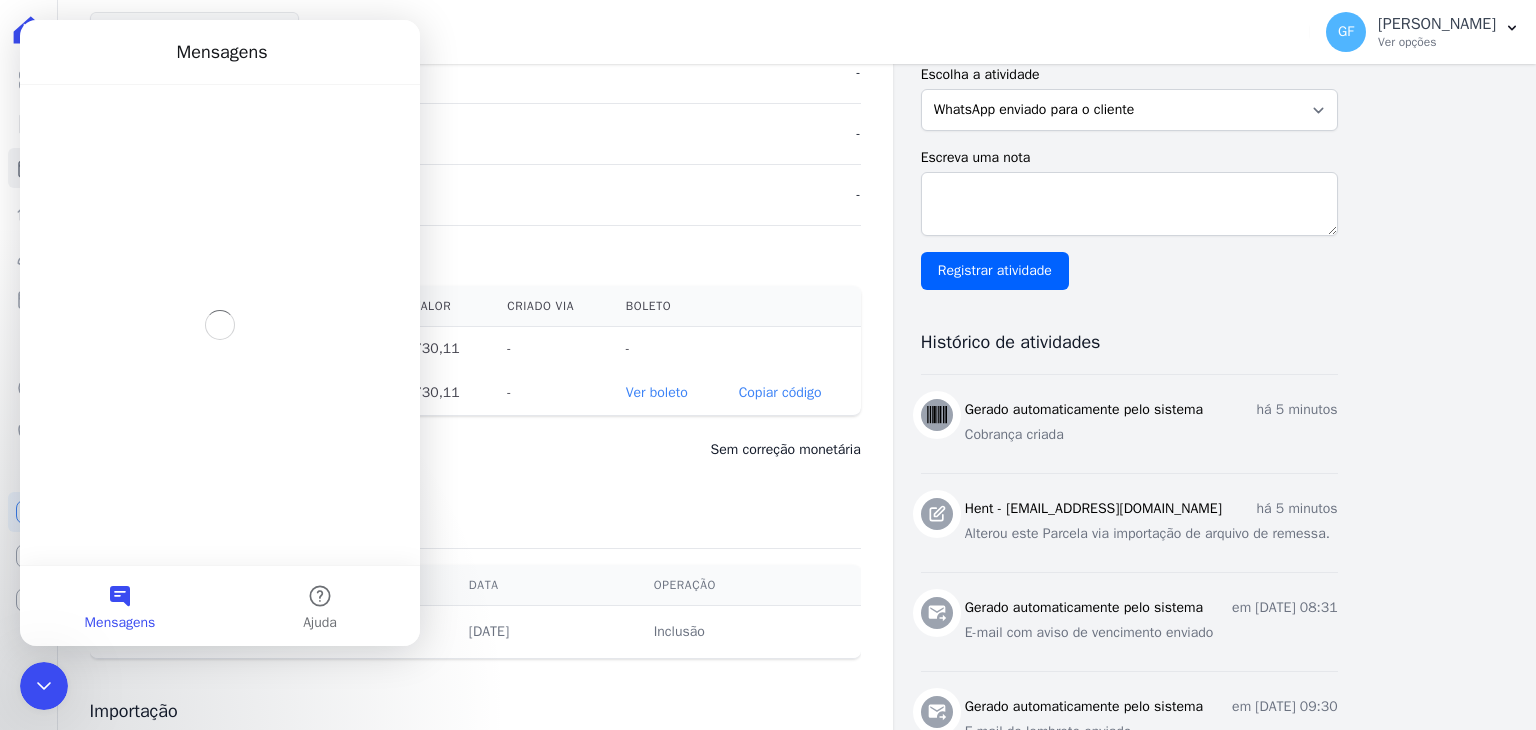 scroll, scrollTop: 0, scrollLeft: 0, axis: both 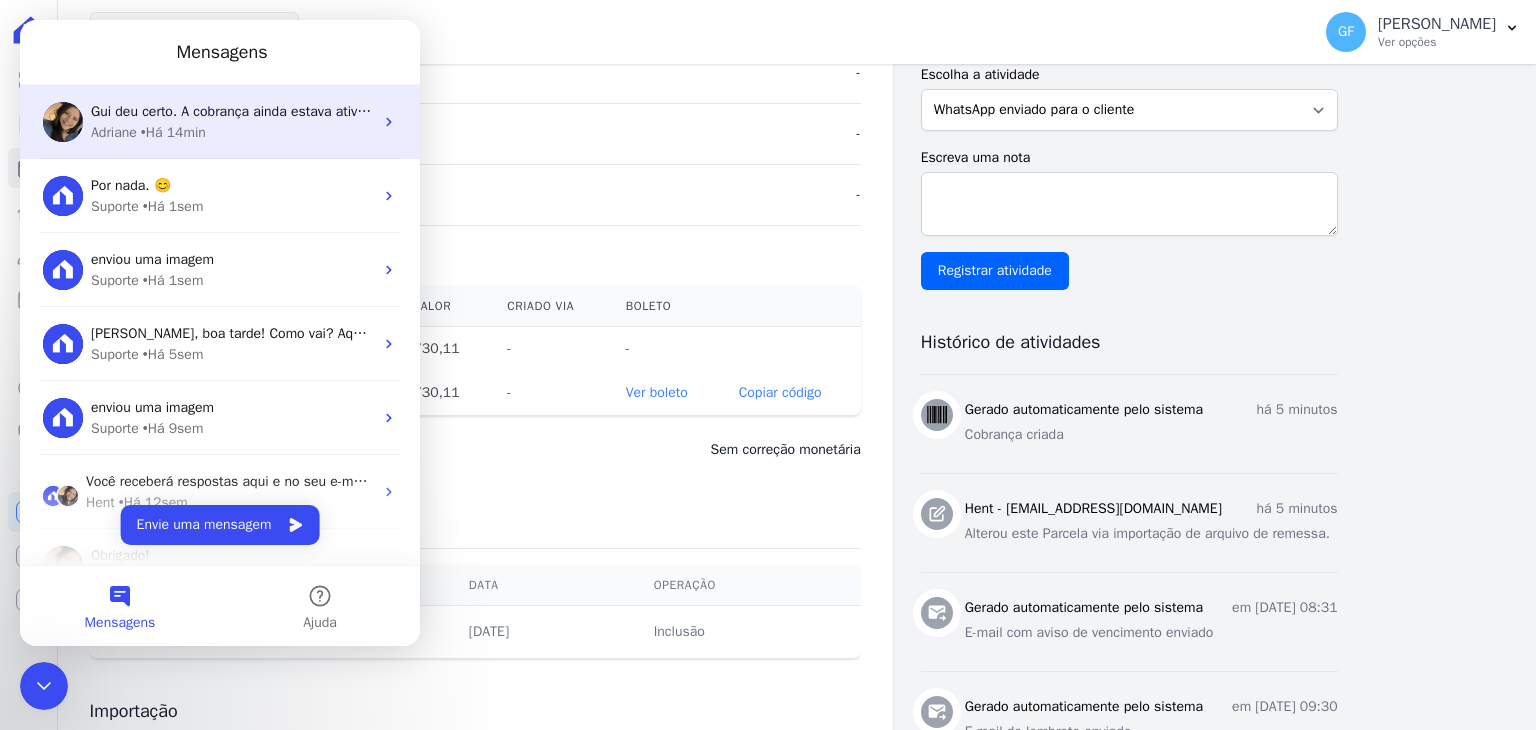 click on "Adriane •  Há 14min" at bounding box center [232, 132] 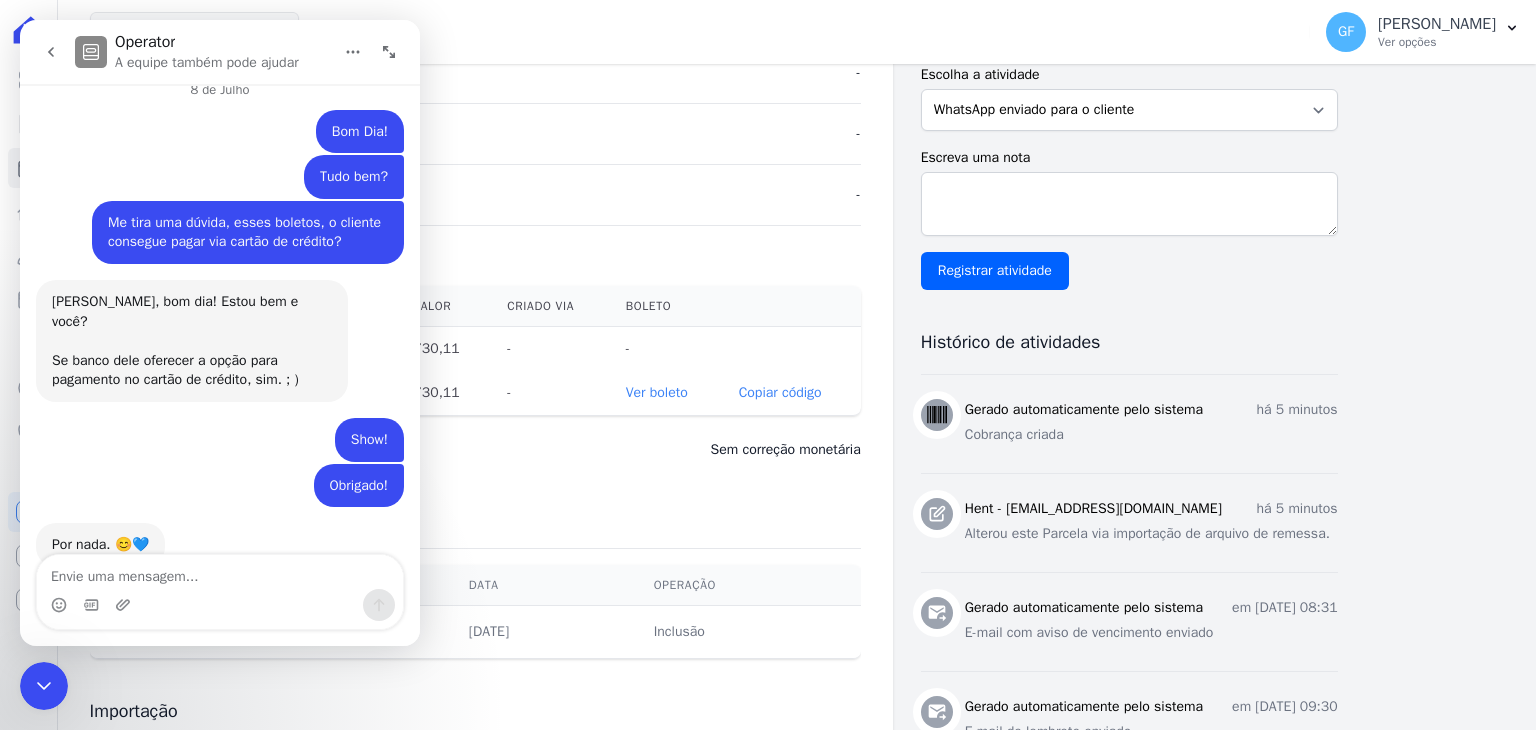scroll, scrollTop: 14239, scrollLeft: 0, axis: vertical 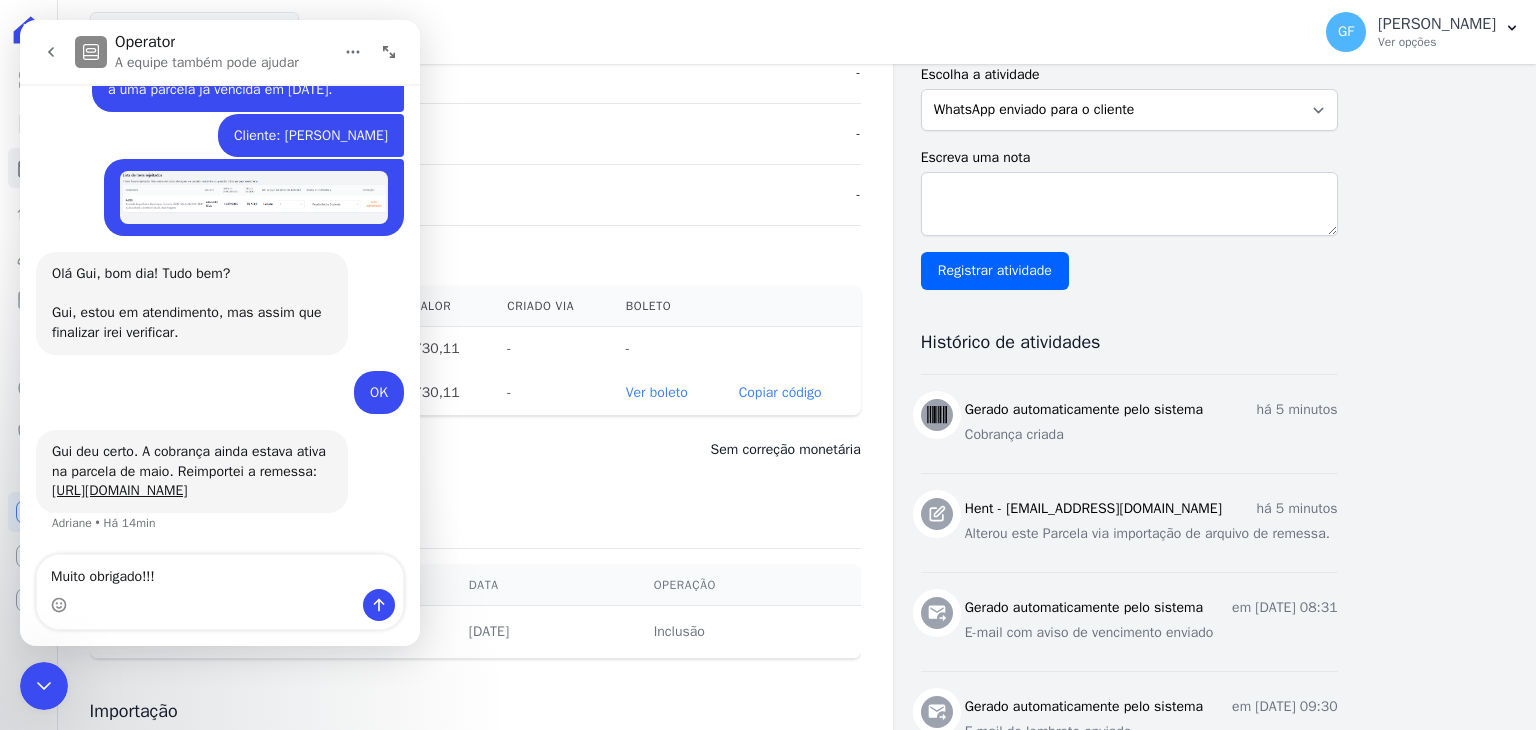 type on "Muito obrigado!!!!" 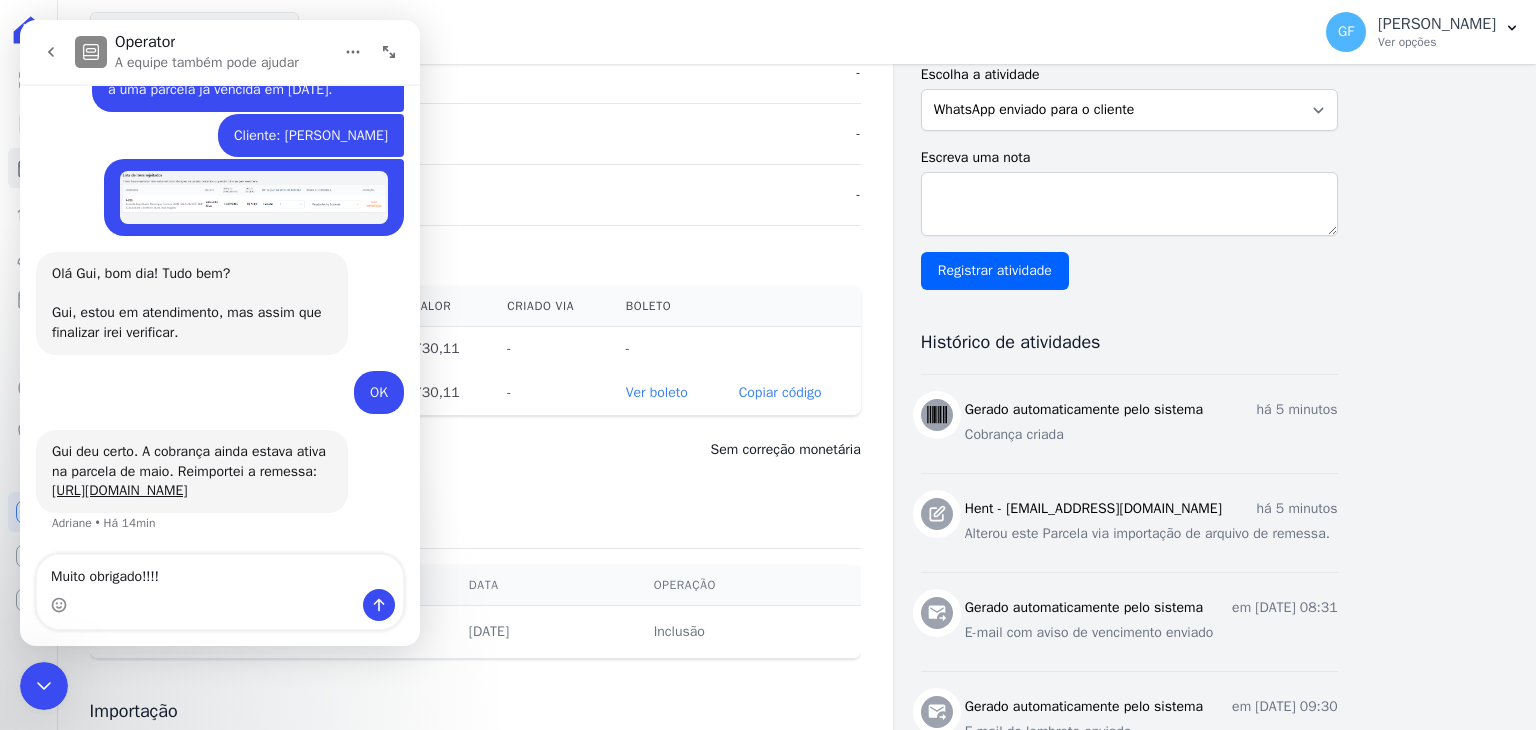 type 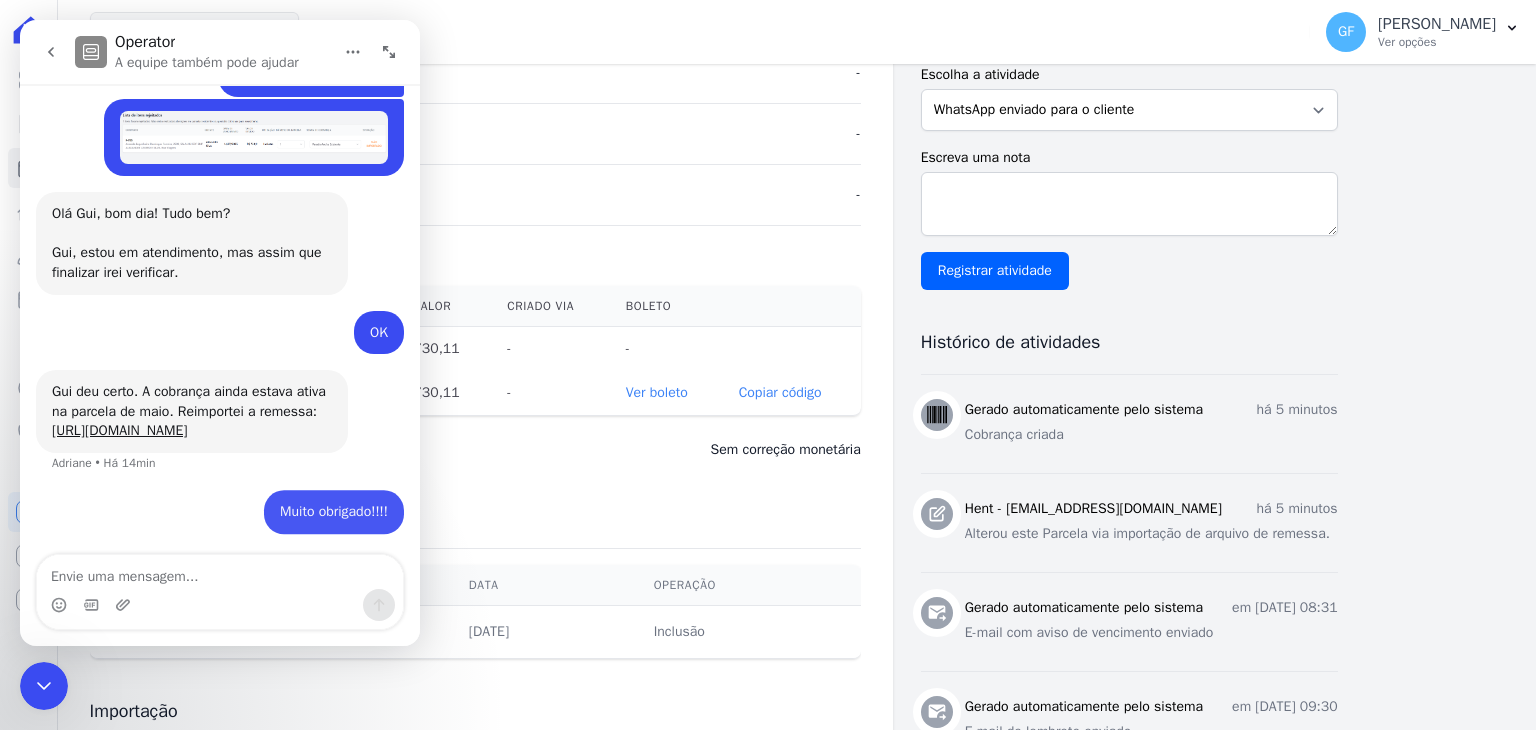 scroll, scrollTop: 14298, scrollLeft: 0, axis: vertical 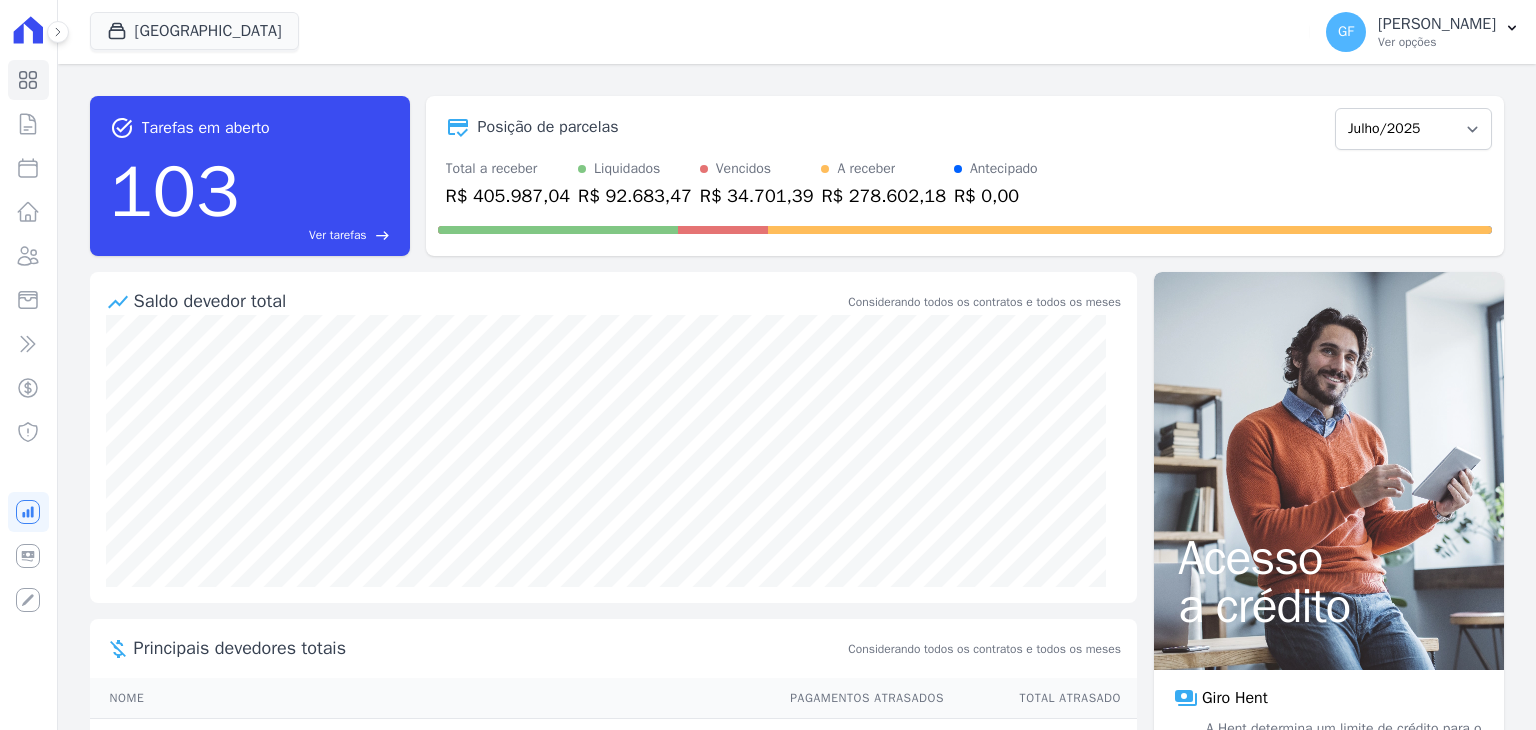click on "[PERSON_NAME]" at bounding box center [1437, 24] 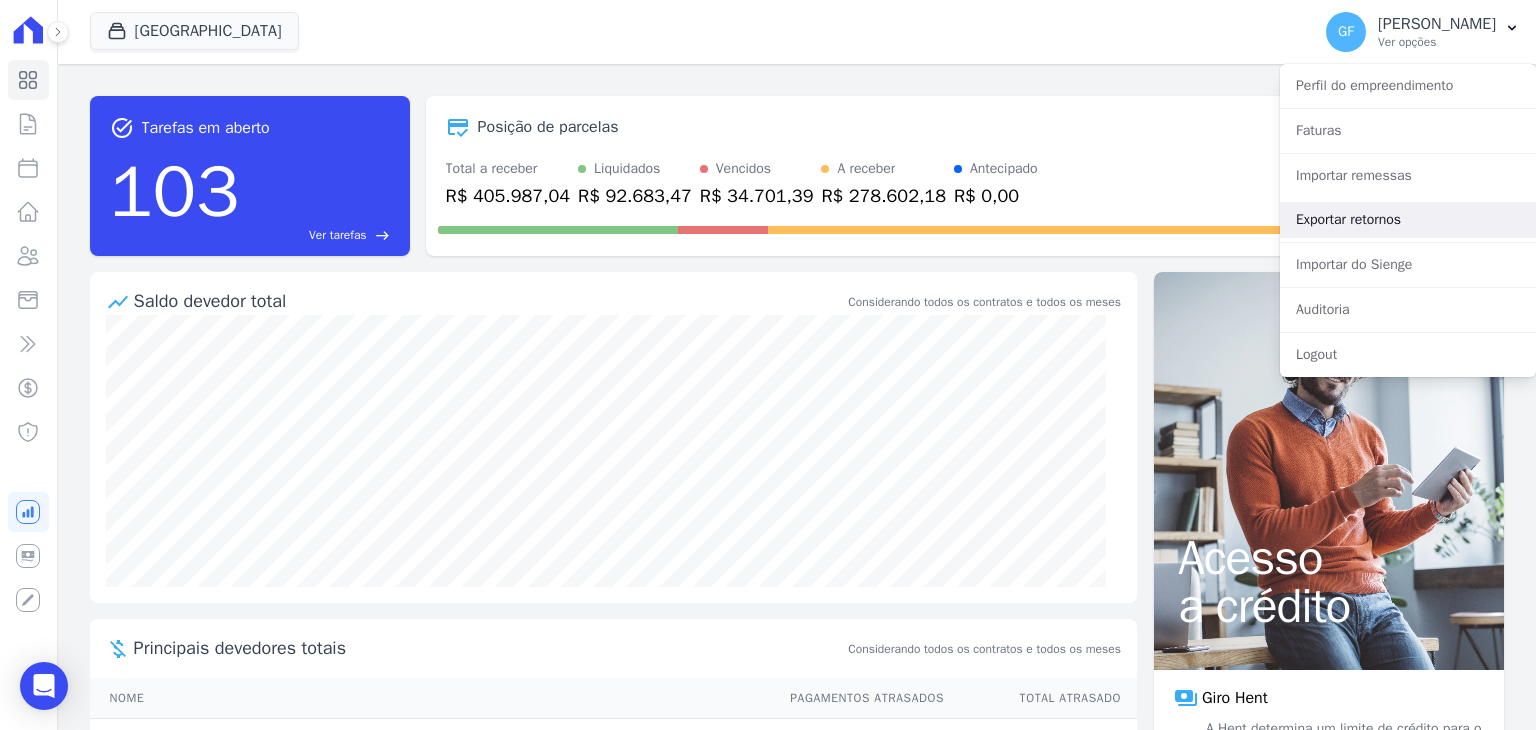click on "Exportar retornos" at bounding box center [1408, 220] 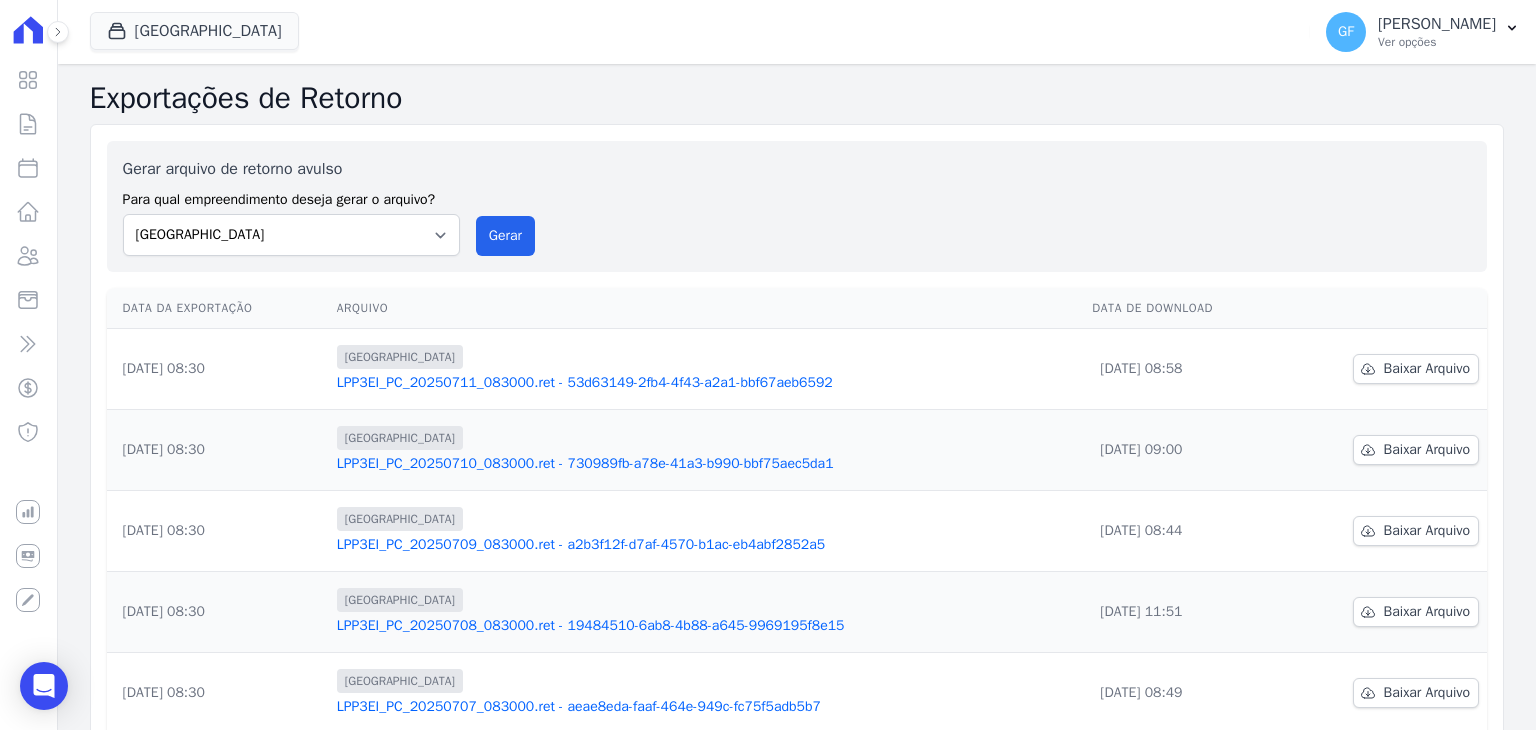 click on "LPP3EI_PC_20250711_083000.ret -
53d63149-2fb4-4f43-a2a1-bbf67aeb6592" at bounding box center [707, 383] 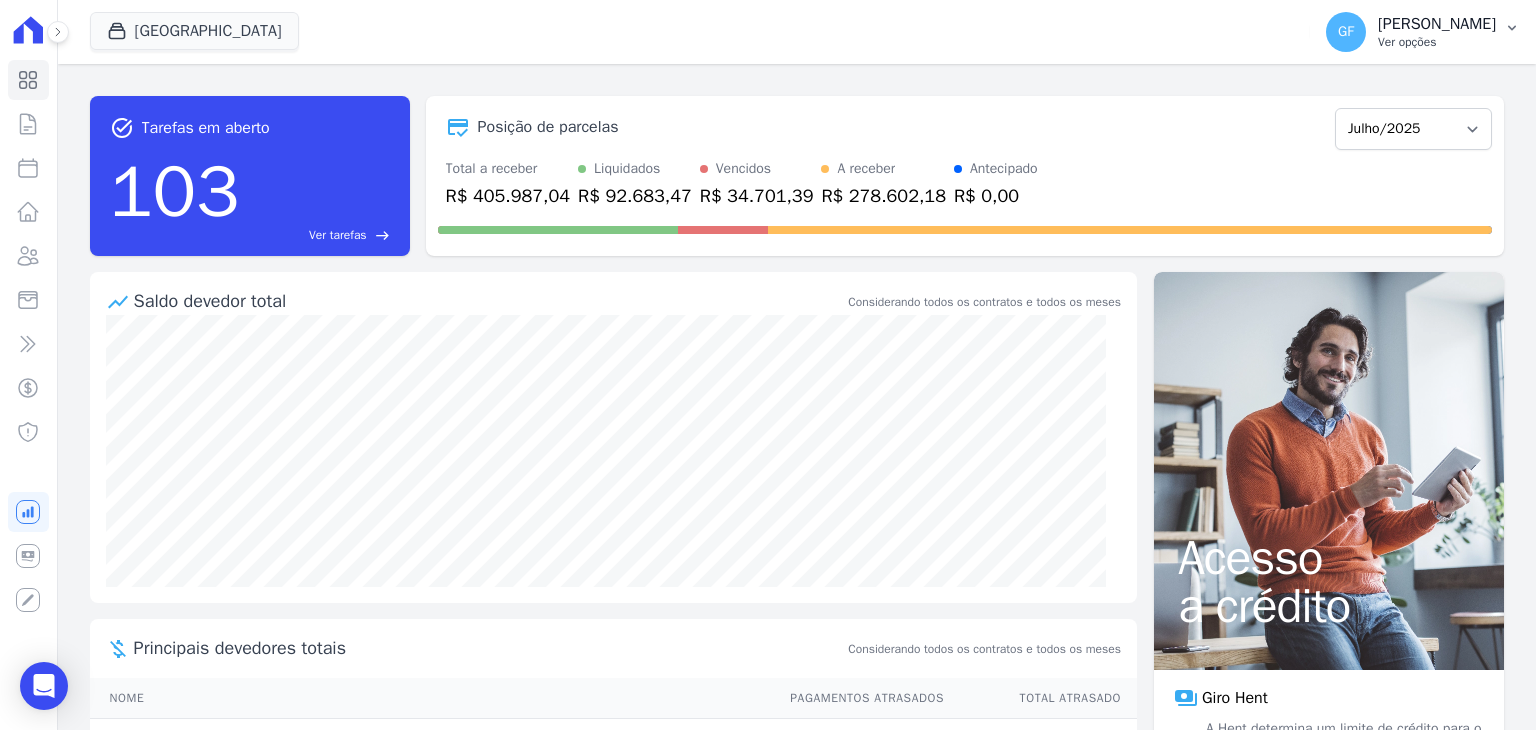 scroll, scrollTop: 0, scrollLeft: 0, axis: both 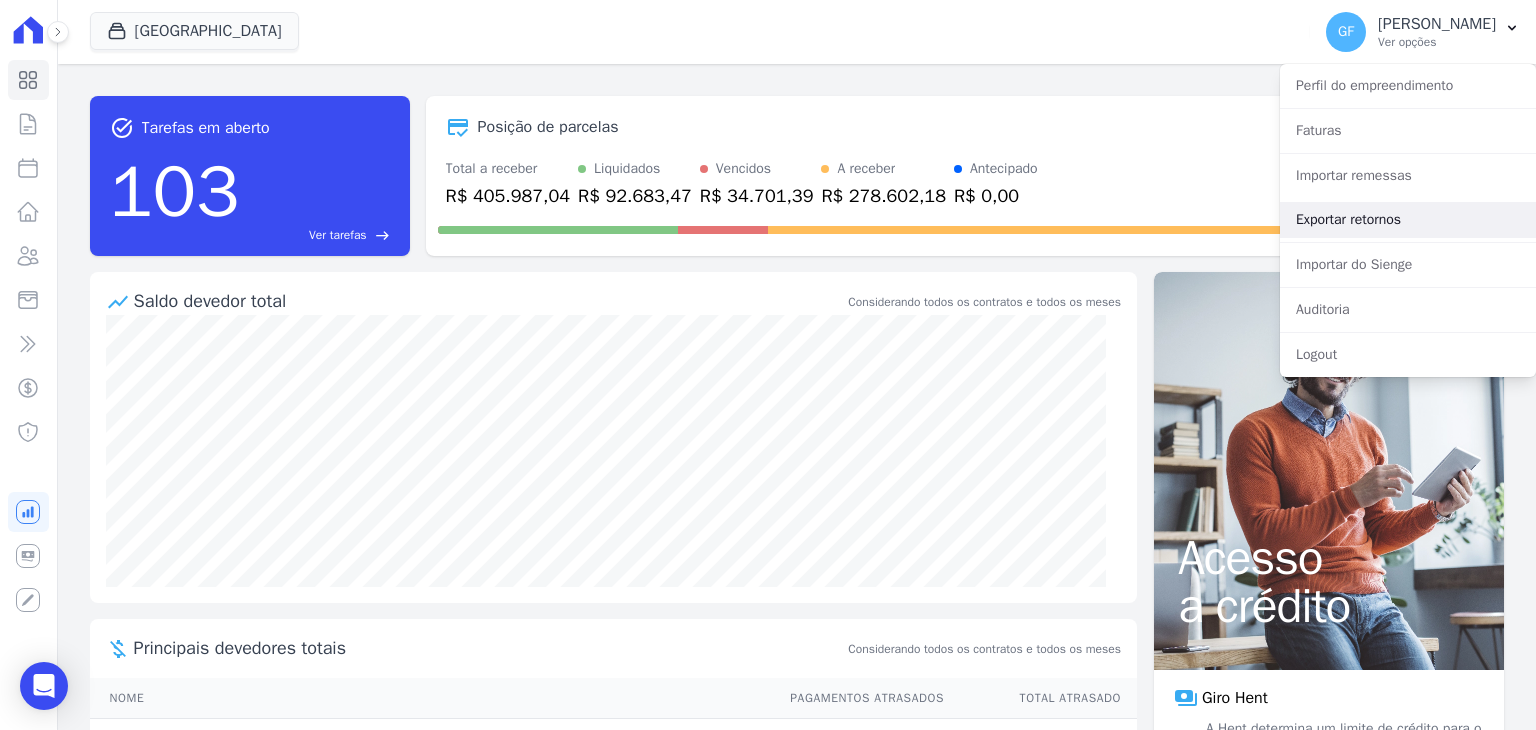 click on "Exportar retornos" at bounding box center (1408, 220) 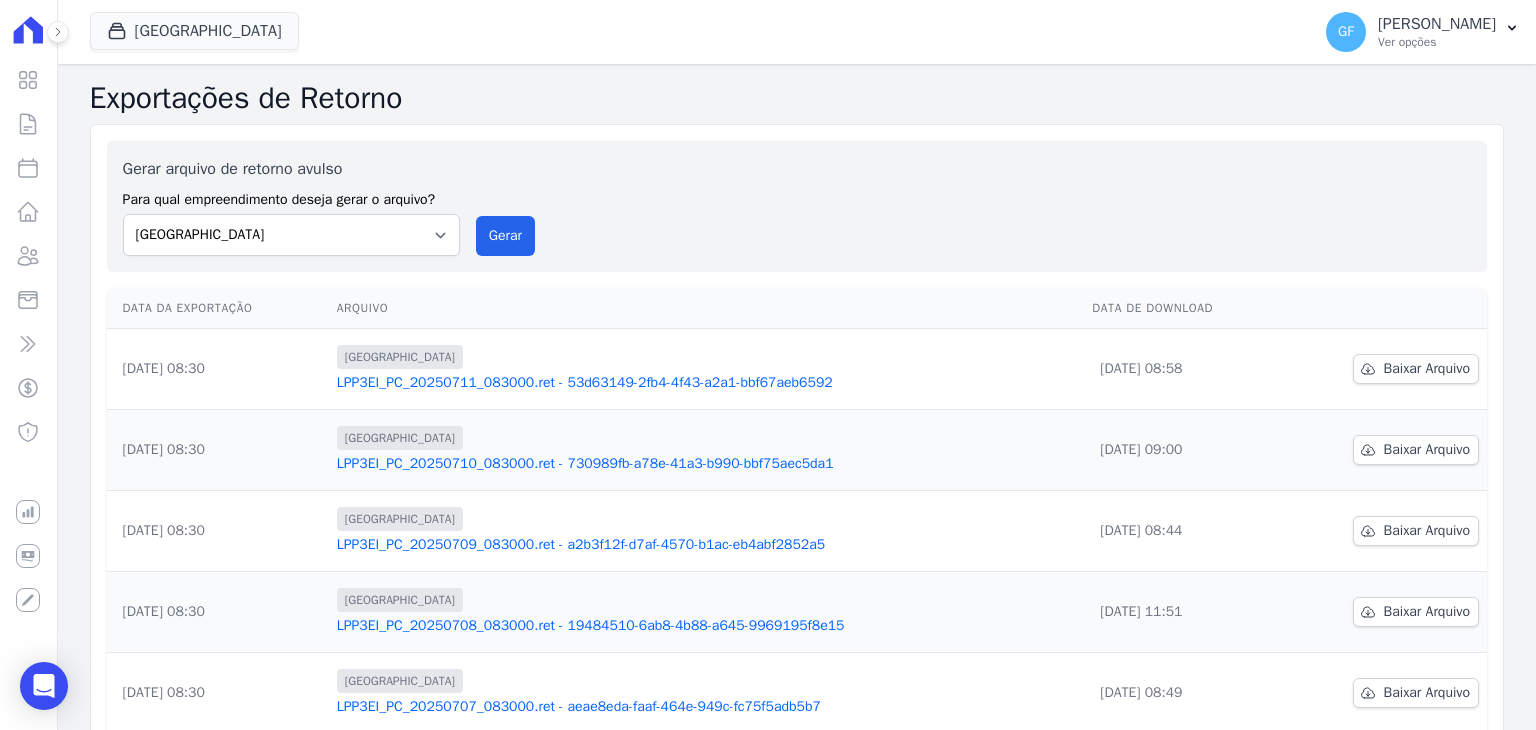 click on "LPP3EI_PC_20250711_083000.ret -
53d63149-2fb4-4f43-a2a1-bbf67aeb6592" at bounding box center [707, 383] 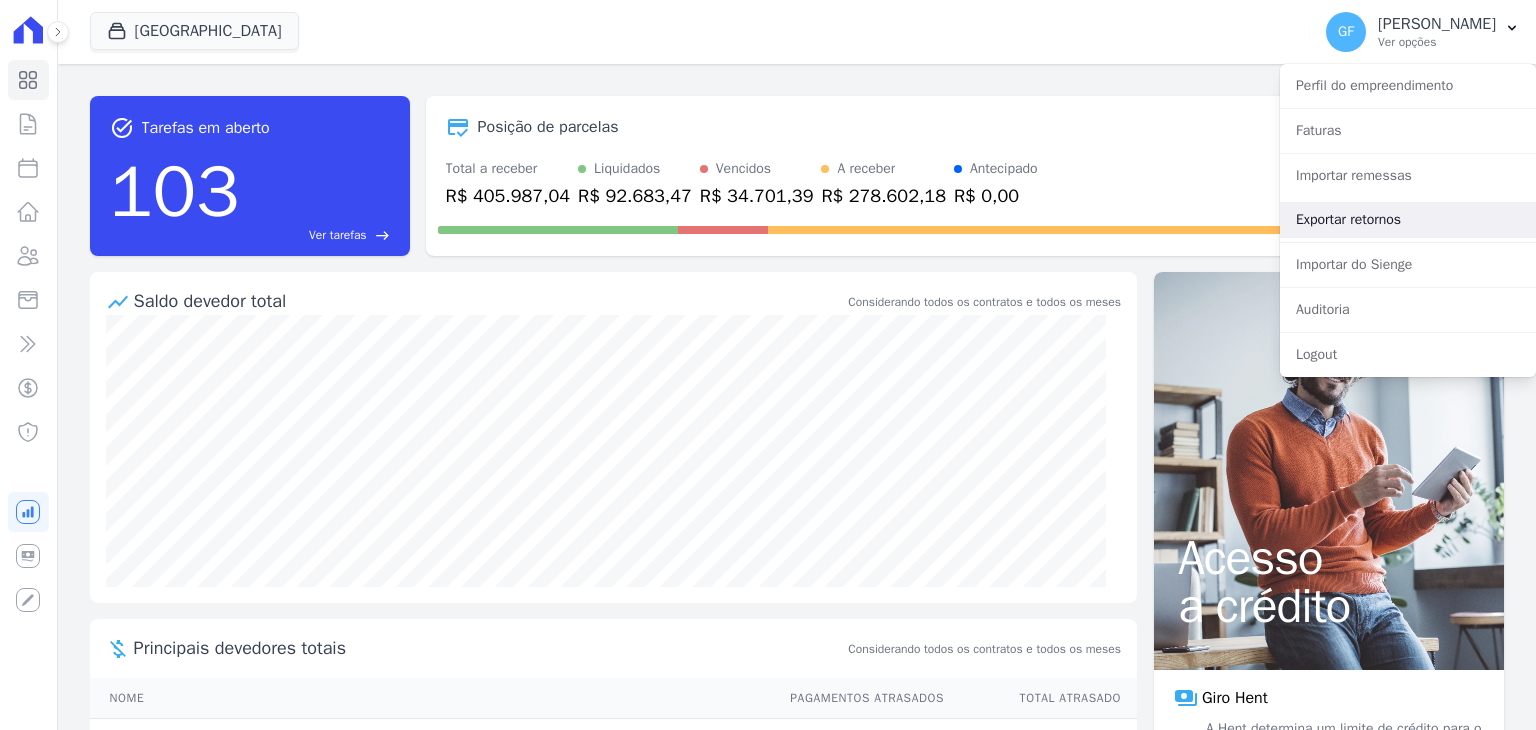 click on "Exportar retornos" at bounding box center [1408, 220] 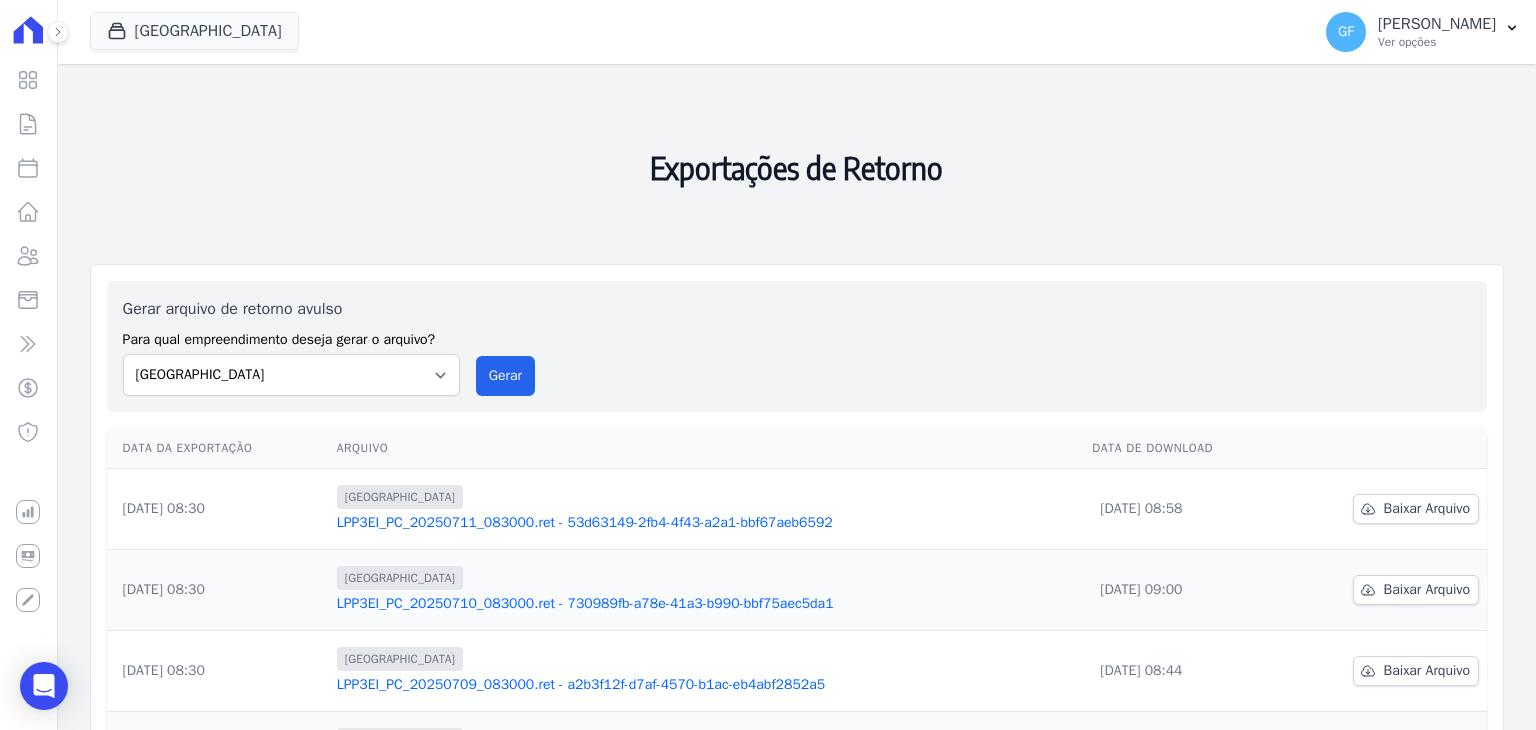 click on "LPP3EI_PC_20250711_083000.ret -
53d63149-2fb4-4f43-a2a1-bbf67aeb6592" at bounding box center (707, 523) 